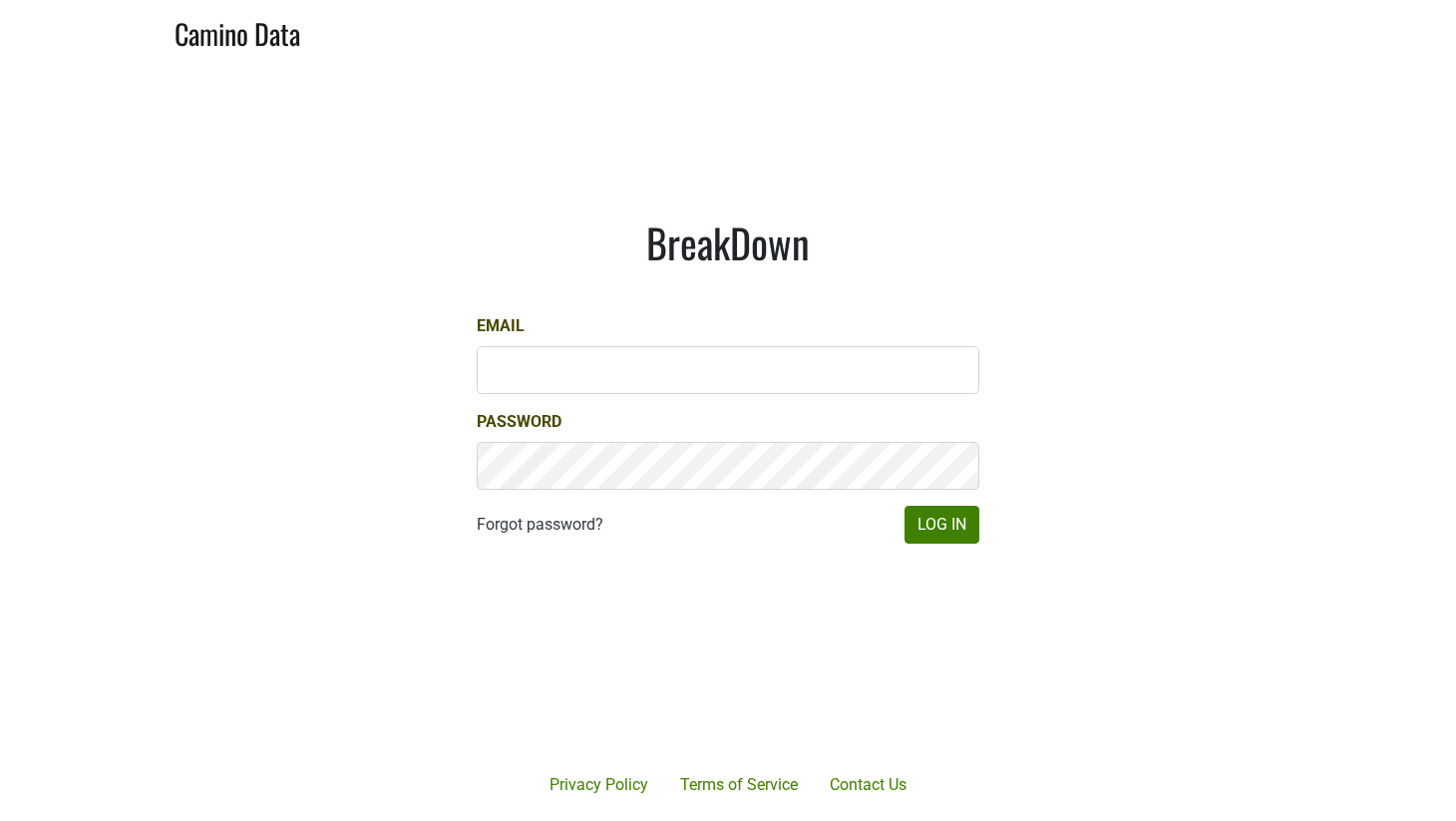 scroll, scrollTop: 0, scrollLeft: 0, axis: both 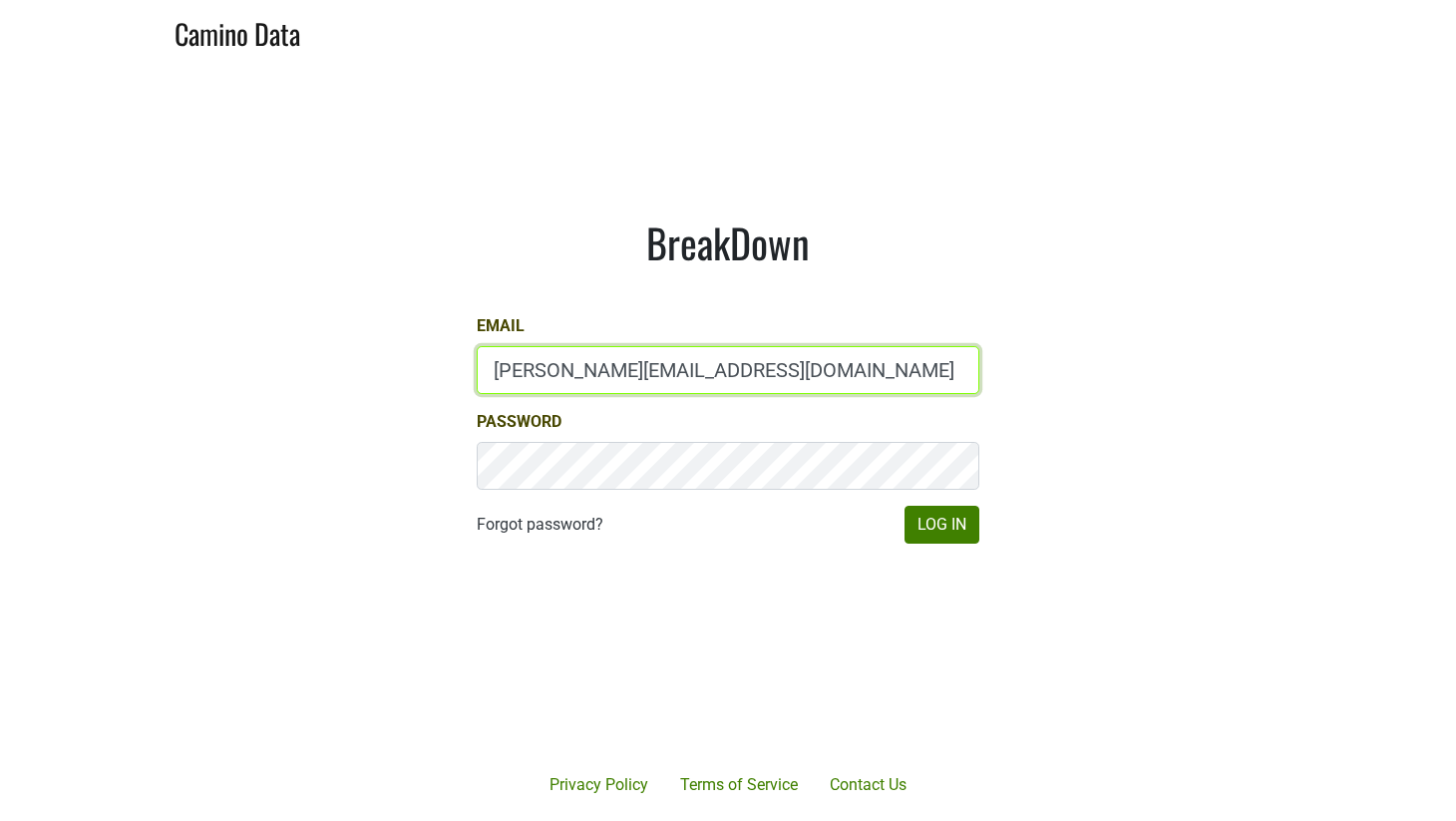 click on "anne@poewines.com" at bounding box center [728, 370] 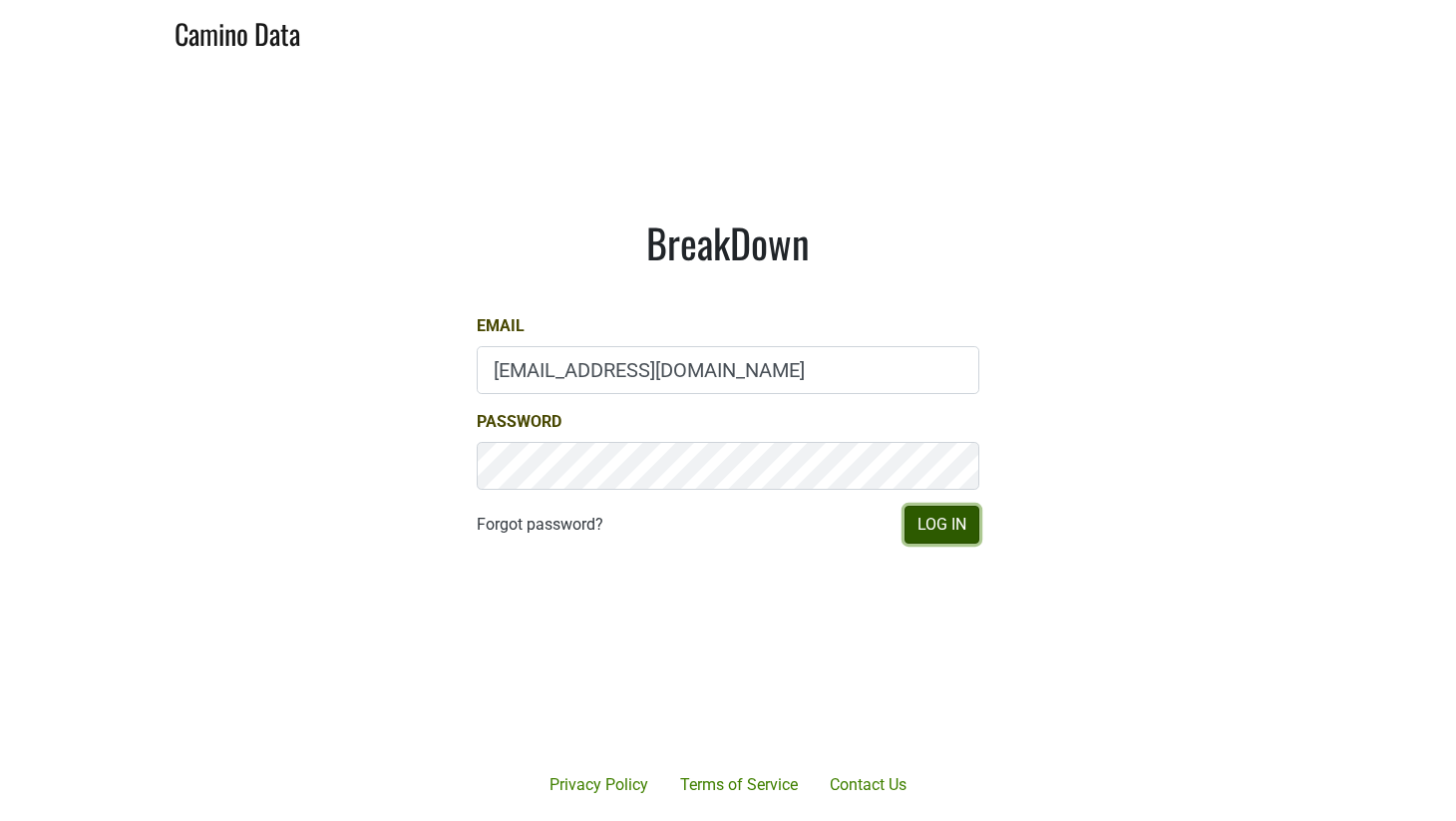 click on "Log In" at bounding box center (941, 525) 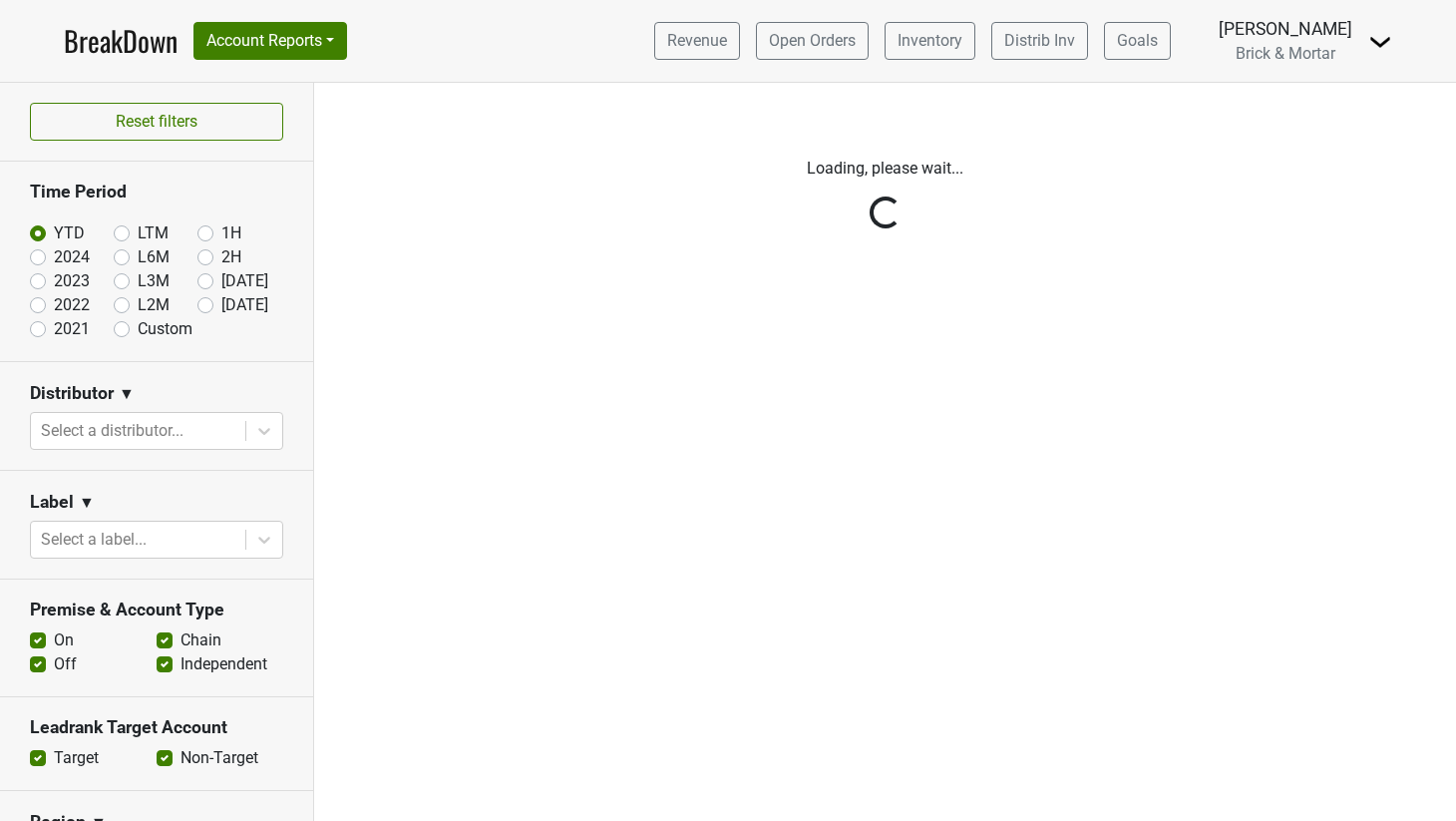 scroll, scrollTop: 0, scrollLeft: 0, axis: both 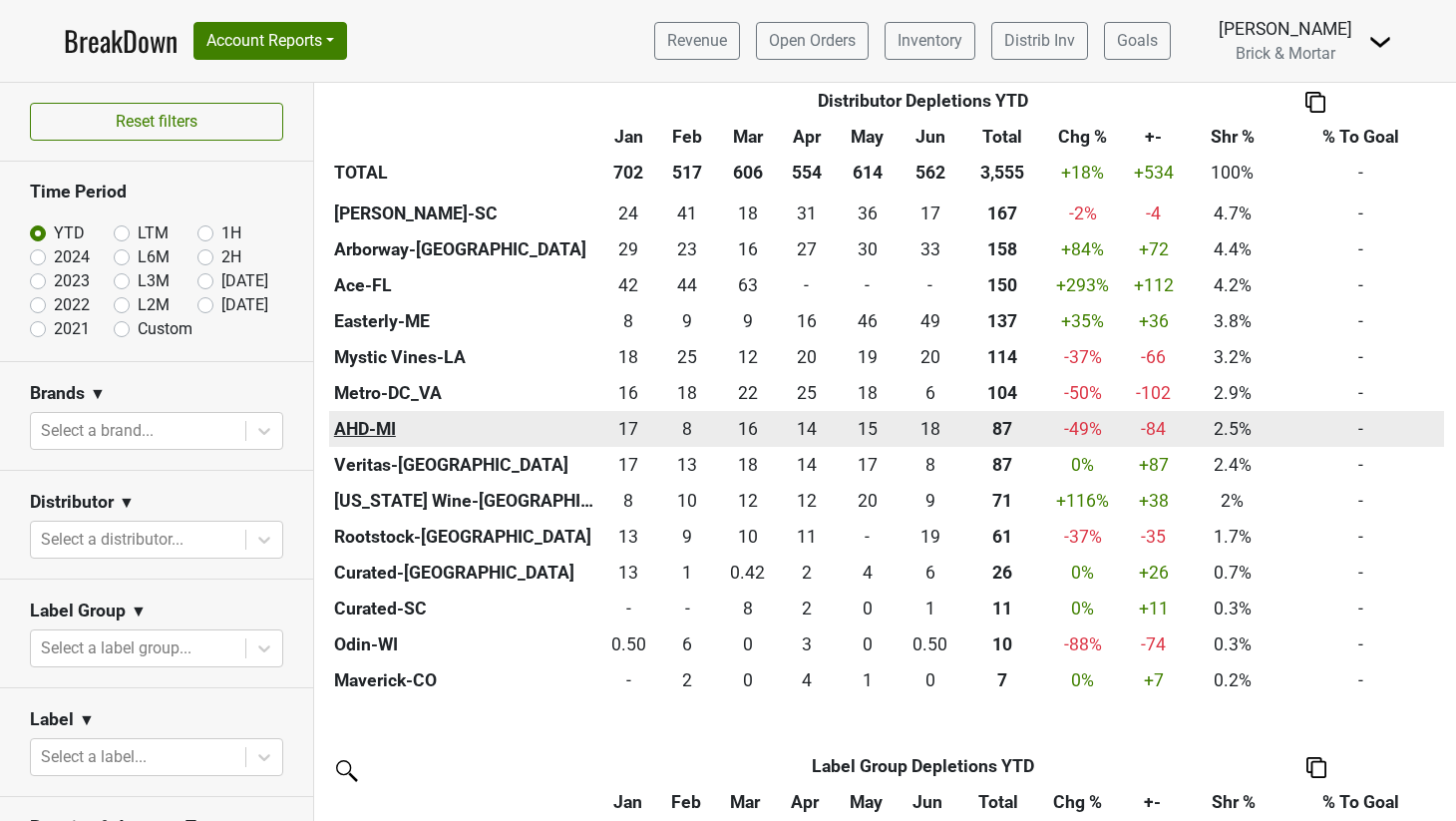 click on "AHD-MI" at bounding box center (464, 429) 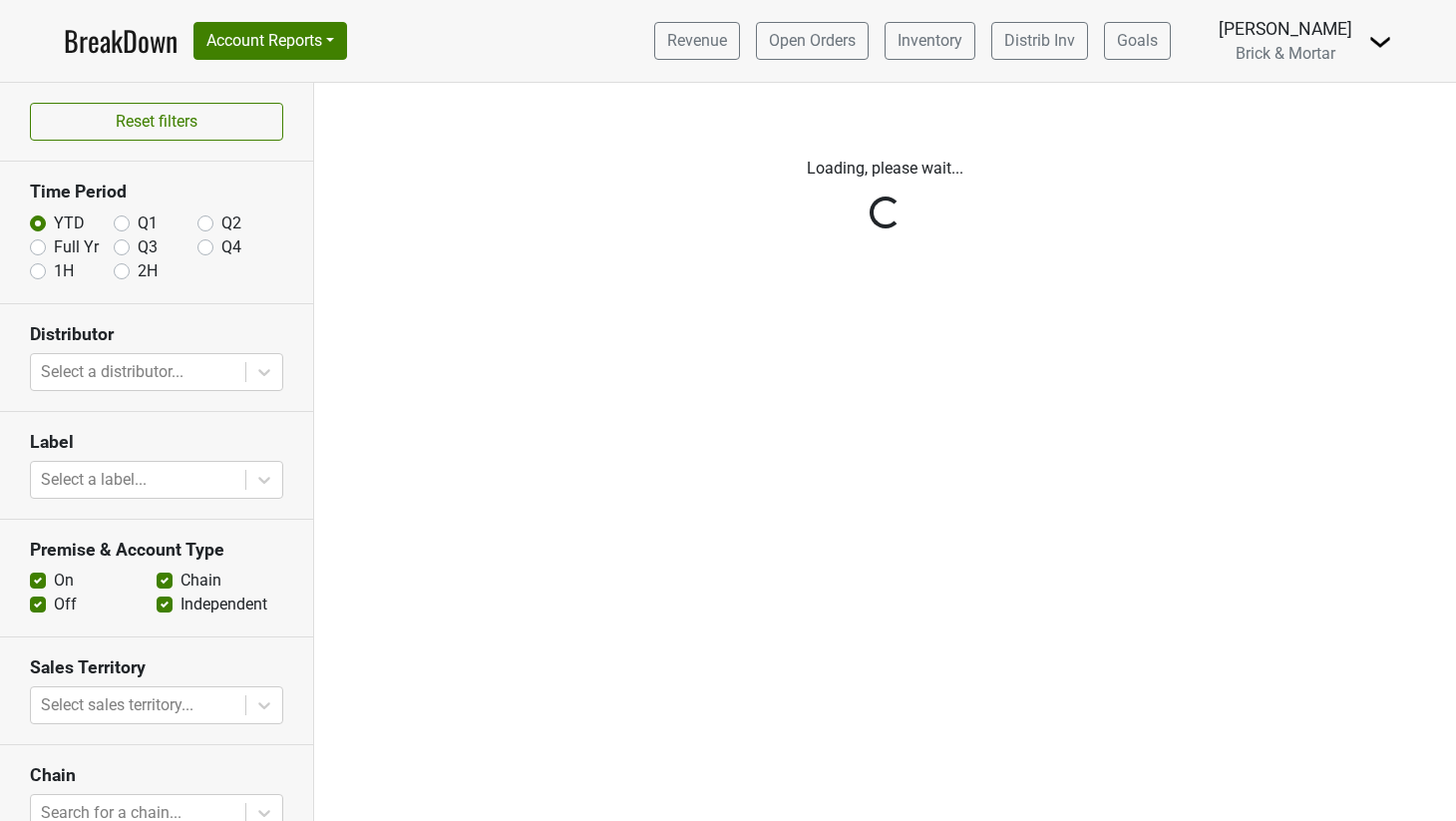scroll, scrollTop: 0, scrollLeft: 0, axis: both 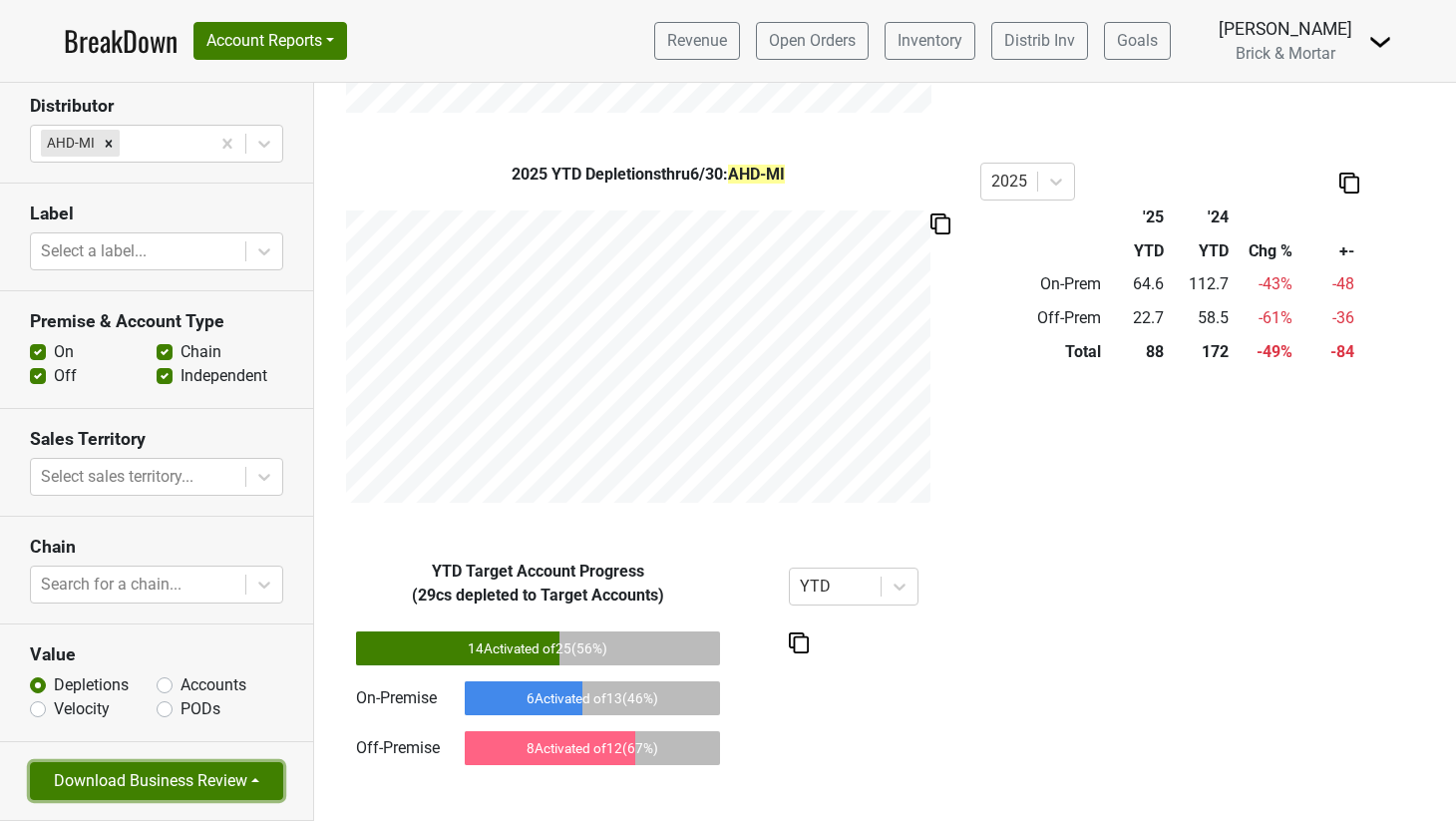 click on "Download Business Review" at bounding box center [157, 781] 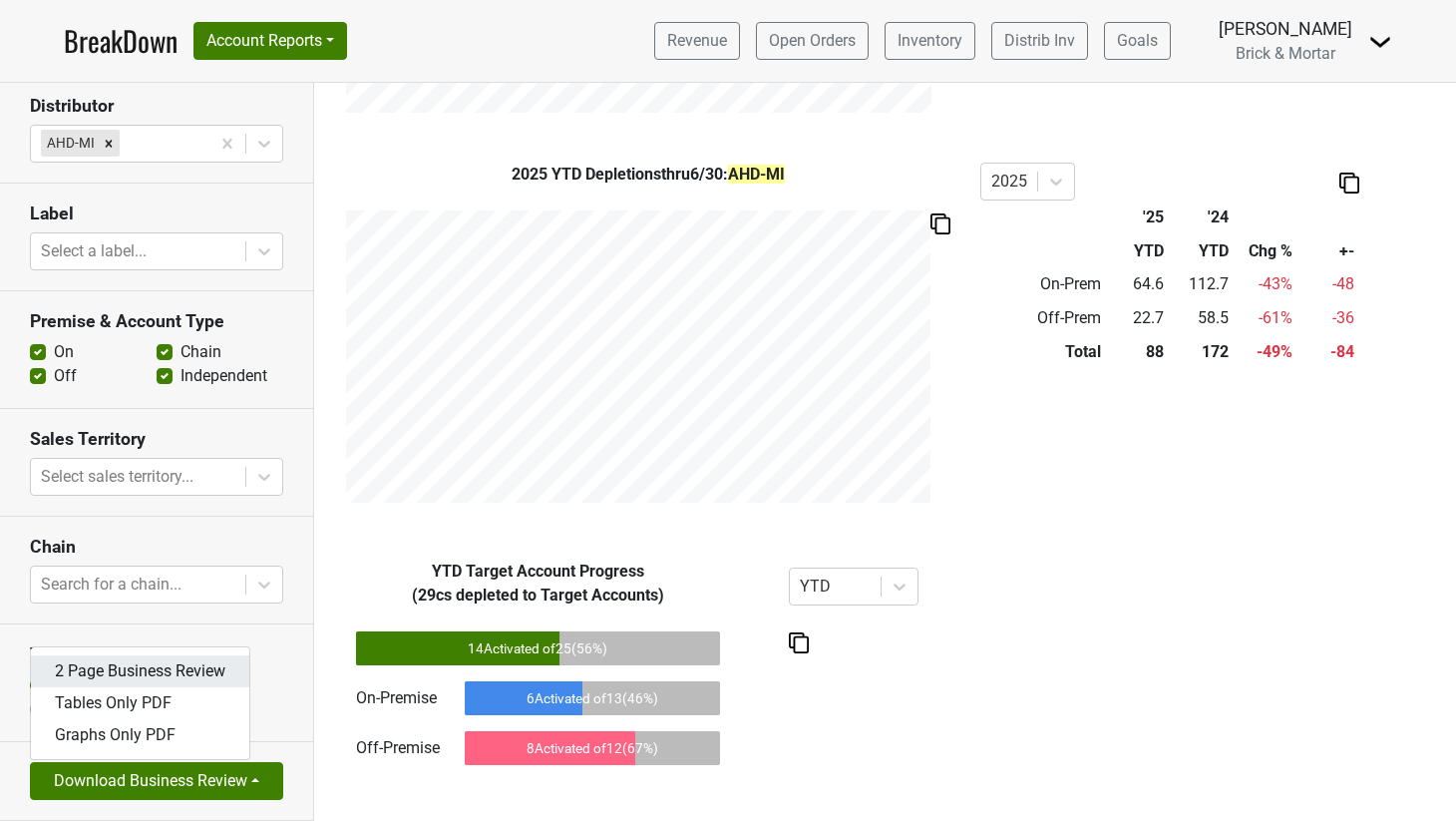 click on "2 Page Business Review" at bounding box center [140, 671] 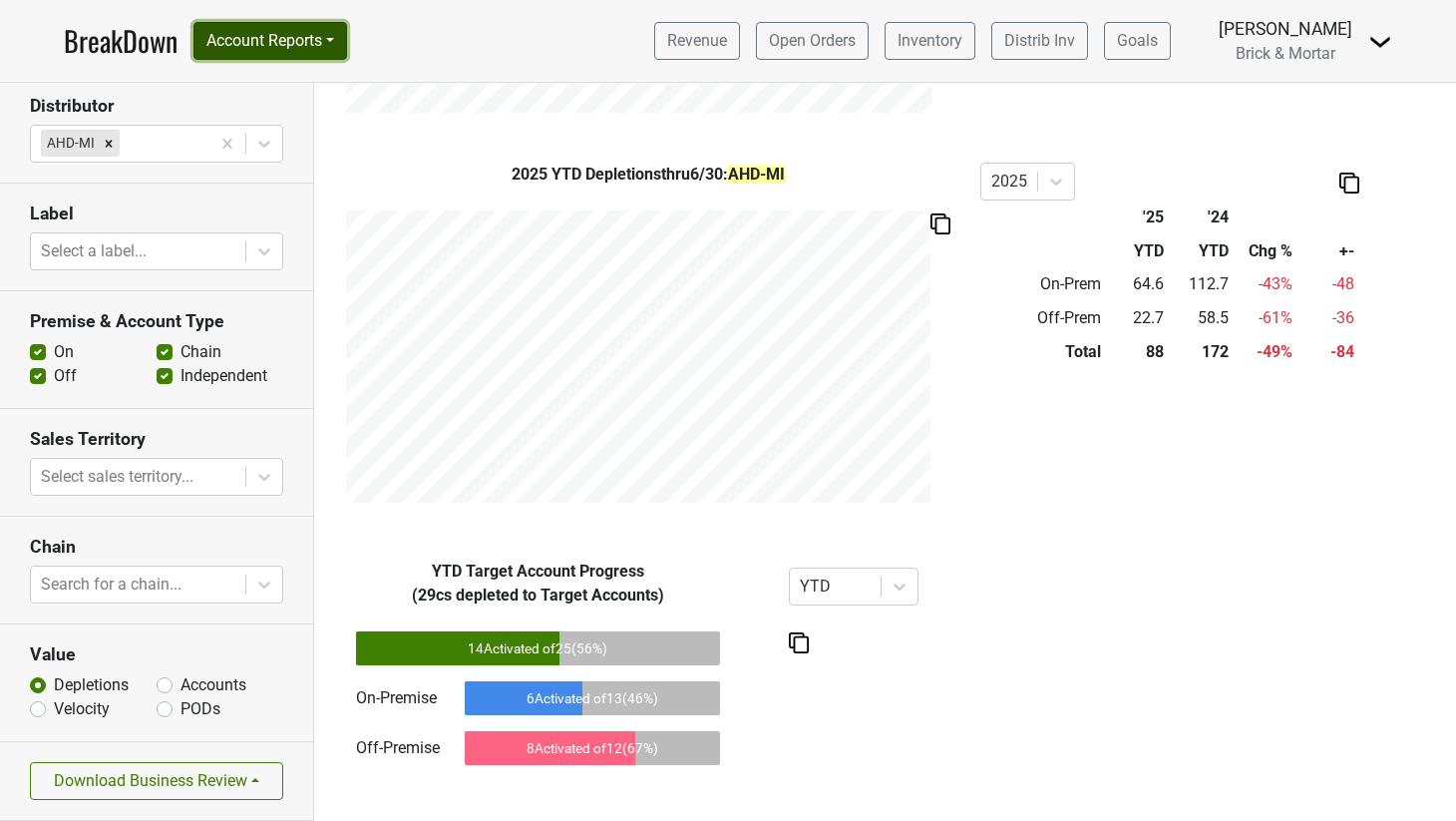 click on "Account Reports" at bounding box center (270, 41) 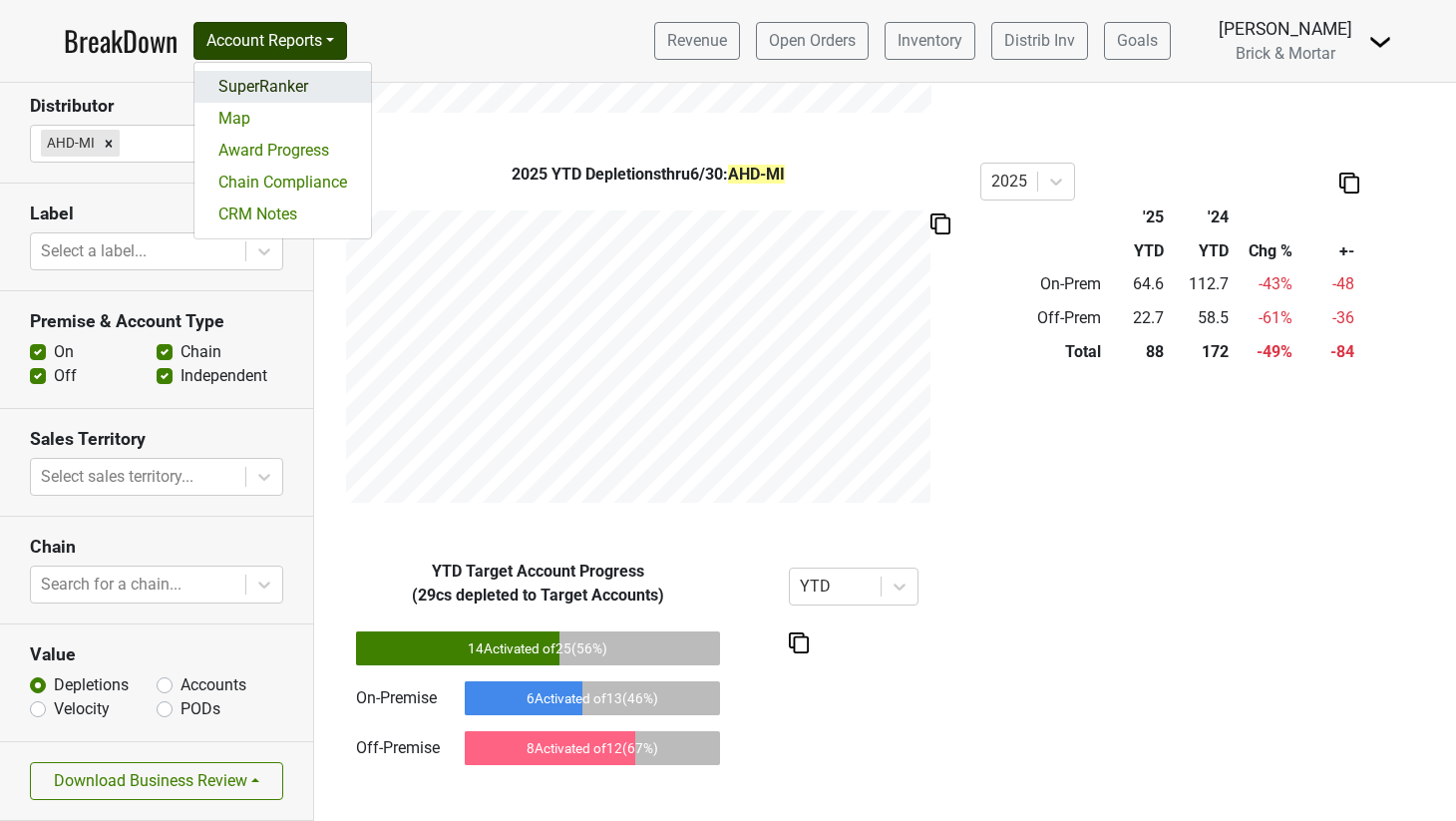 click on "SuperRanker" at bounding box center (282, 87) 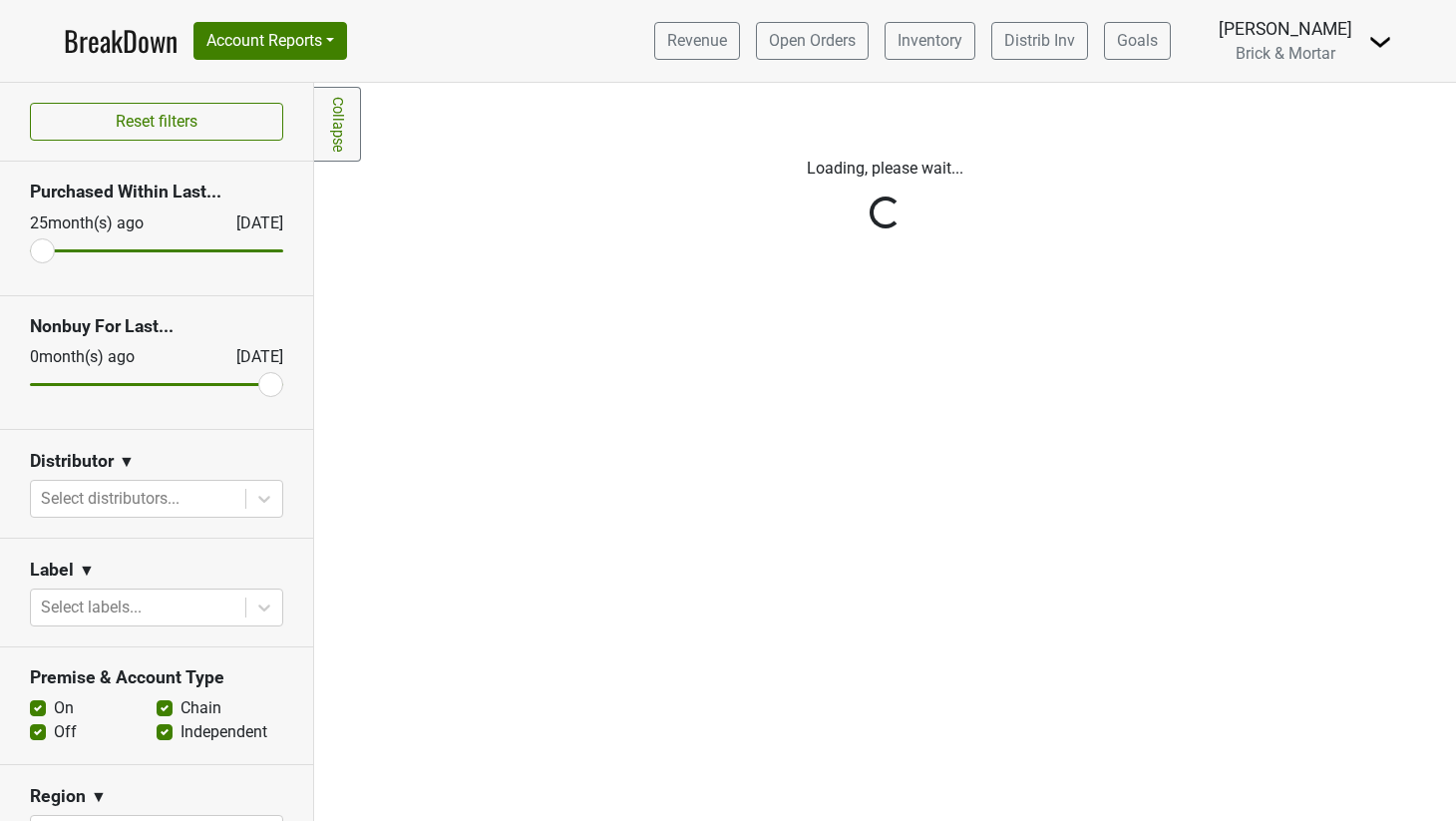 scroll, scrollTop: 0, scrollLeft: 0, axis: both 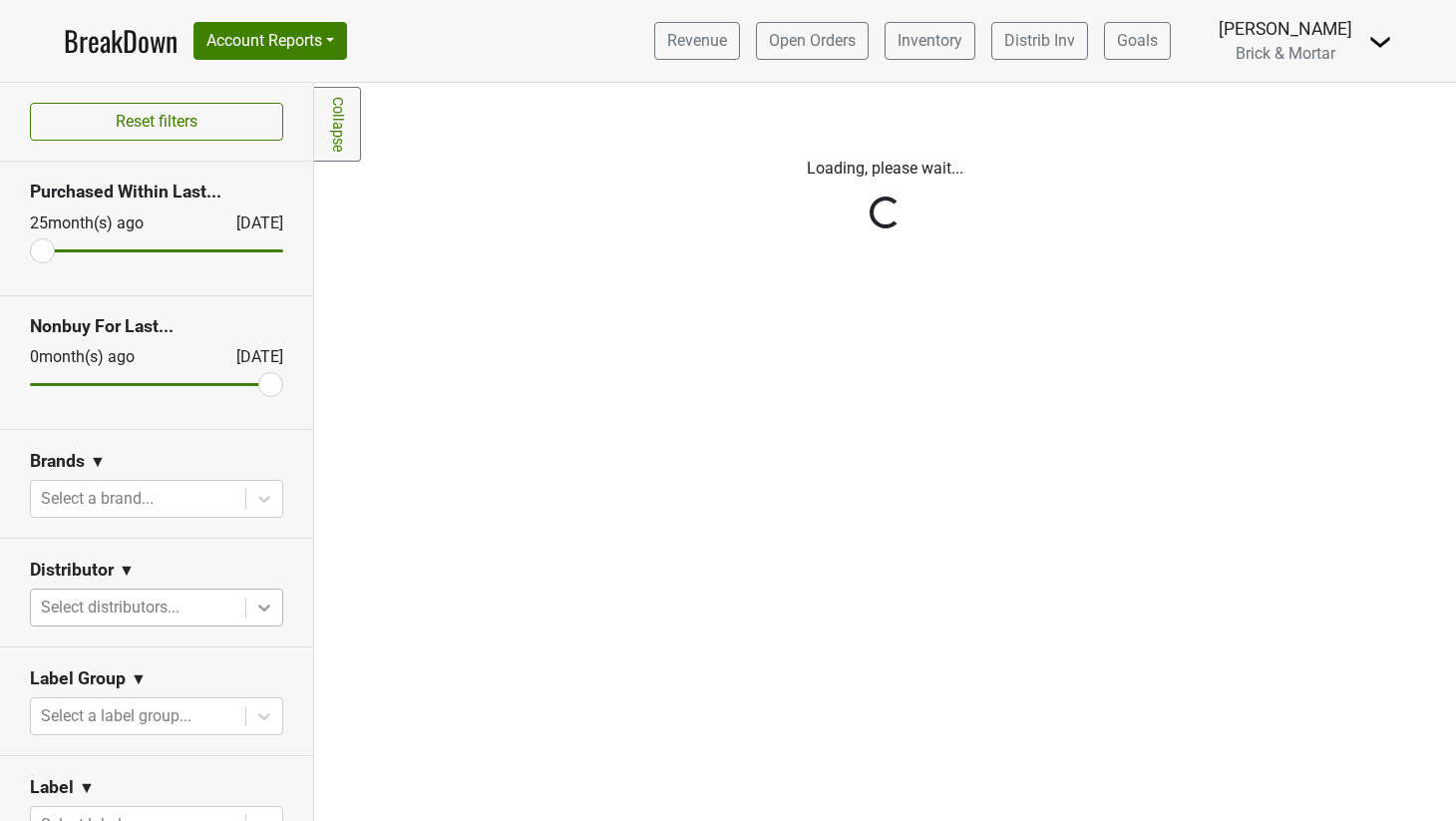click 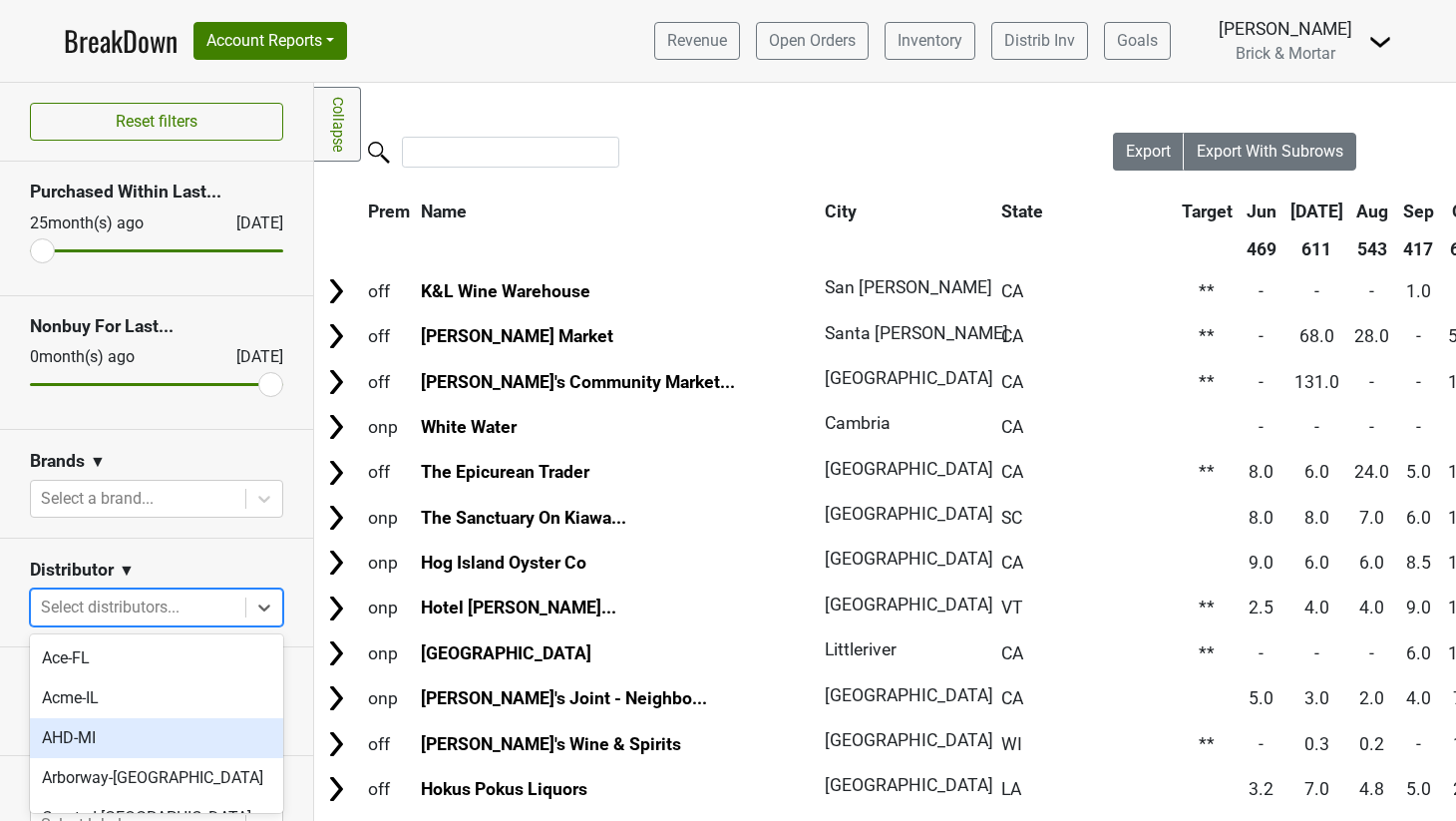 click on "AHD-MI" at bounding box center (157, 738) 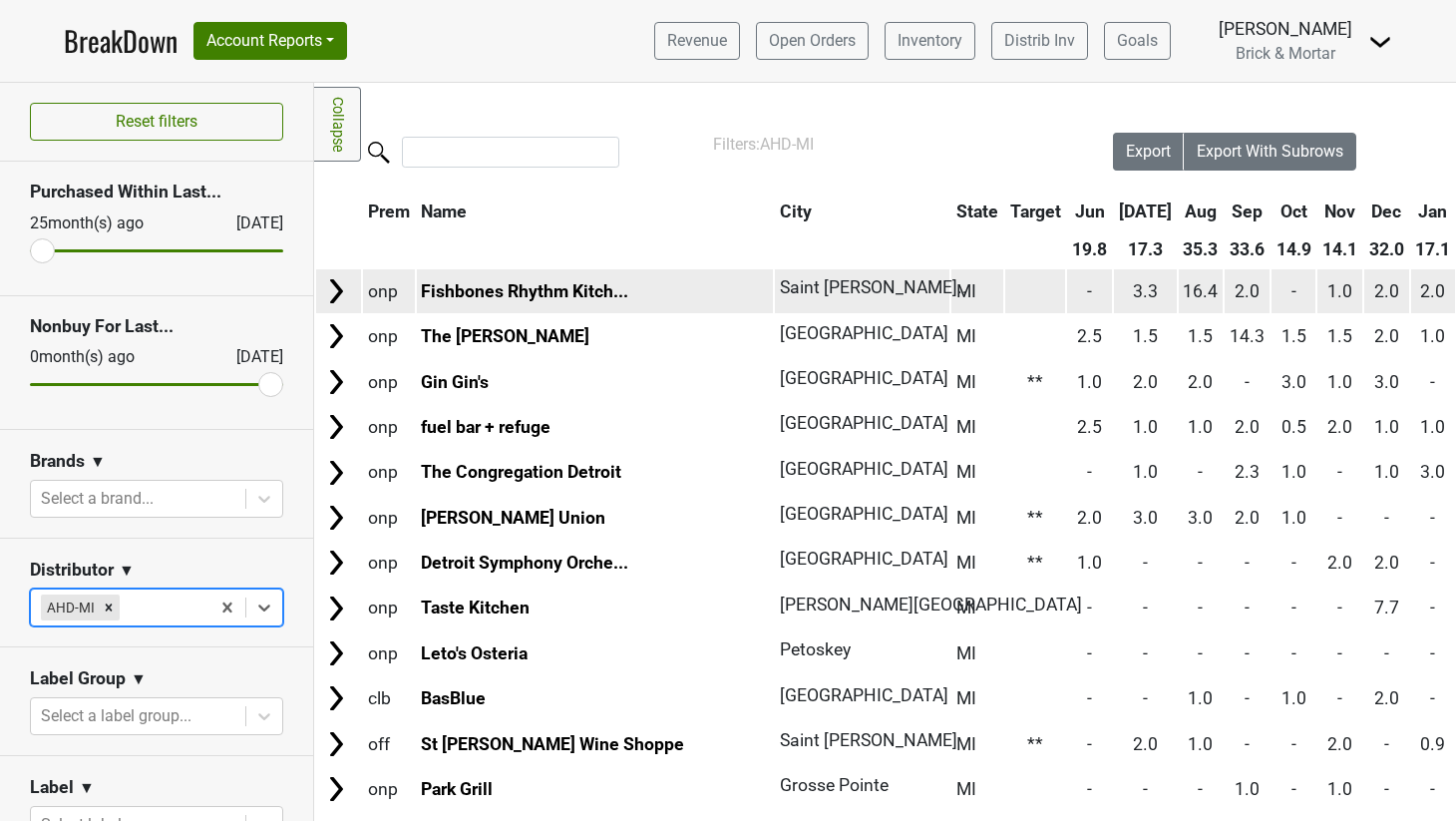 click at bounding box center (1035, 290) 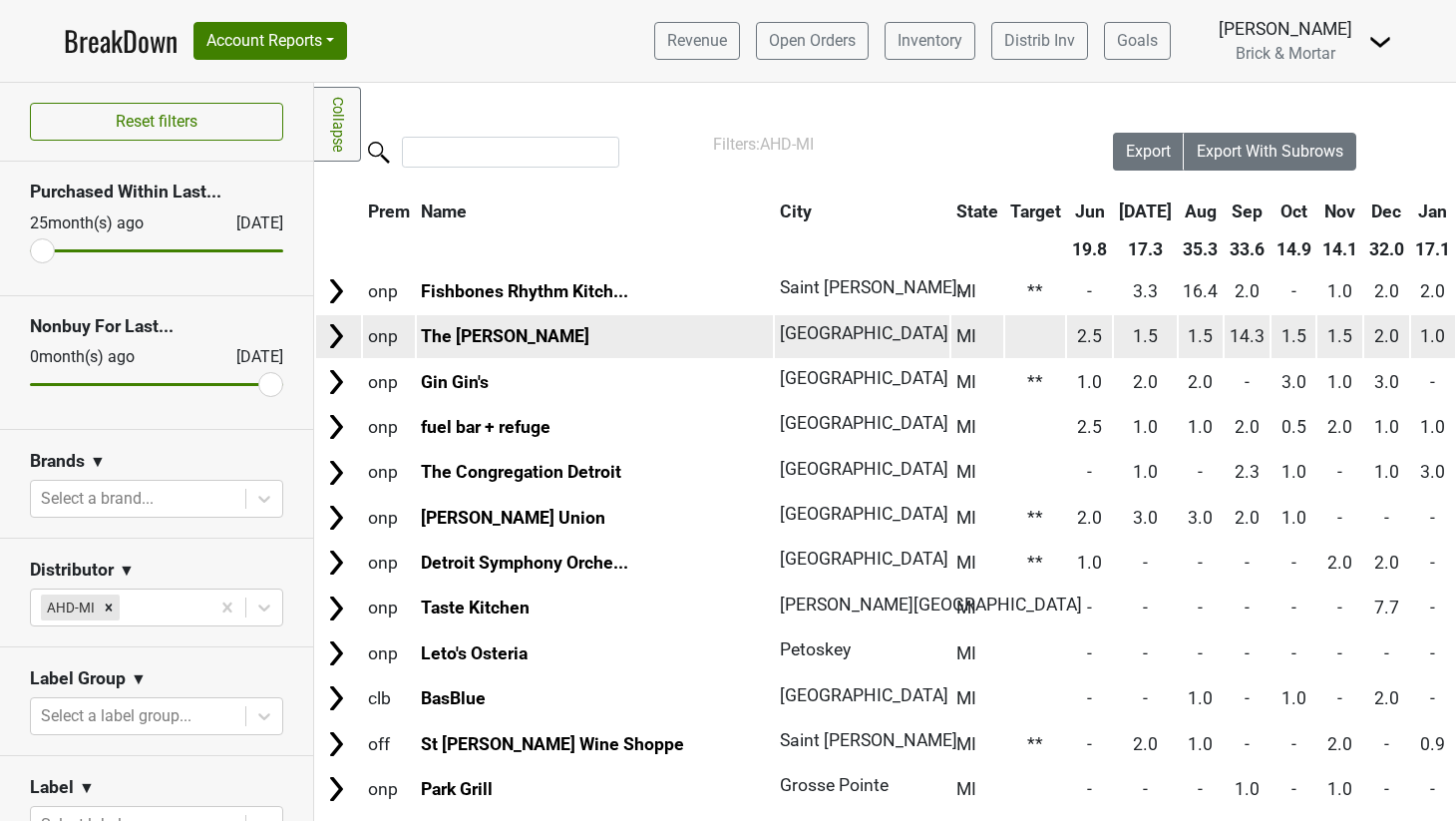 click at bounding box center [1035, 336] 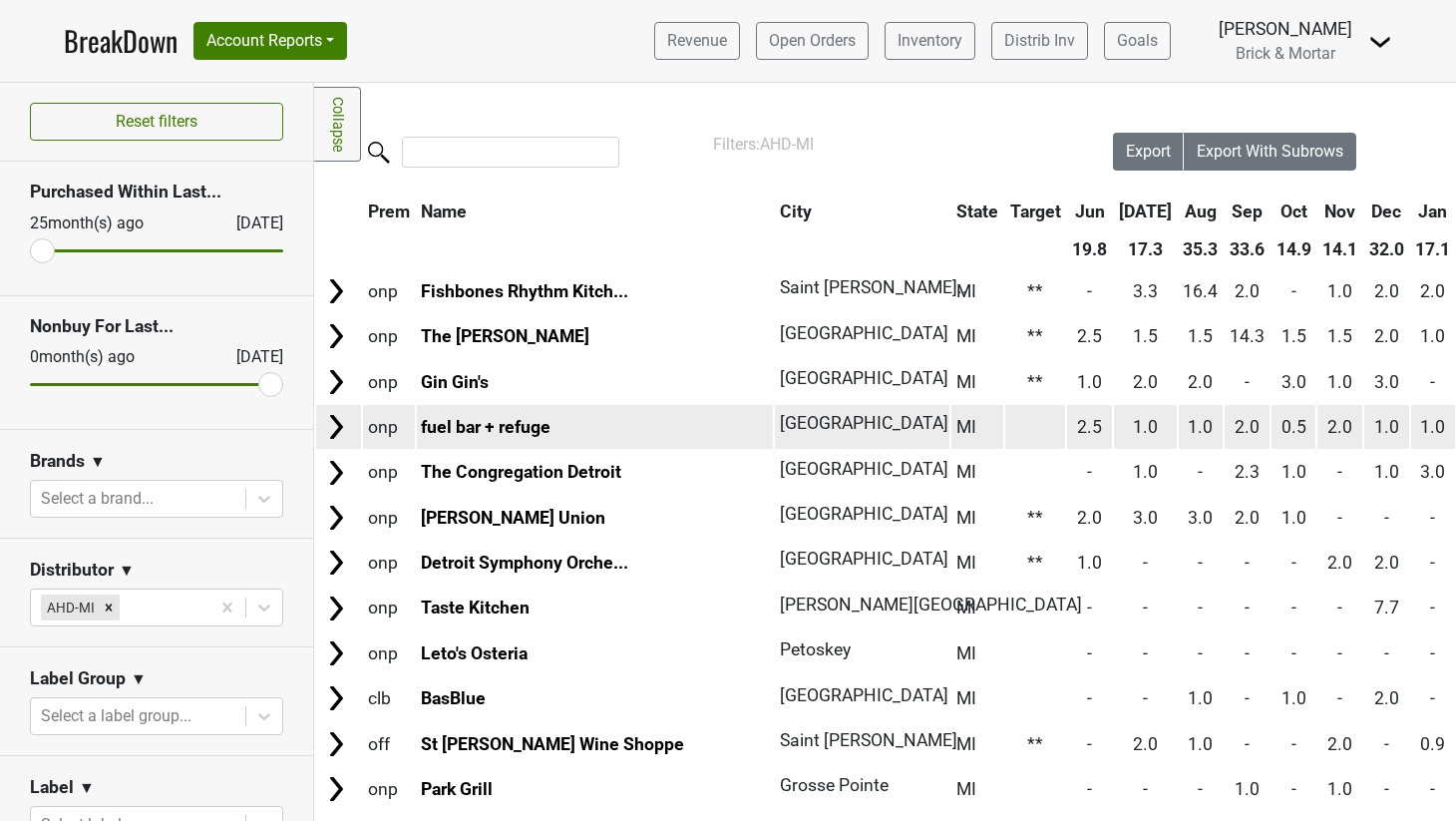 click at bounding box center (1035, 426) 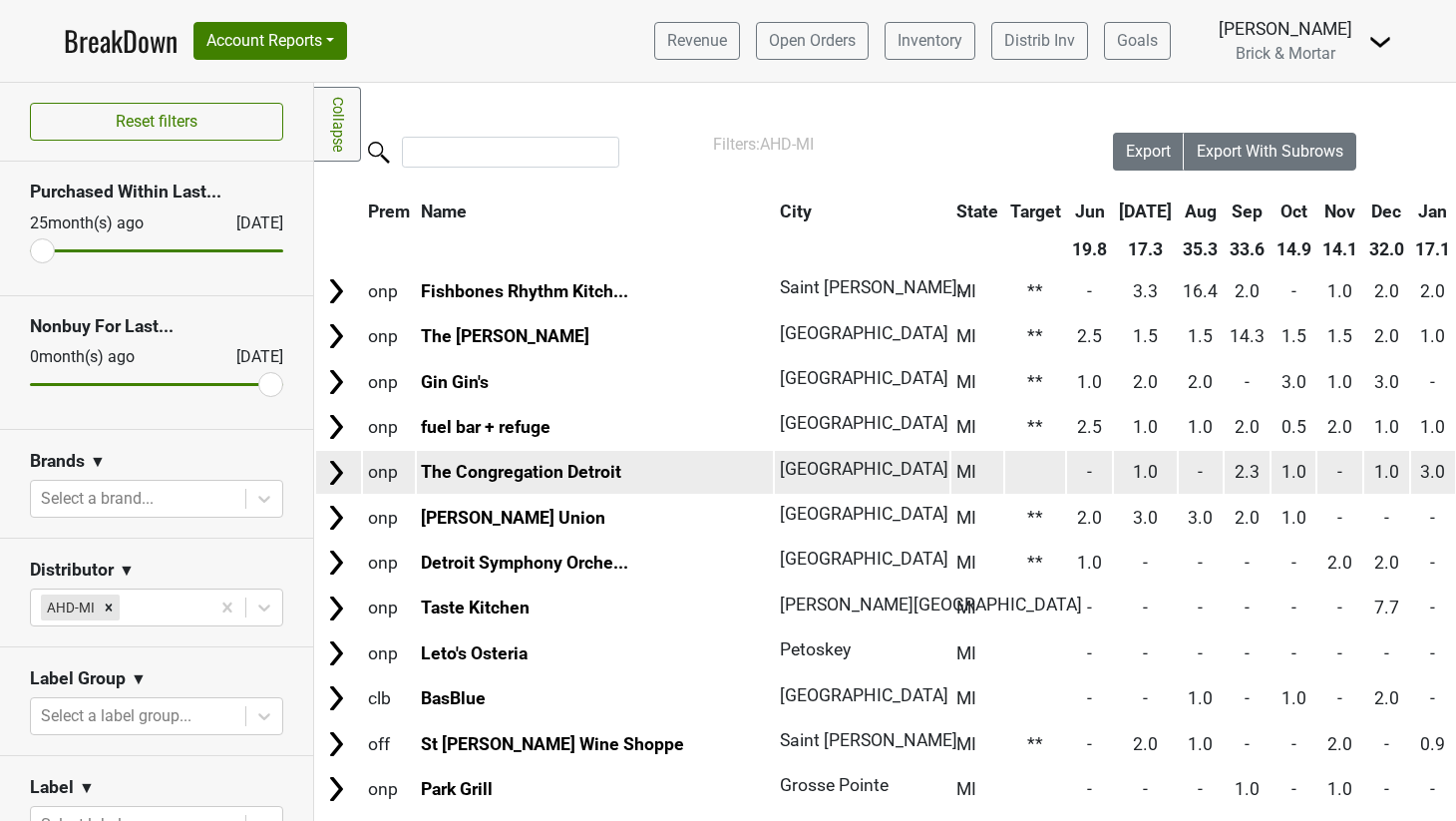 click at bounding box center (1035, 472) 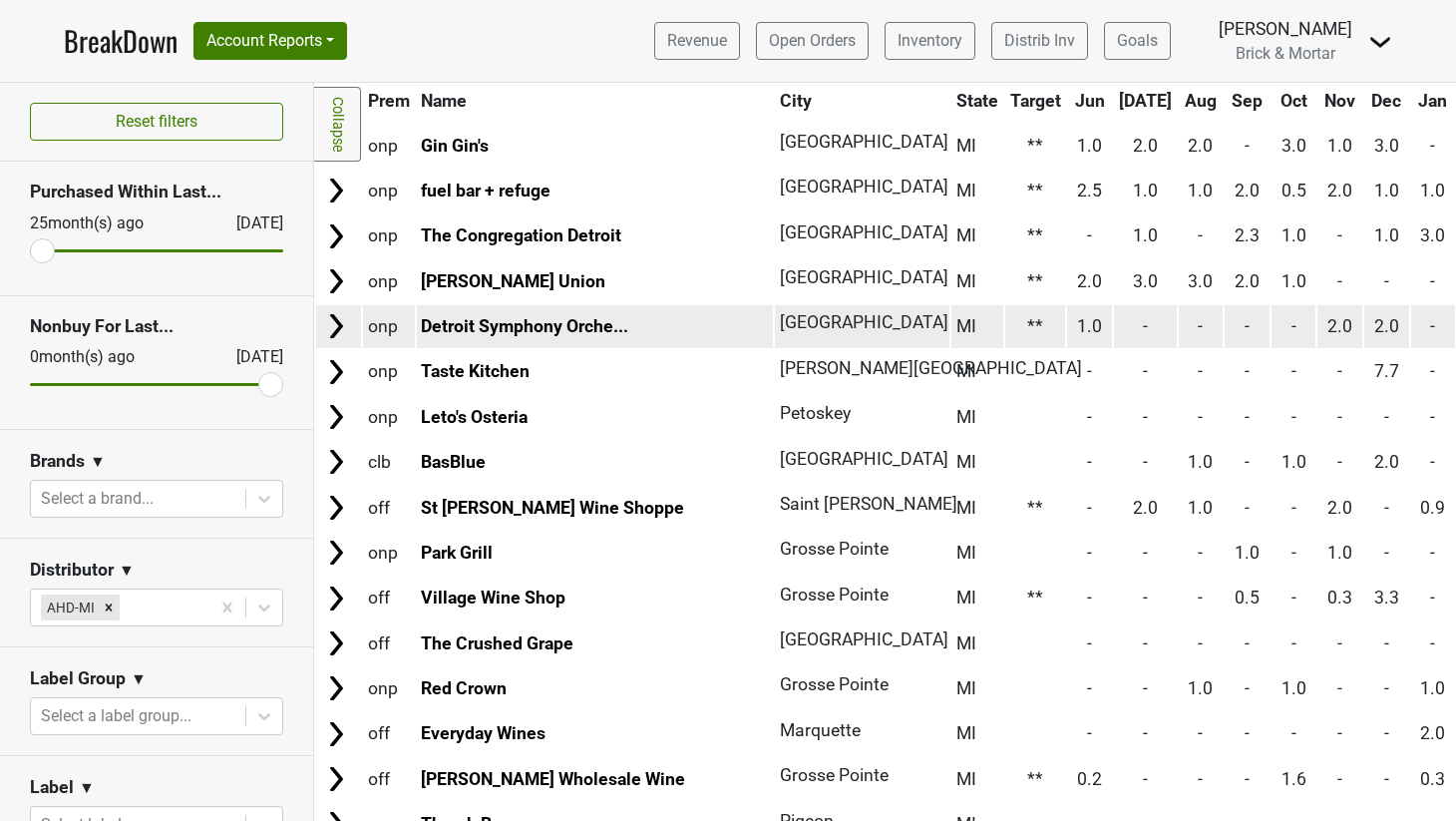 scroll, scrollTop: 257, scrollLeft: 0, axis: vertical 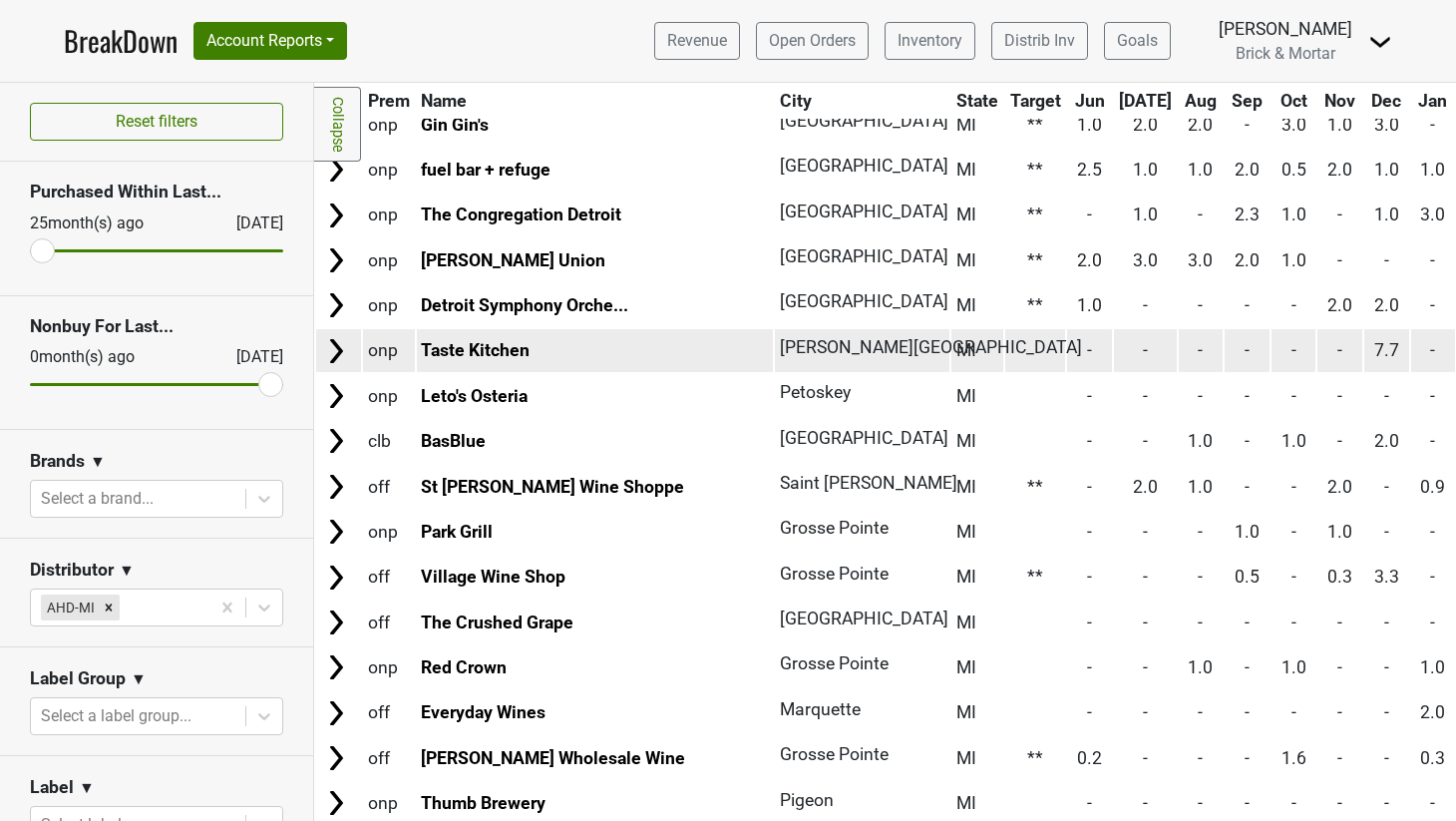 click at bounding box center [1035, 350] 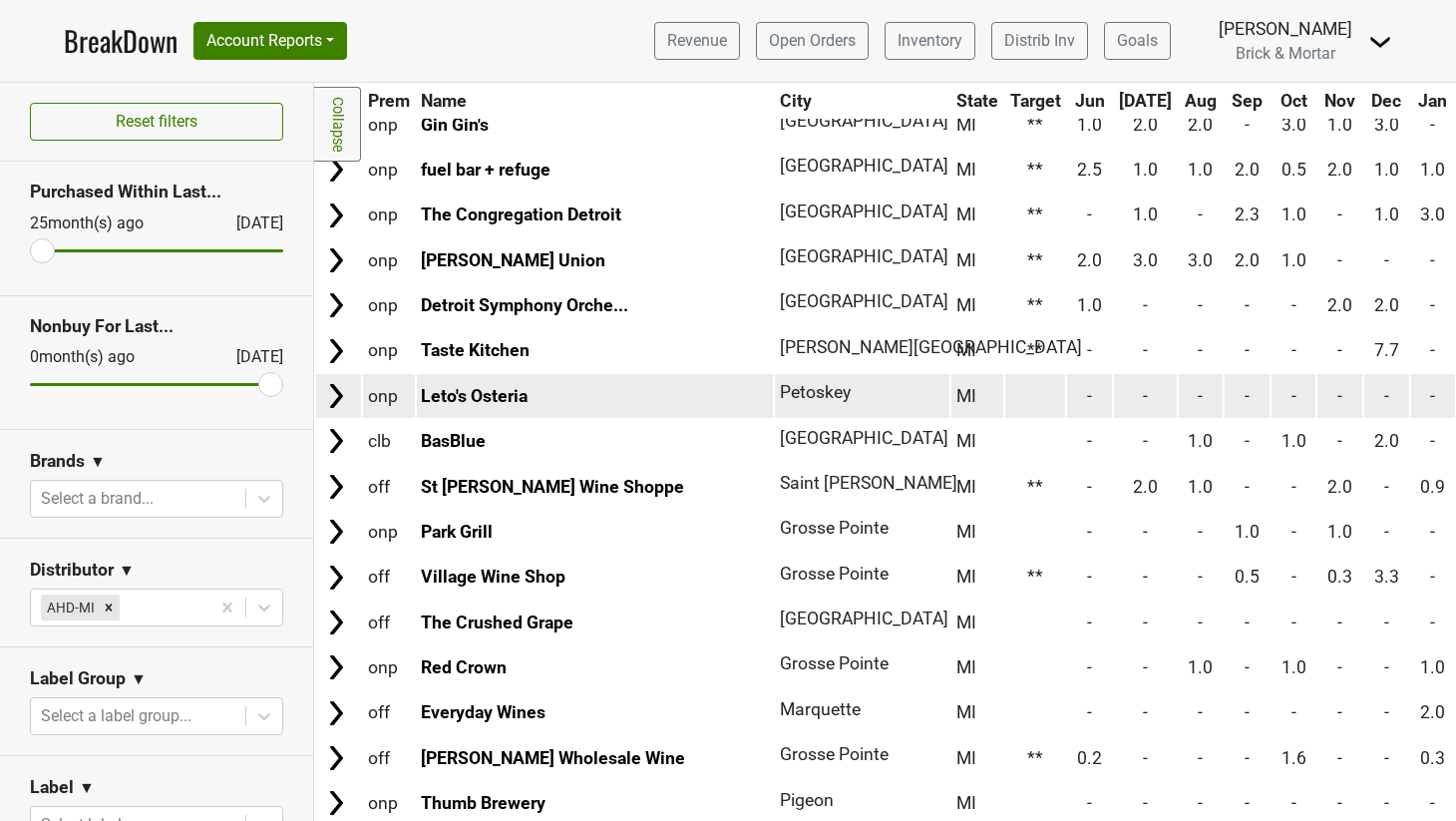click at bounding box center [1035, 395] 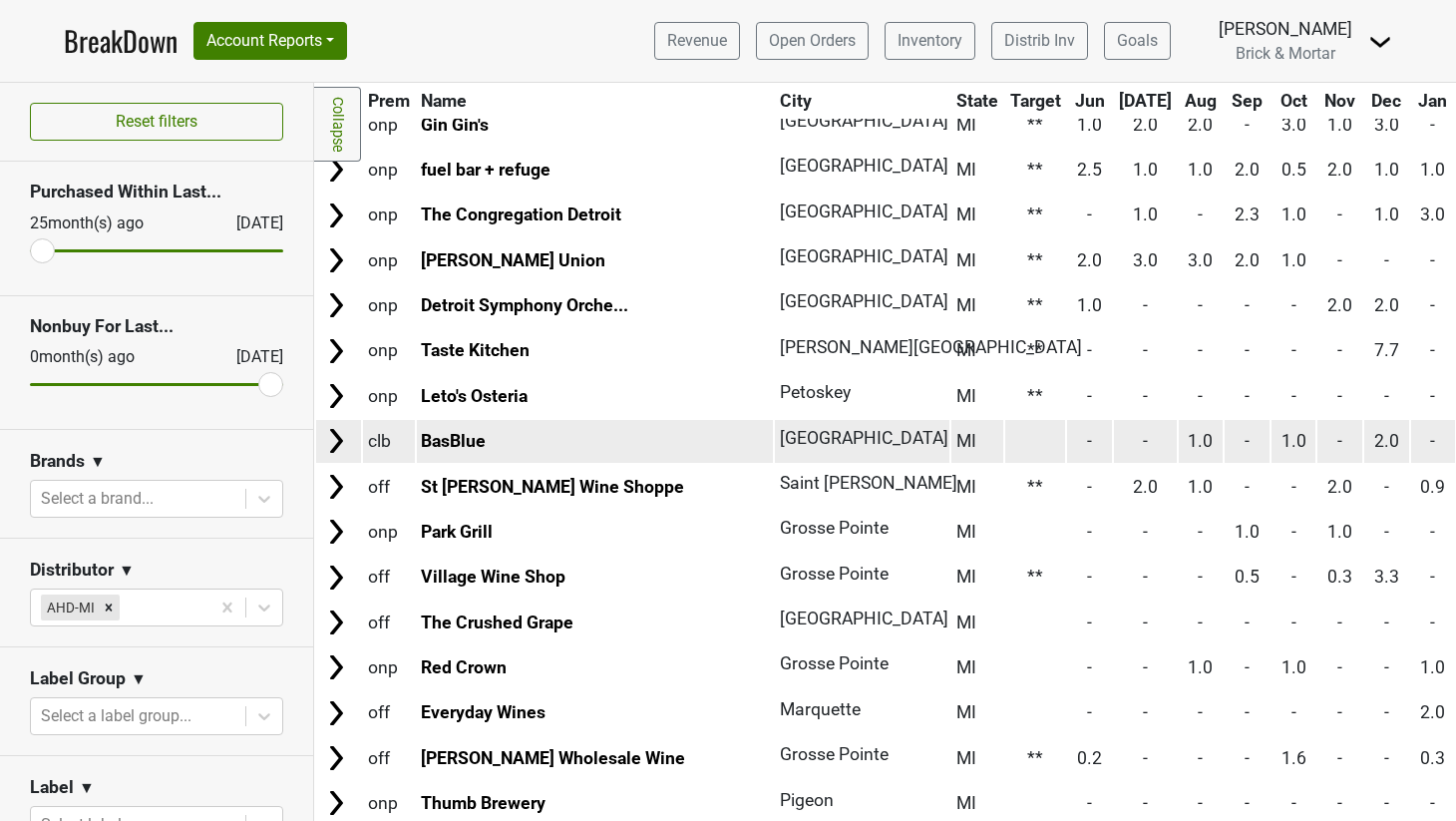 click at bounding box center [1035, 441] 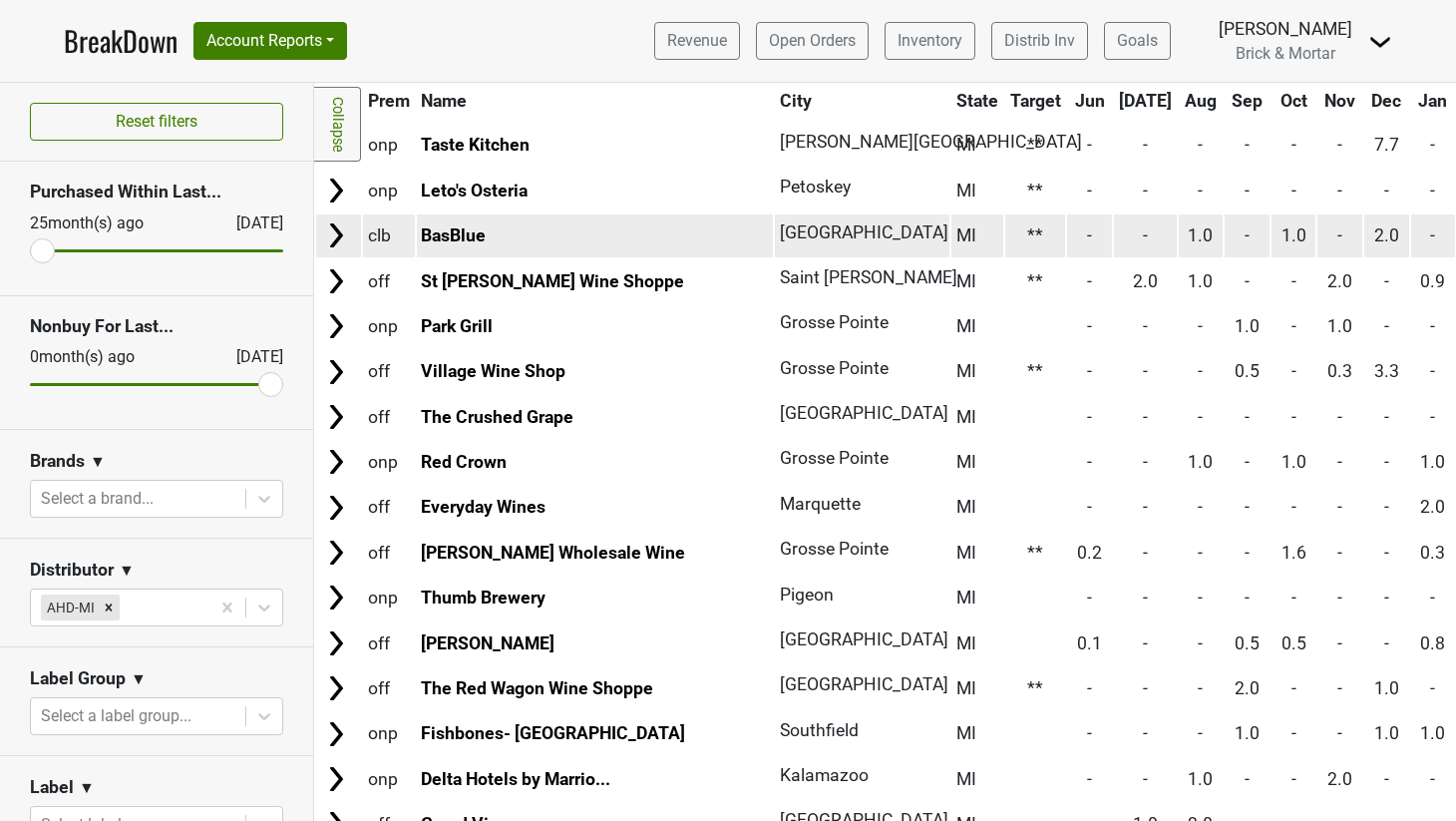 scroll, scrollTop: 465, scrollLeft: 0, axis: vertical 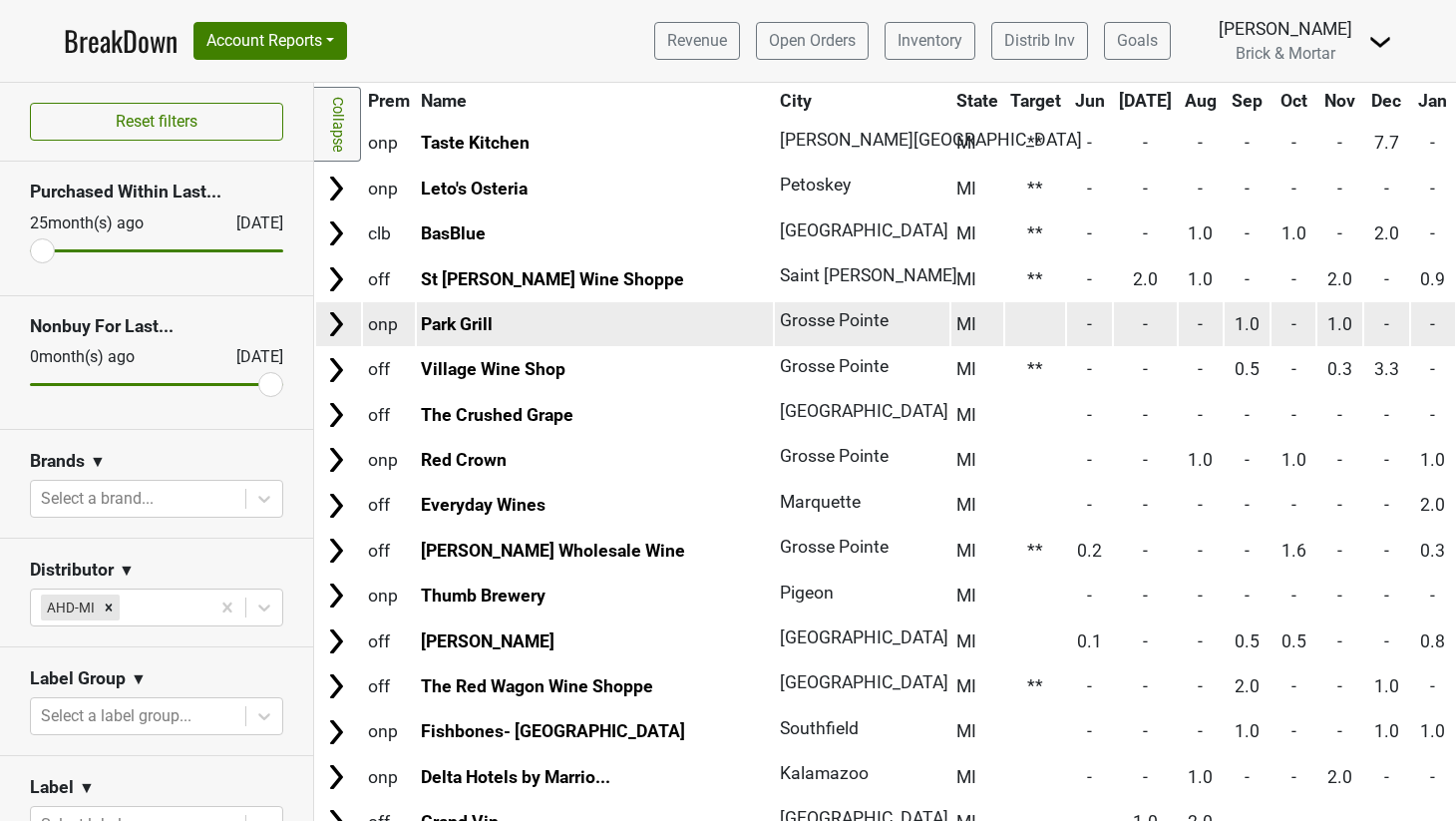 click at bounding box center [1035, 323] 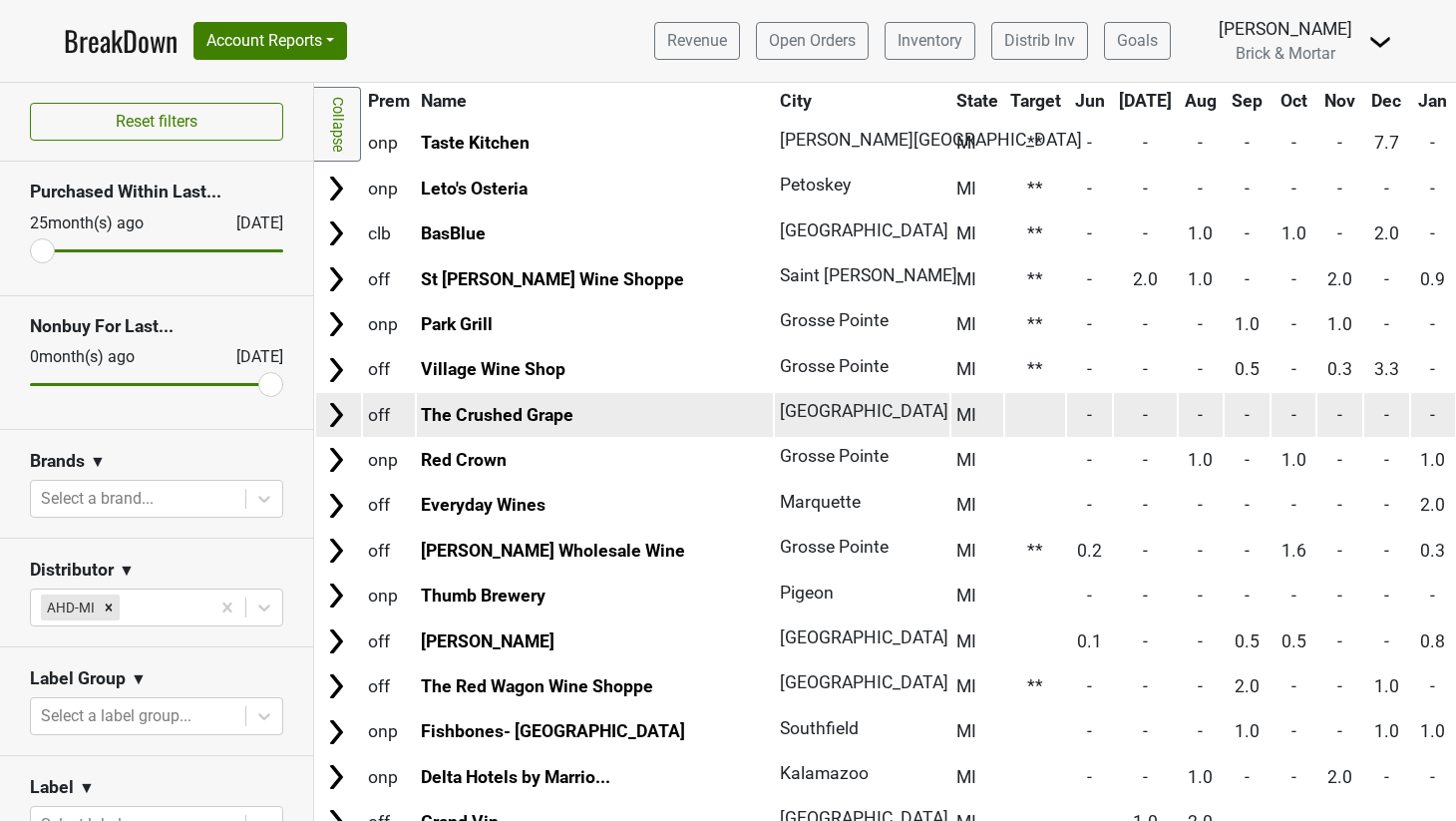 click at bounding box center [1035, 414] 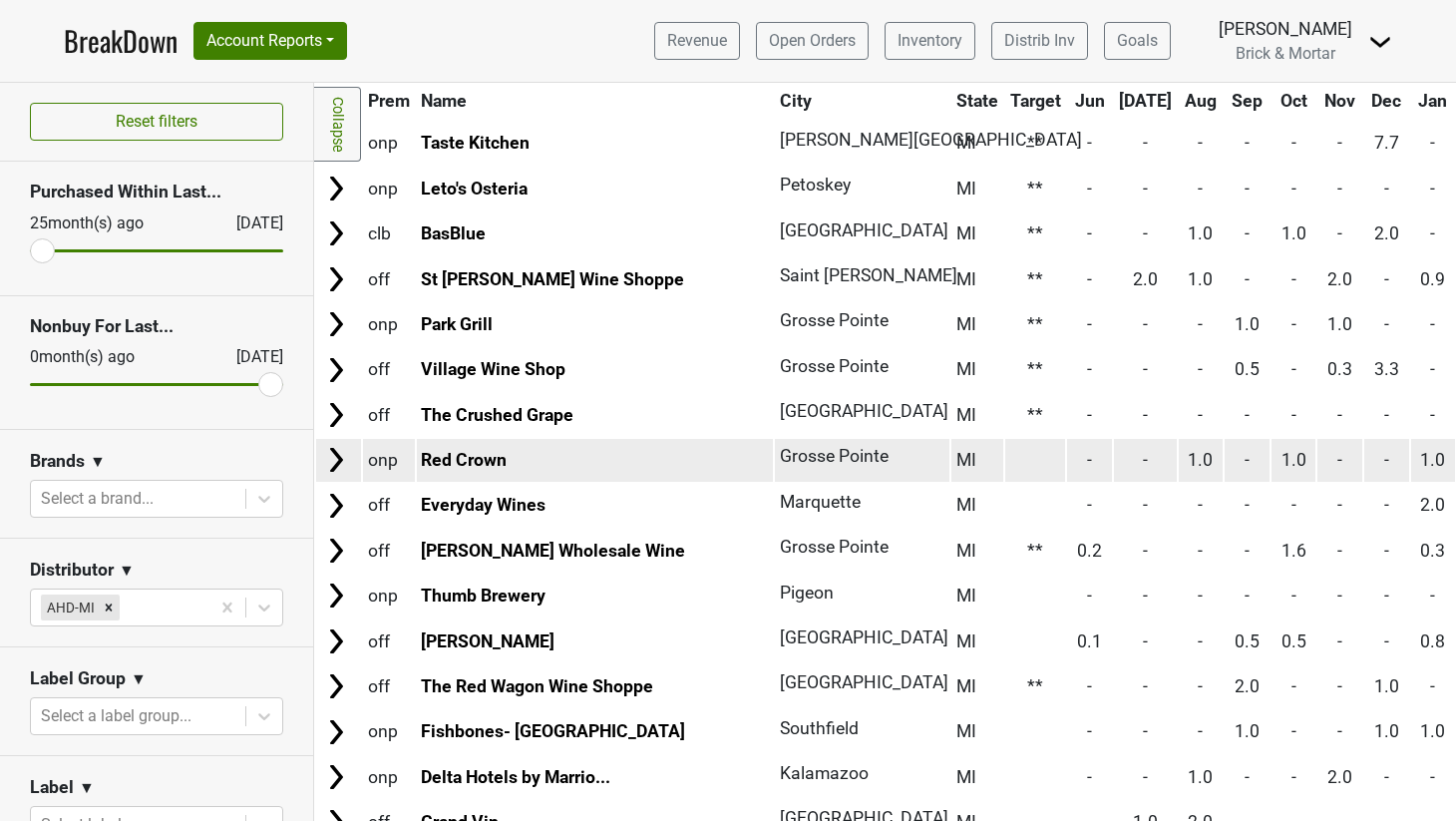 click at bounding box center [1035, 460] 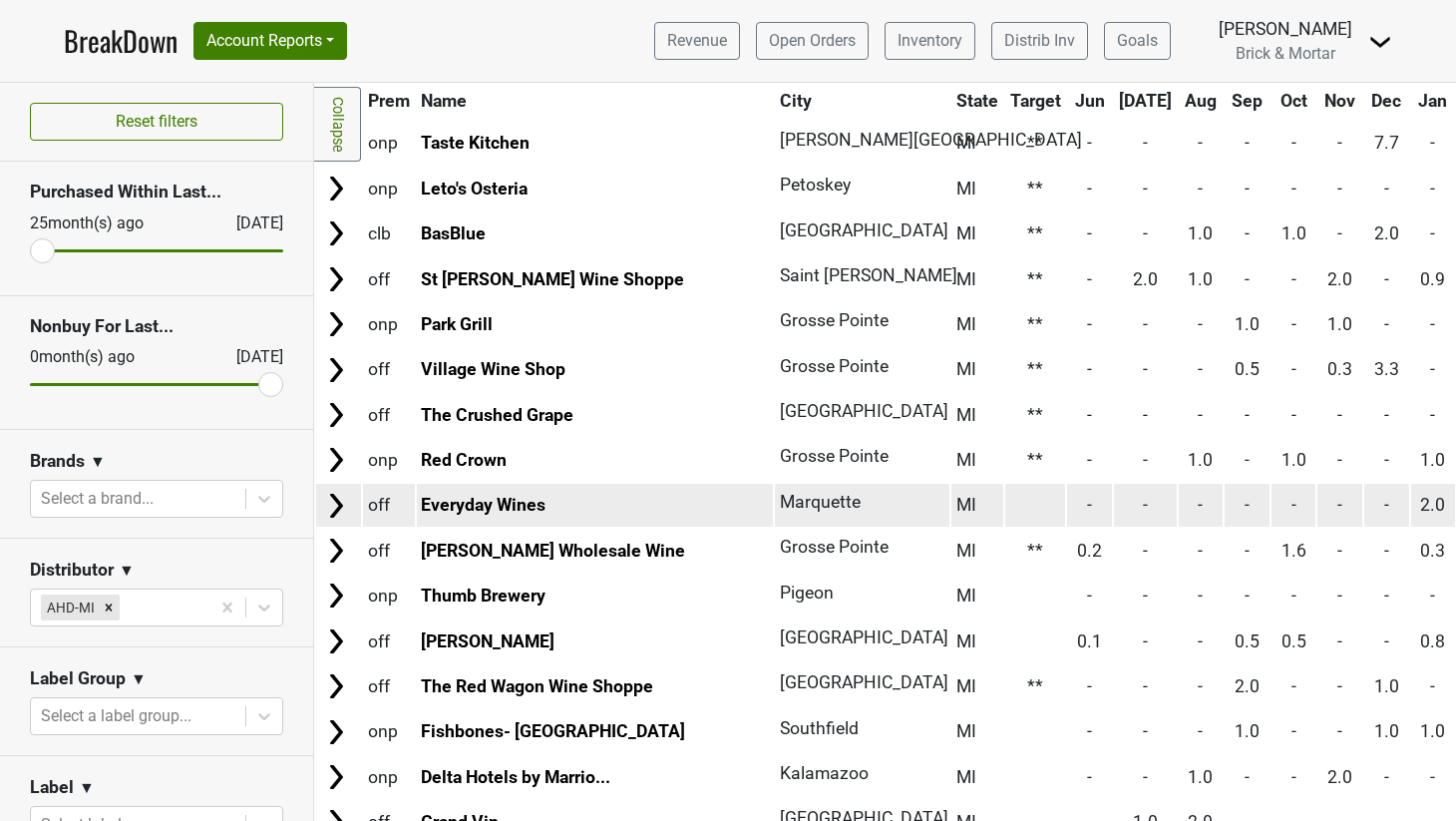 click at bounding box center (1035, 505) 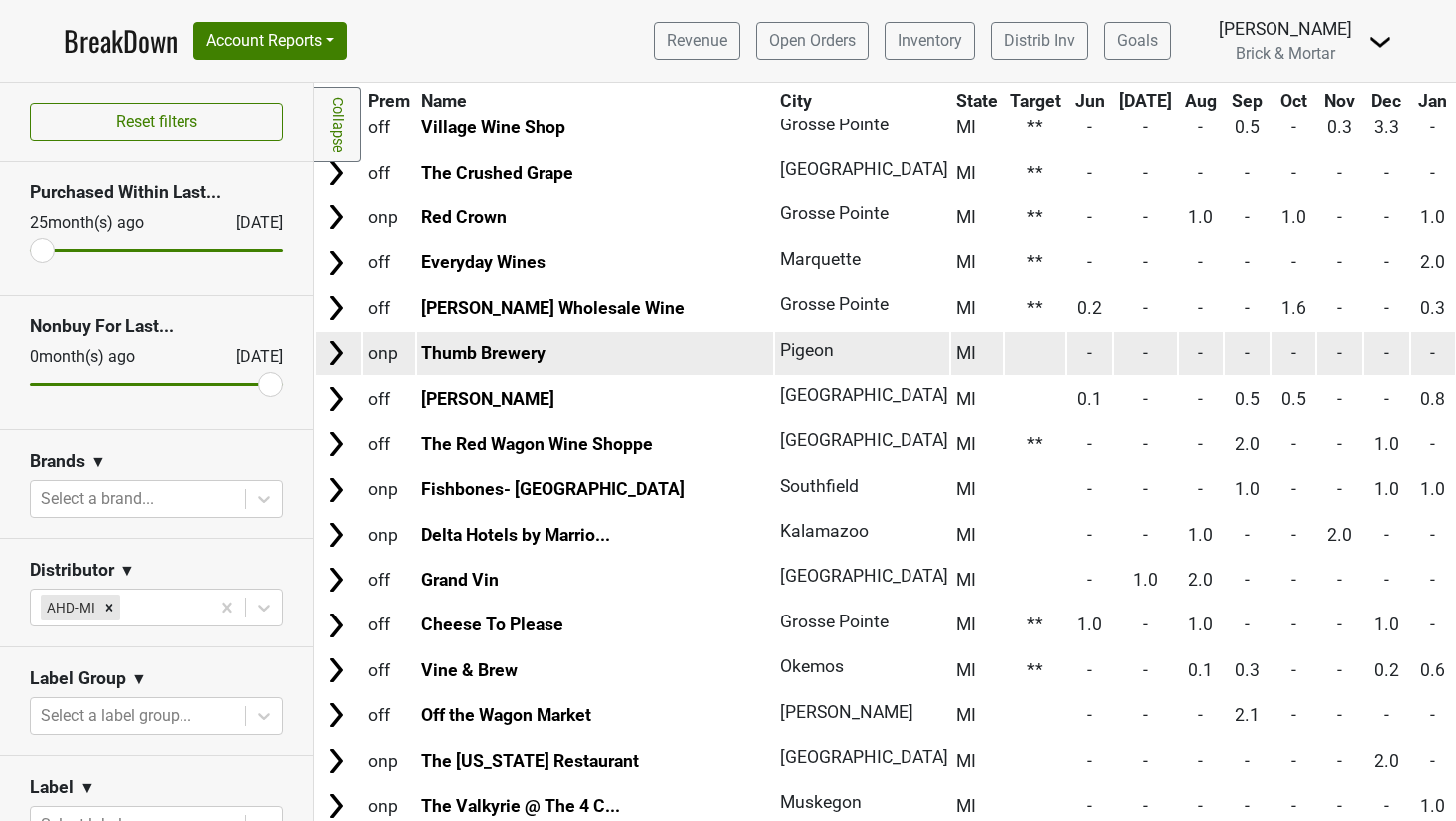 scroll, scrollTop: 712, scrollLeft: 0, axis: vertical 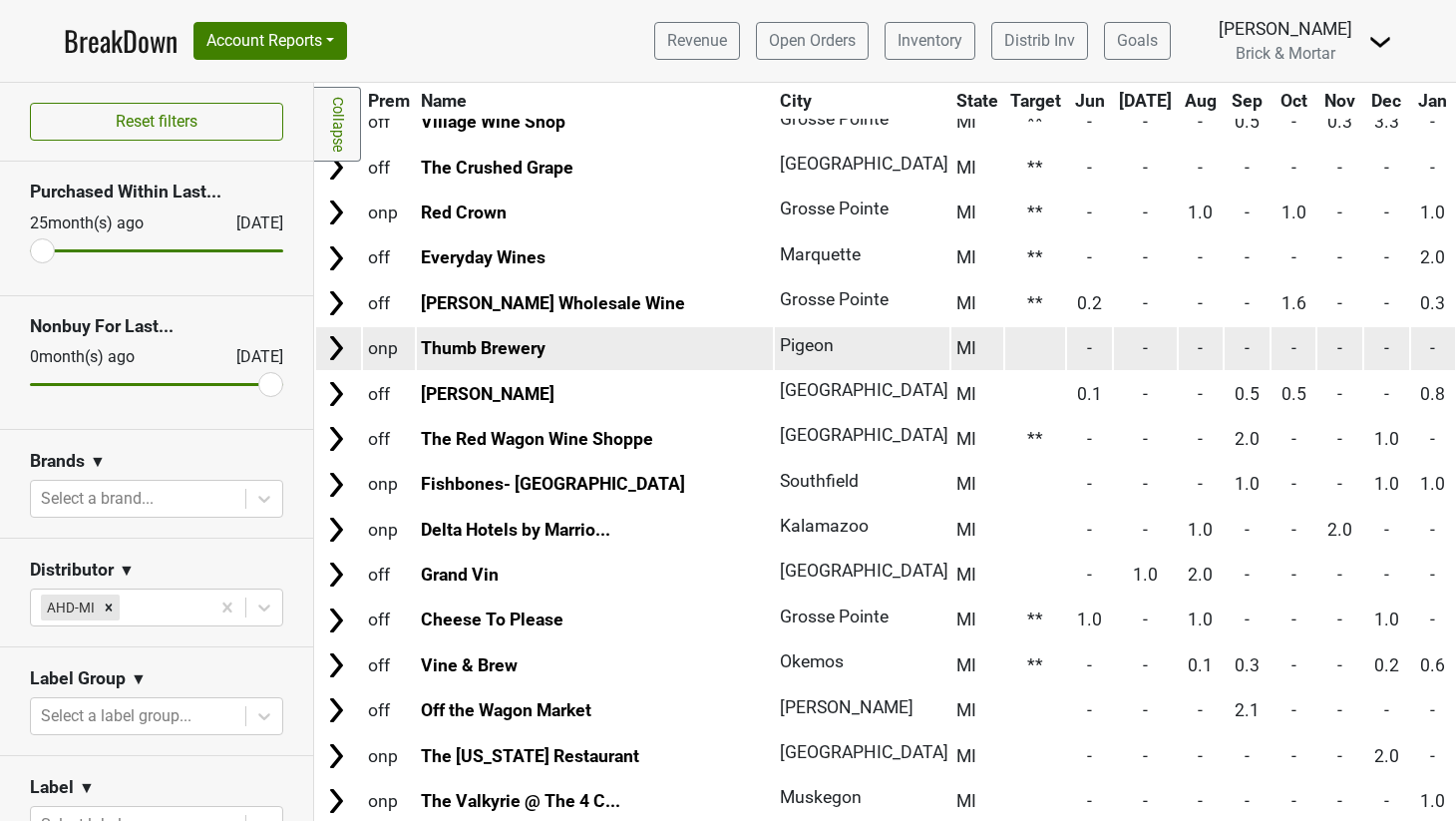 click at bounding box center (1035, 348) 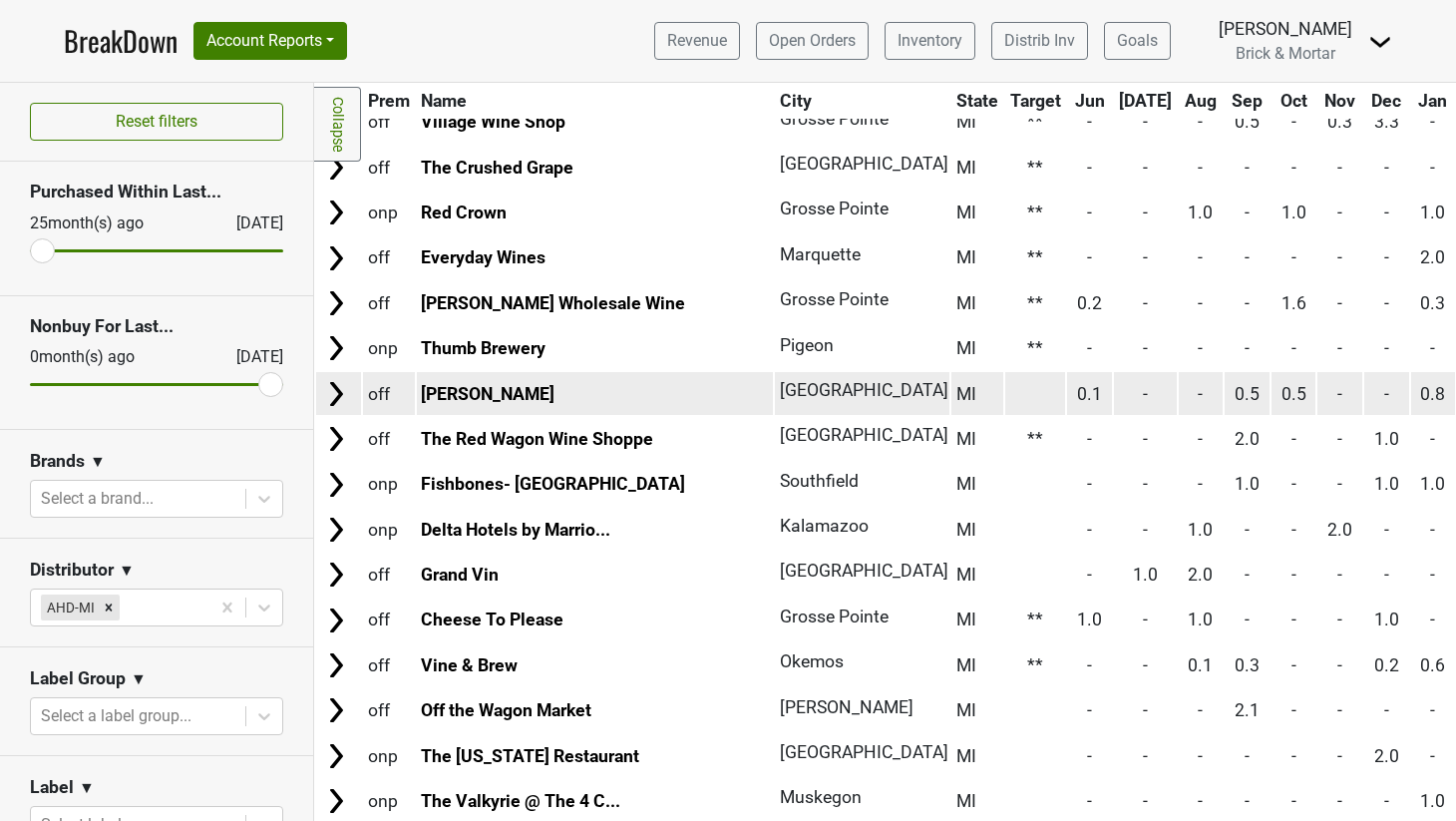 click at bounding box center [1035, 393] 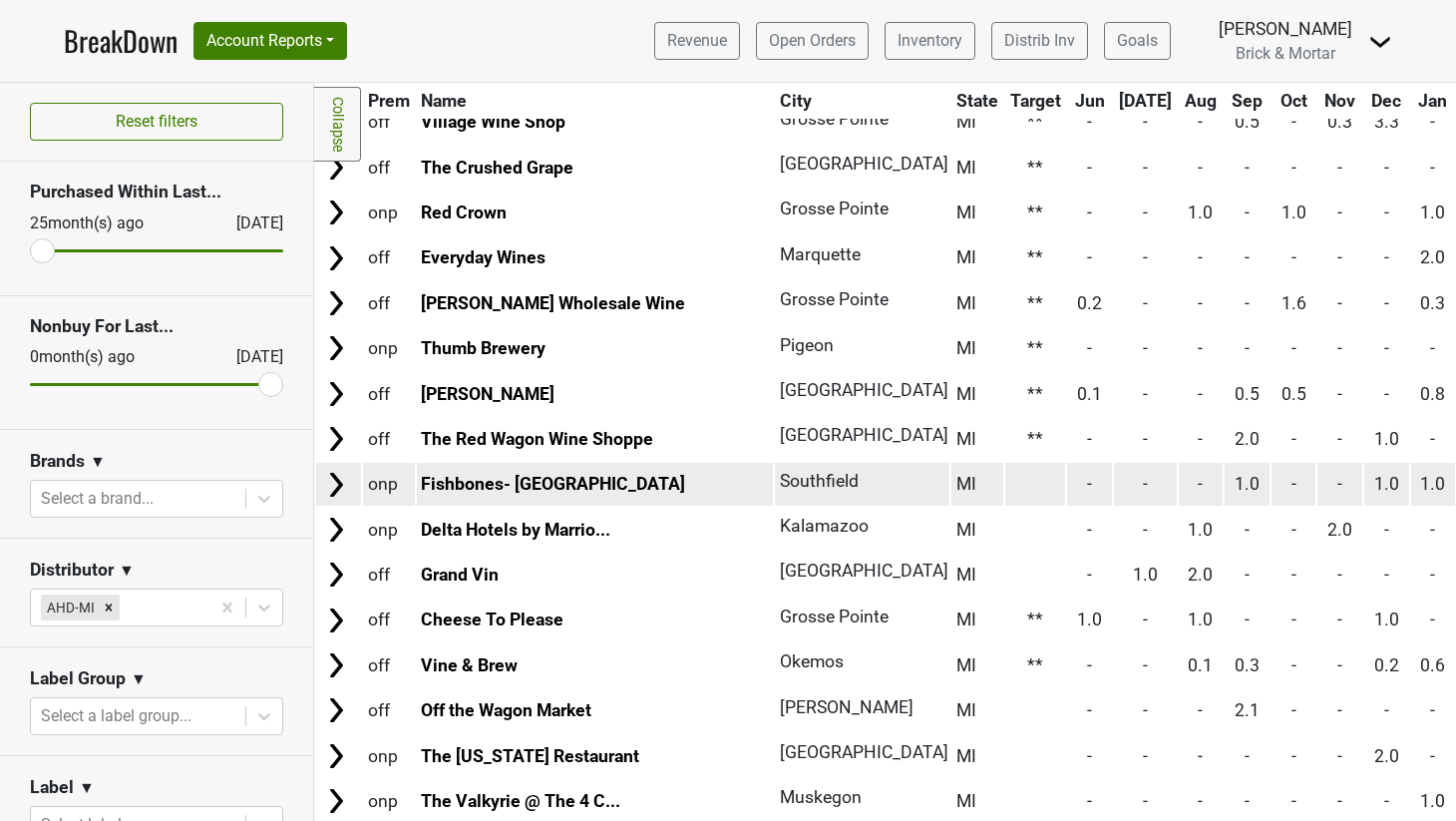 click at bounding box center (1035, 484) 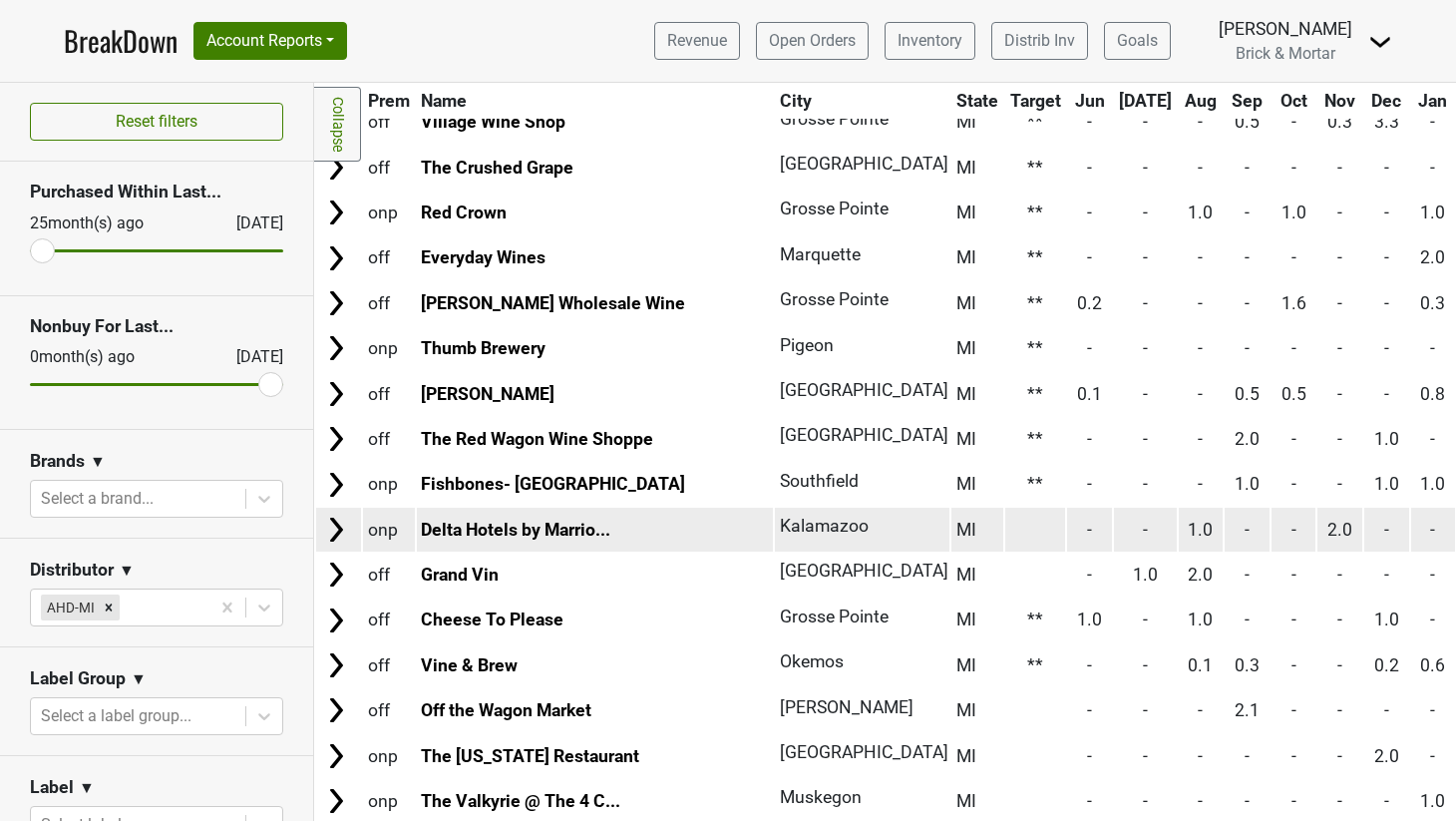 click at bounding box center [1035, 529] 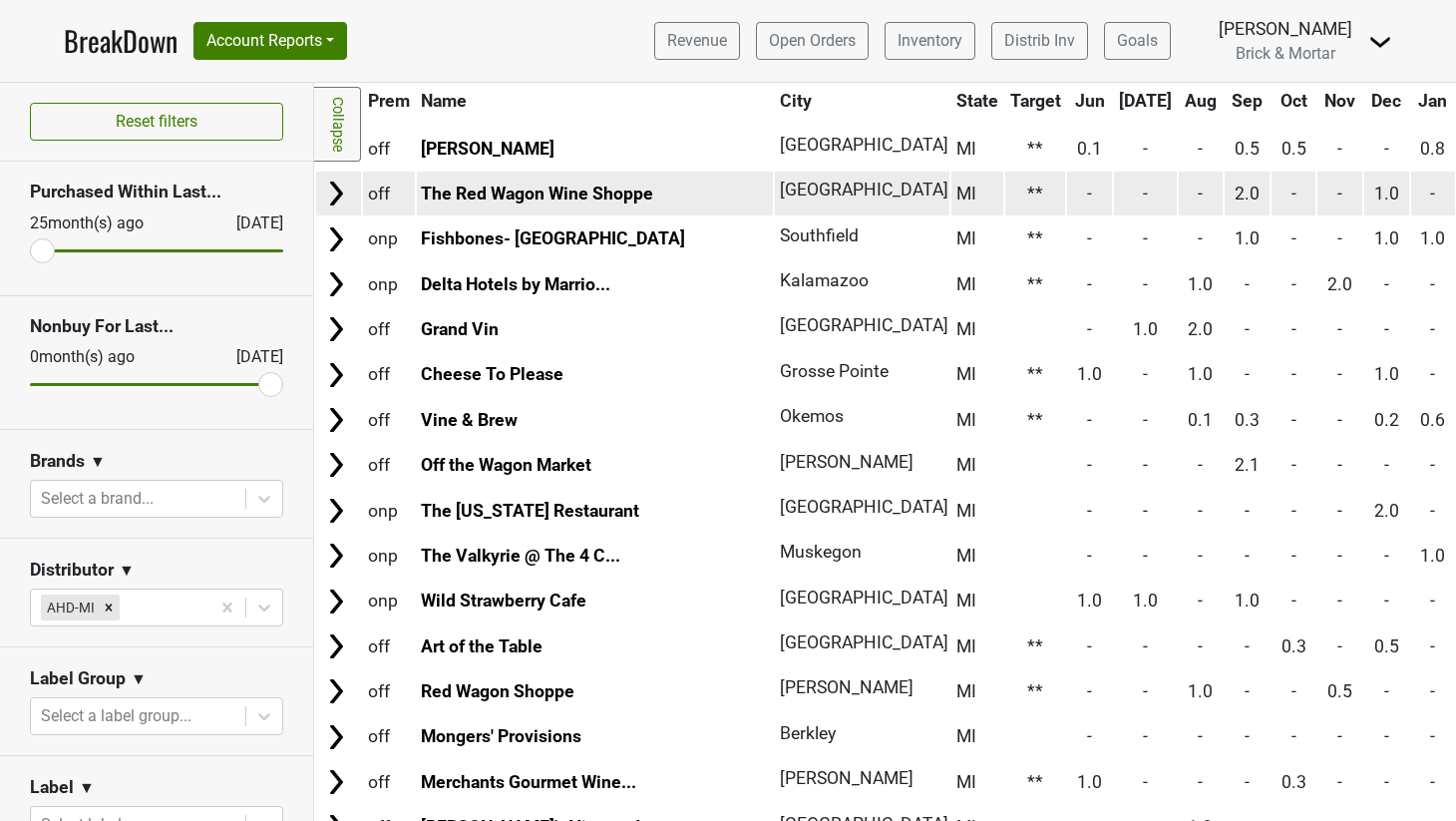 scroll, scrollTop: 966, scrollLeft: 0, axis: vertical 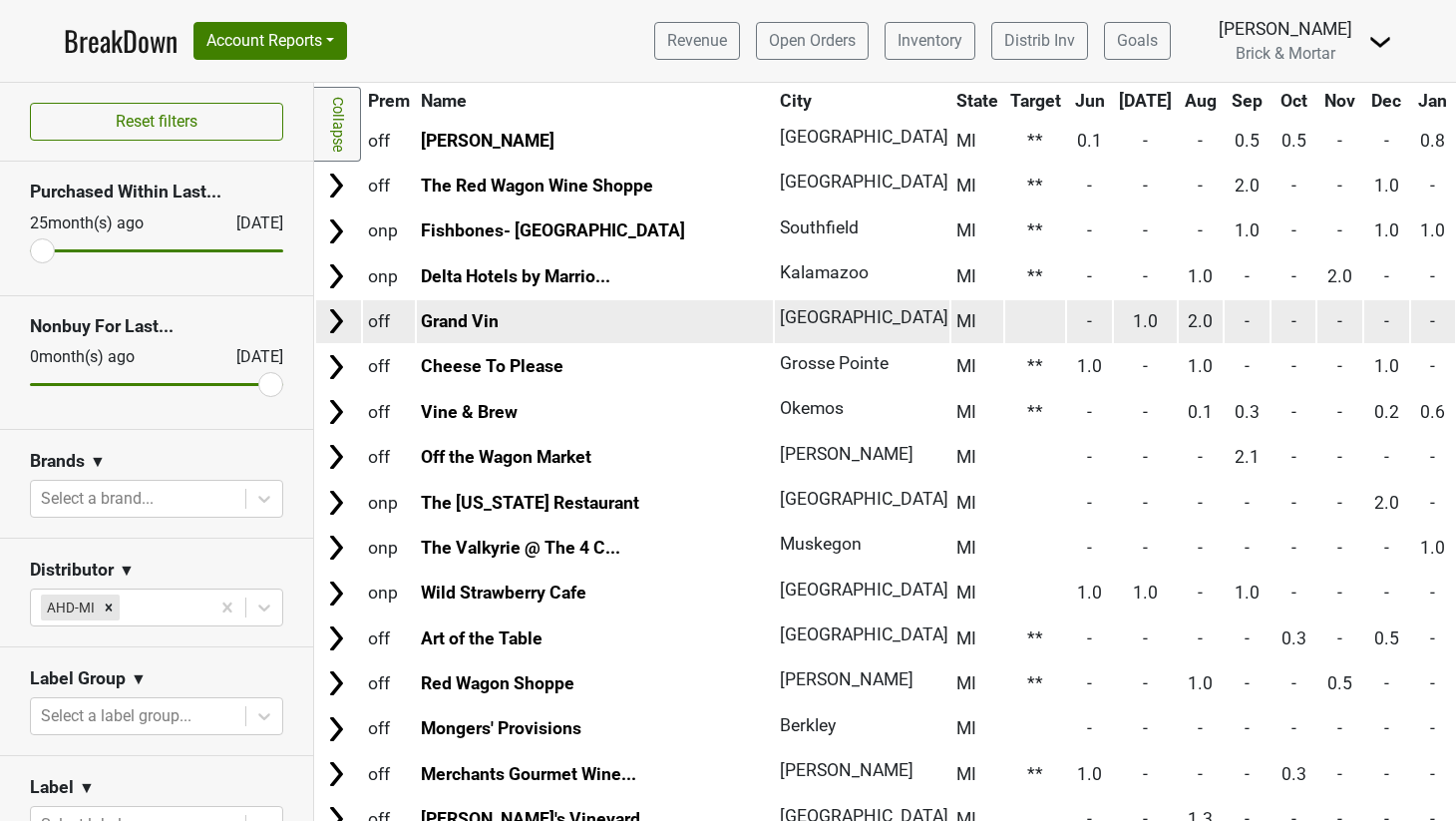 click at bounding box center [1035, 321] 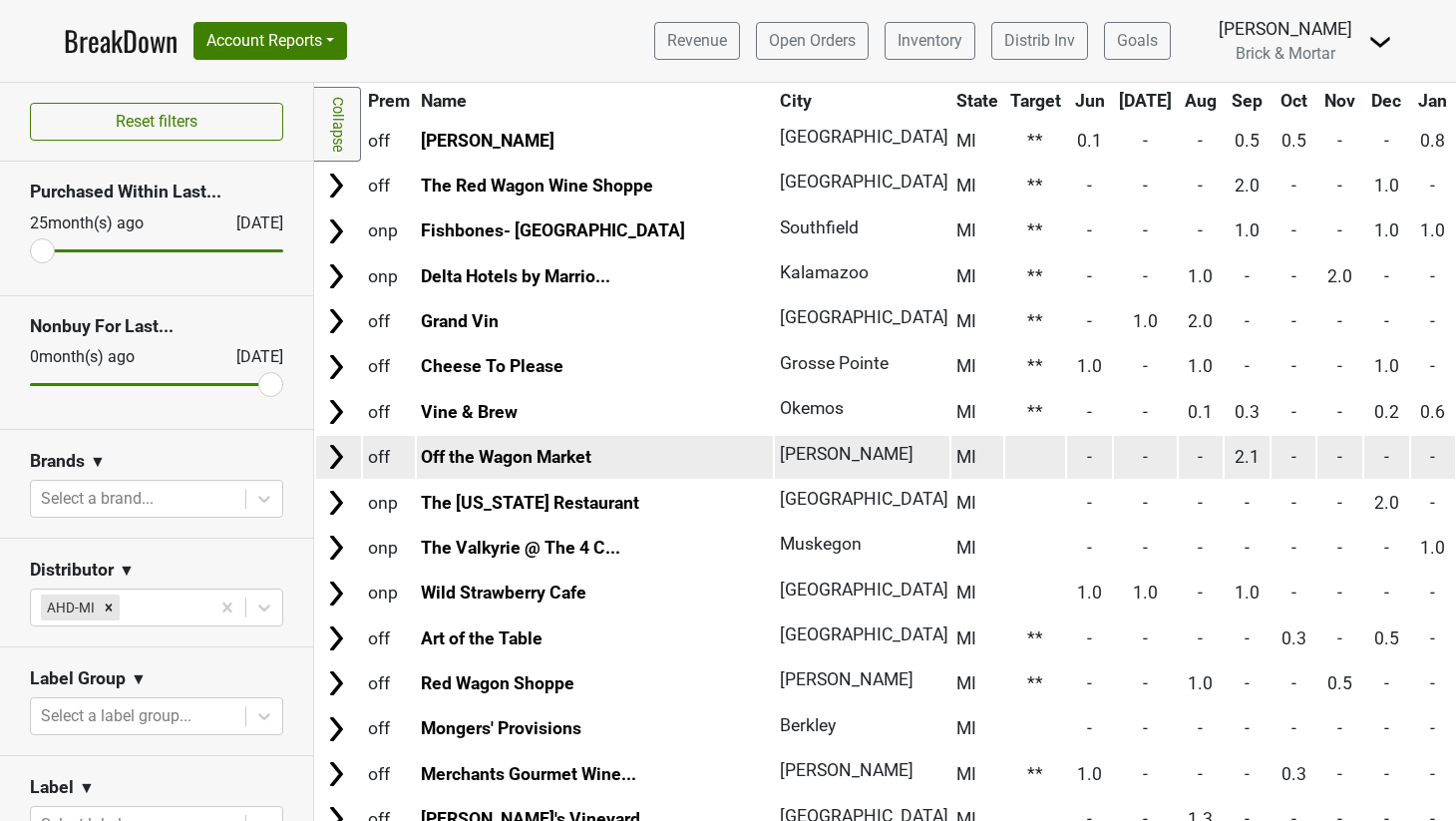 click at bounding box center [1035, 457] 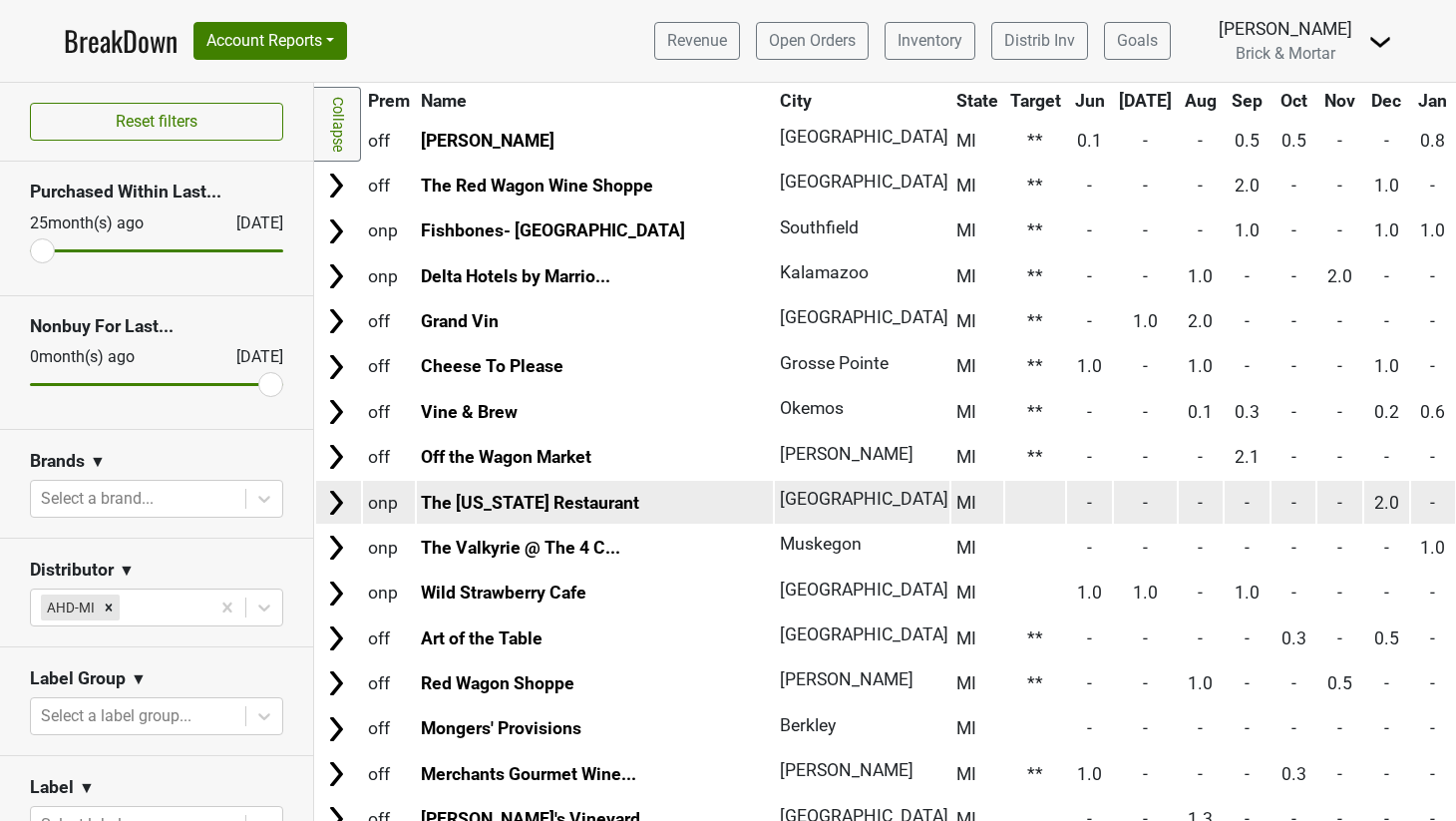 click at bounding box center [1035, 502] 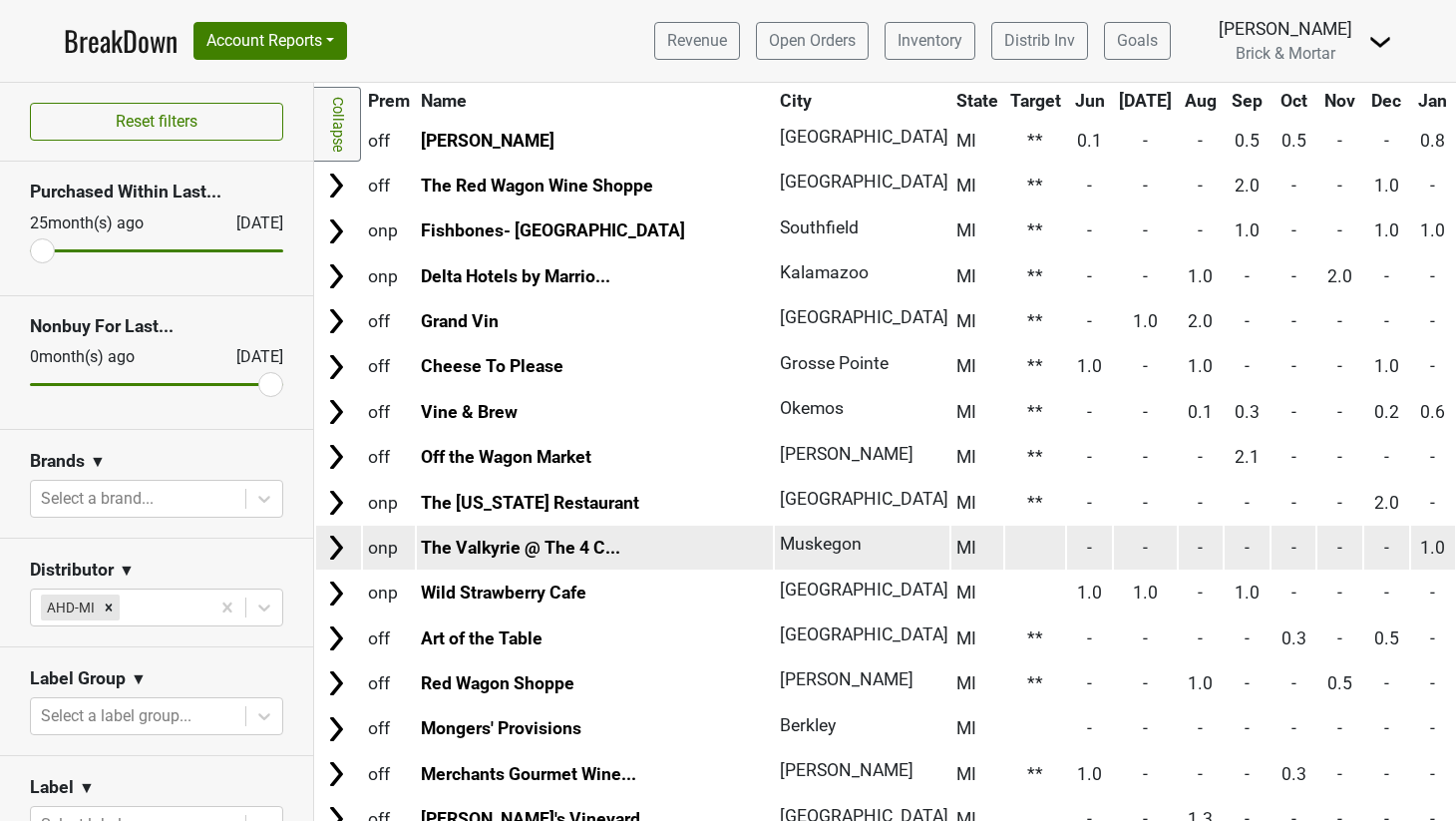 click at bounding box center [1035, 547] 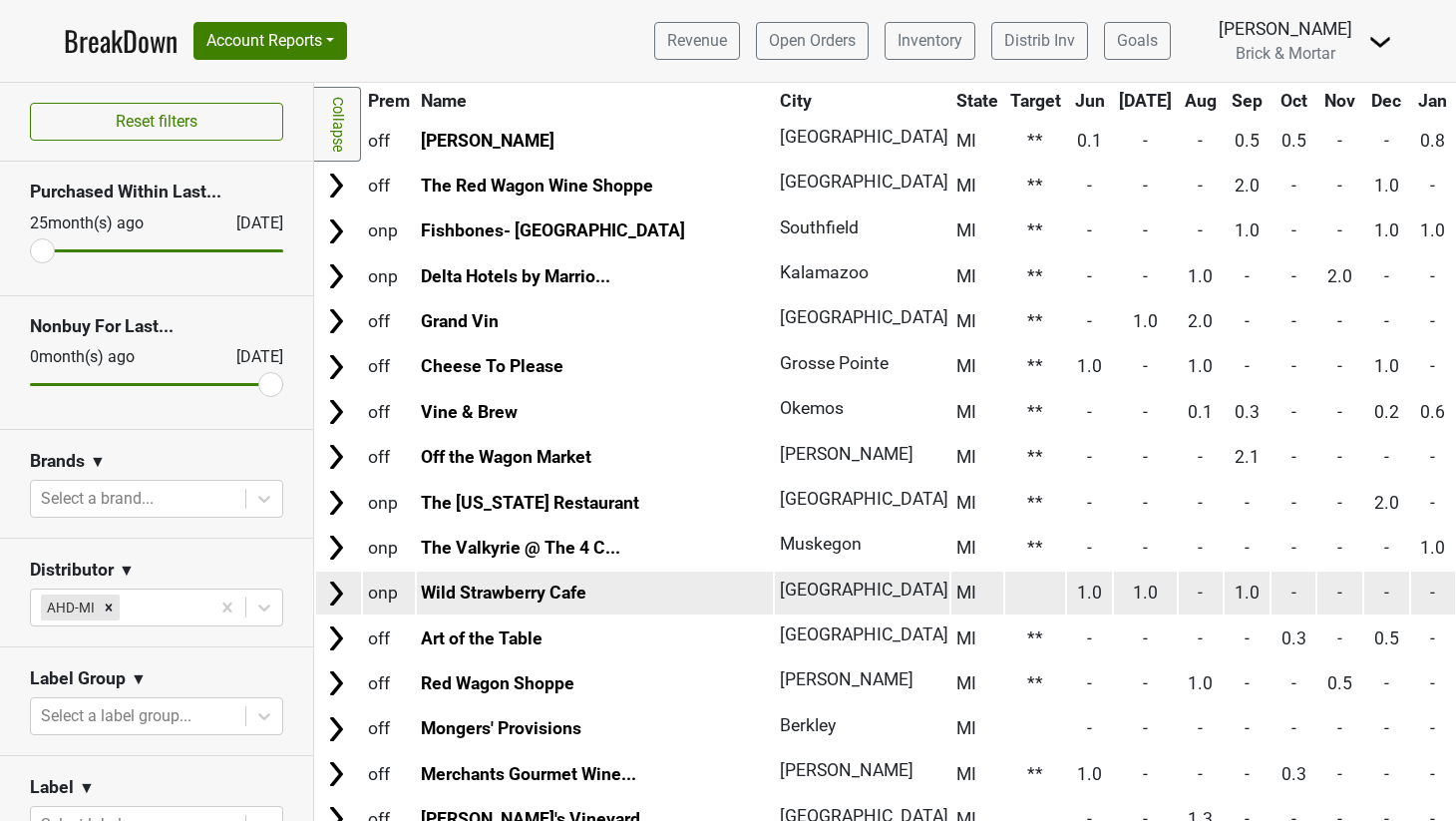 click at bounding box center (1035, 593) 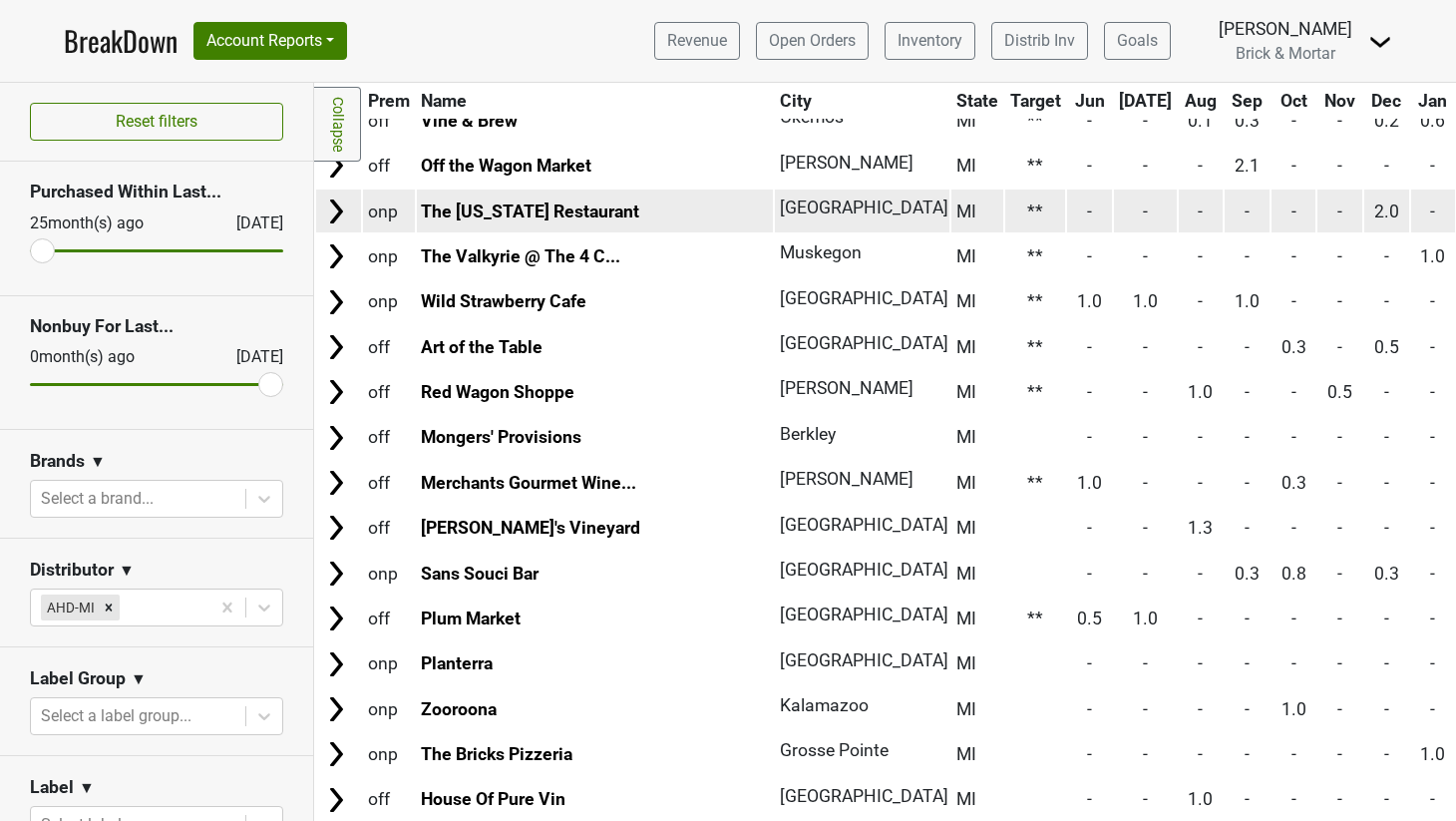 scroll, scrollTop: 1265, scrollLeft: 0, axis: vertical 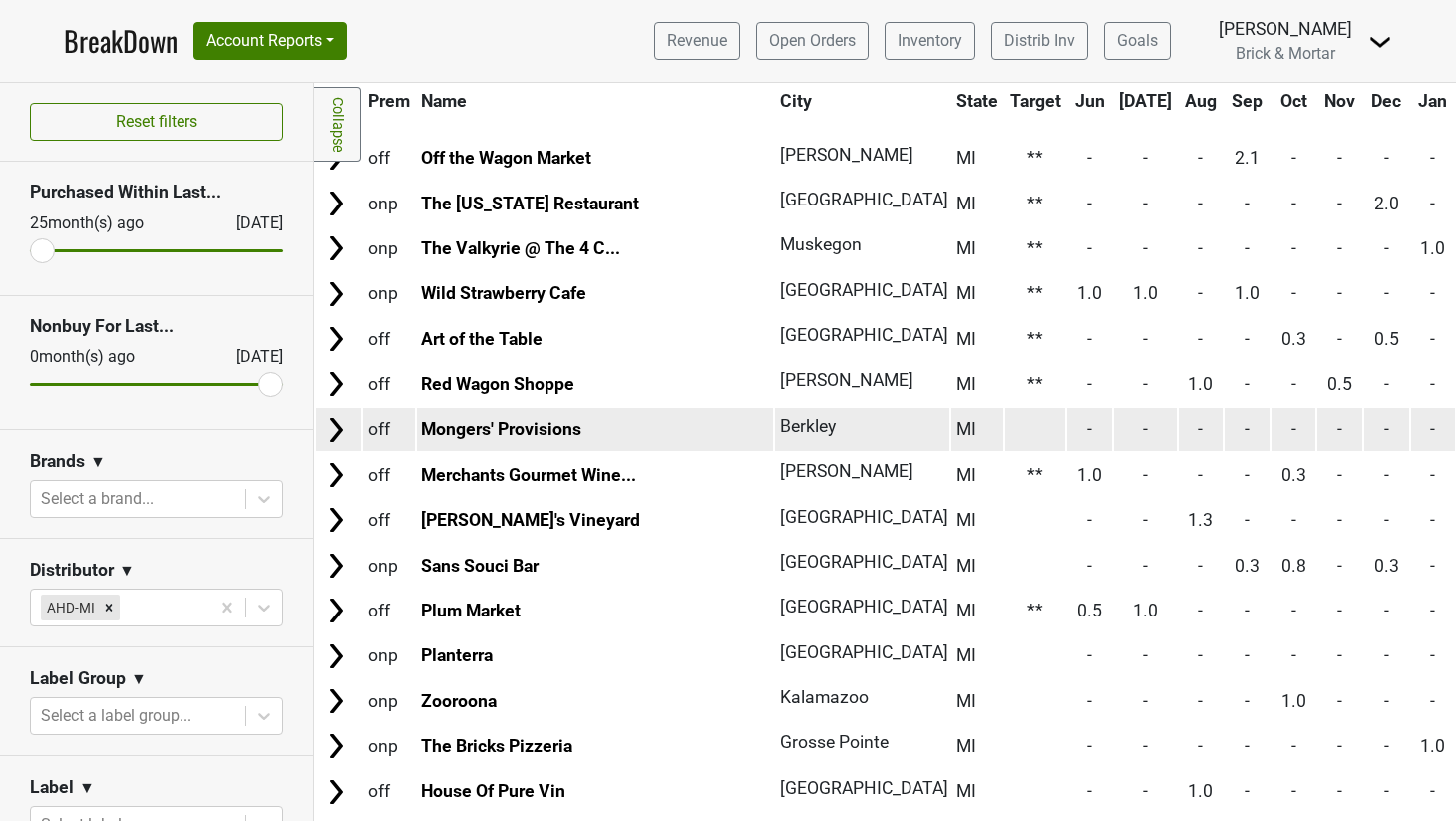 click at bounding box center [1035, 429] 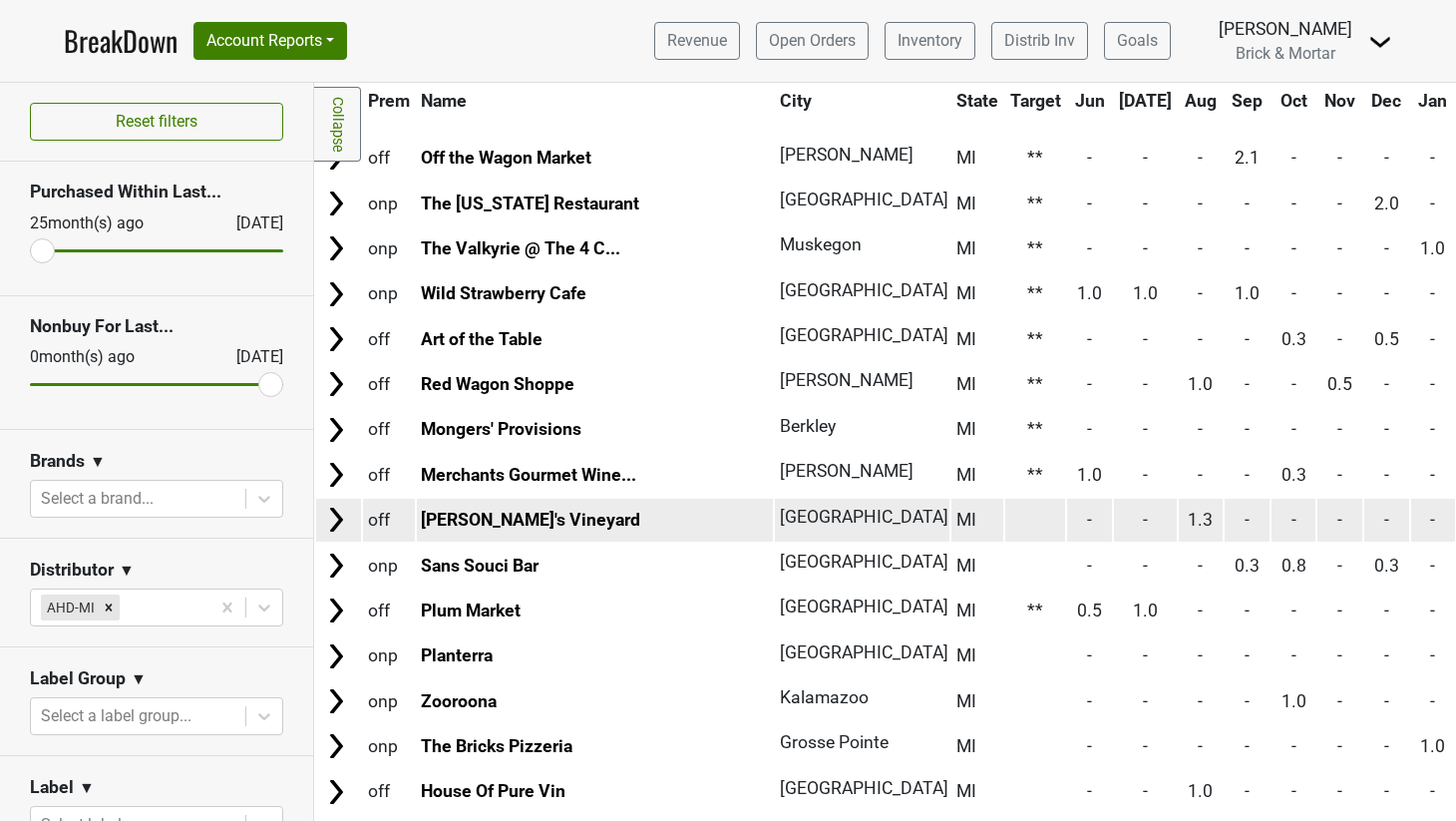 click at bounding box center [1035, 520] 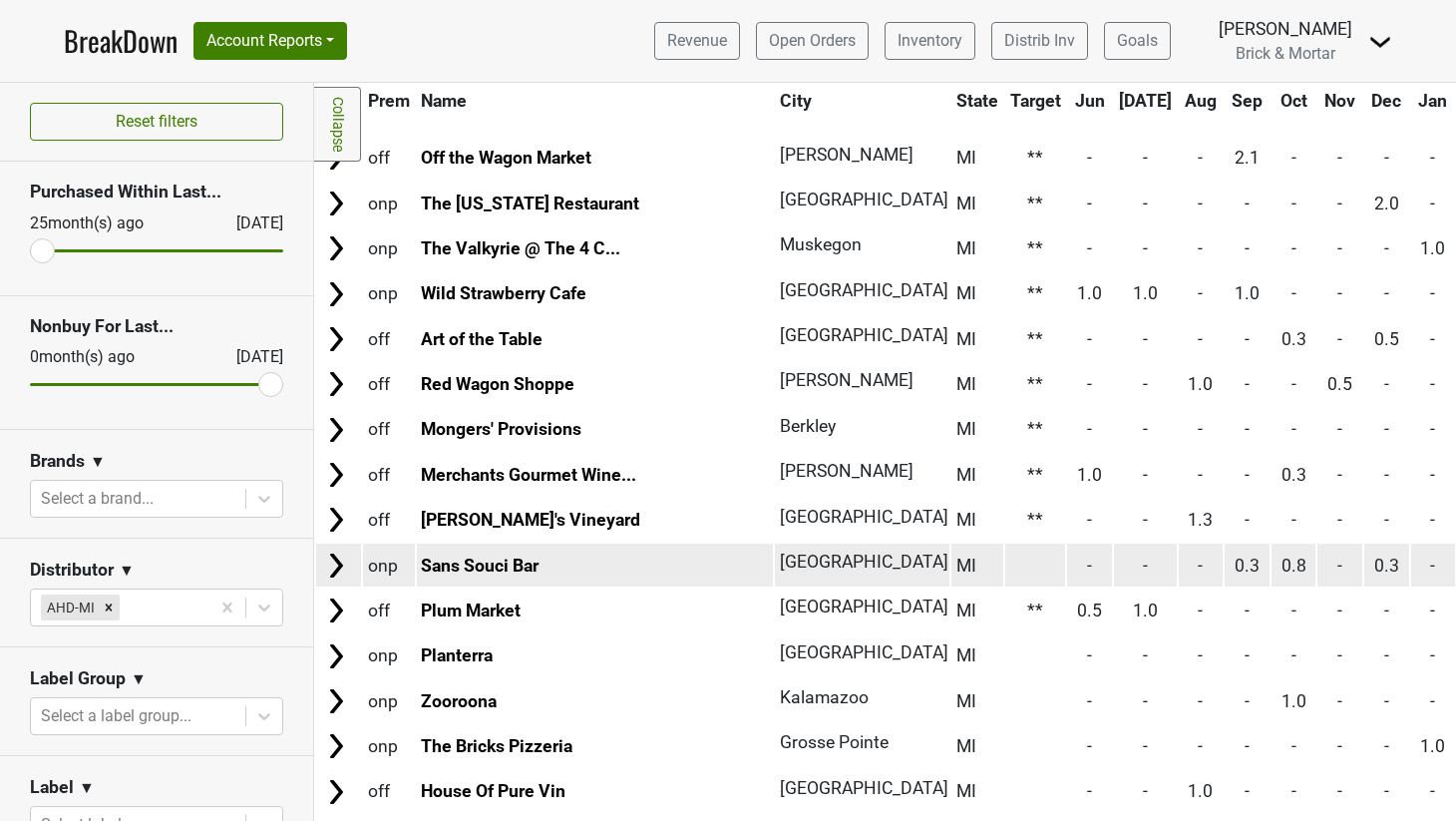 click at bounding box center [1035, 565] 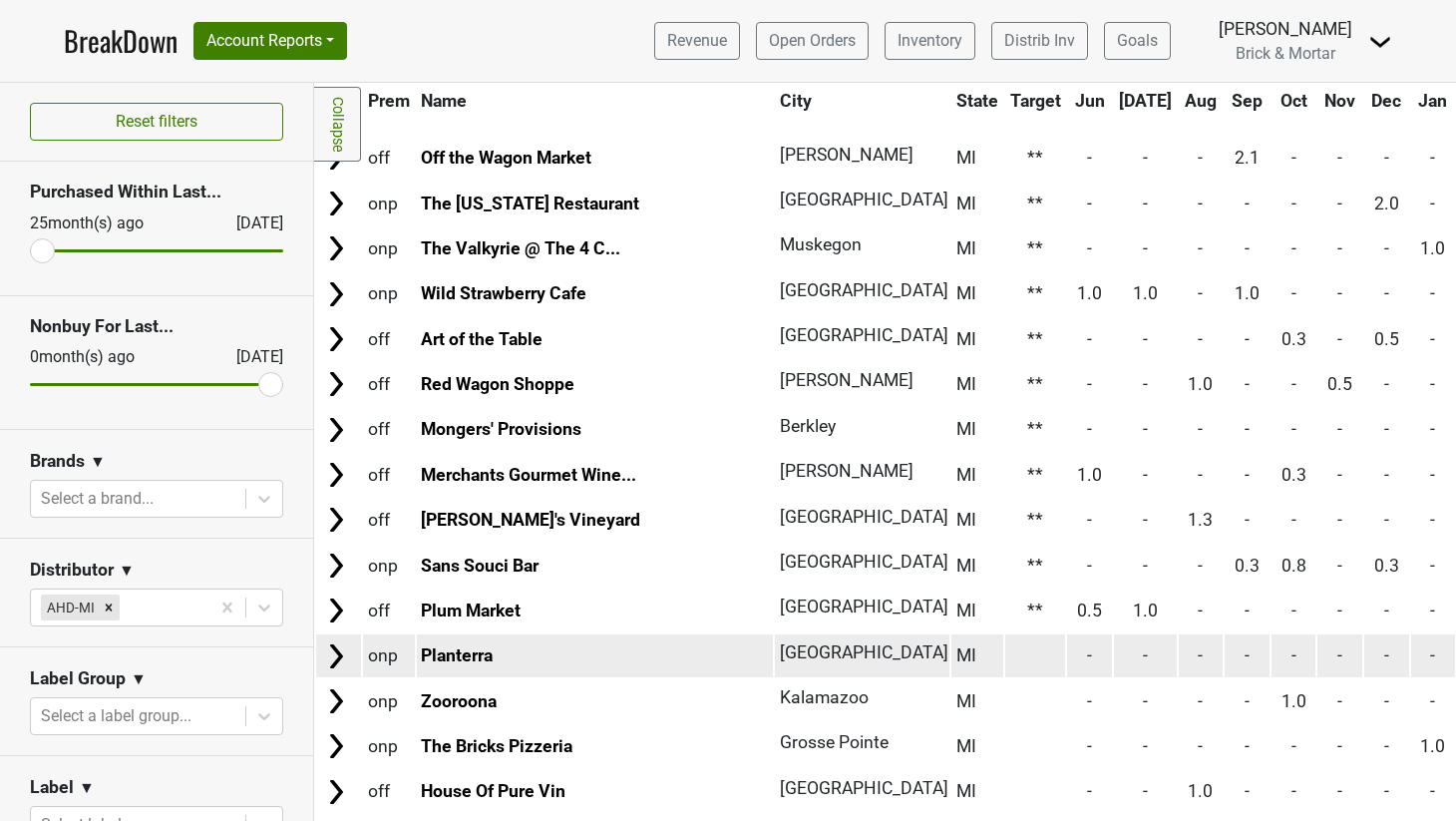 click at bounding box center (1035, 655) 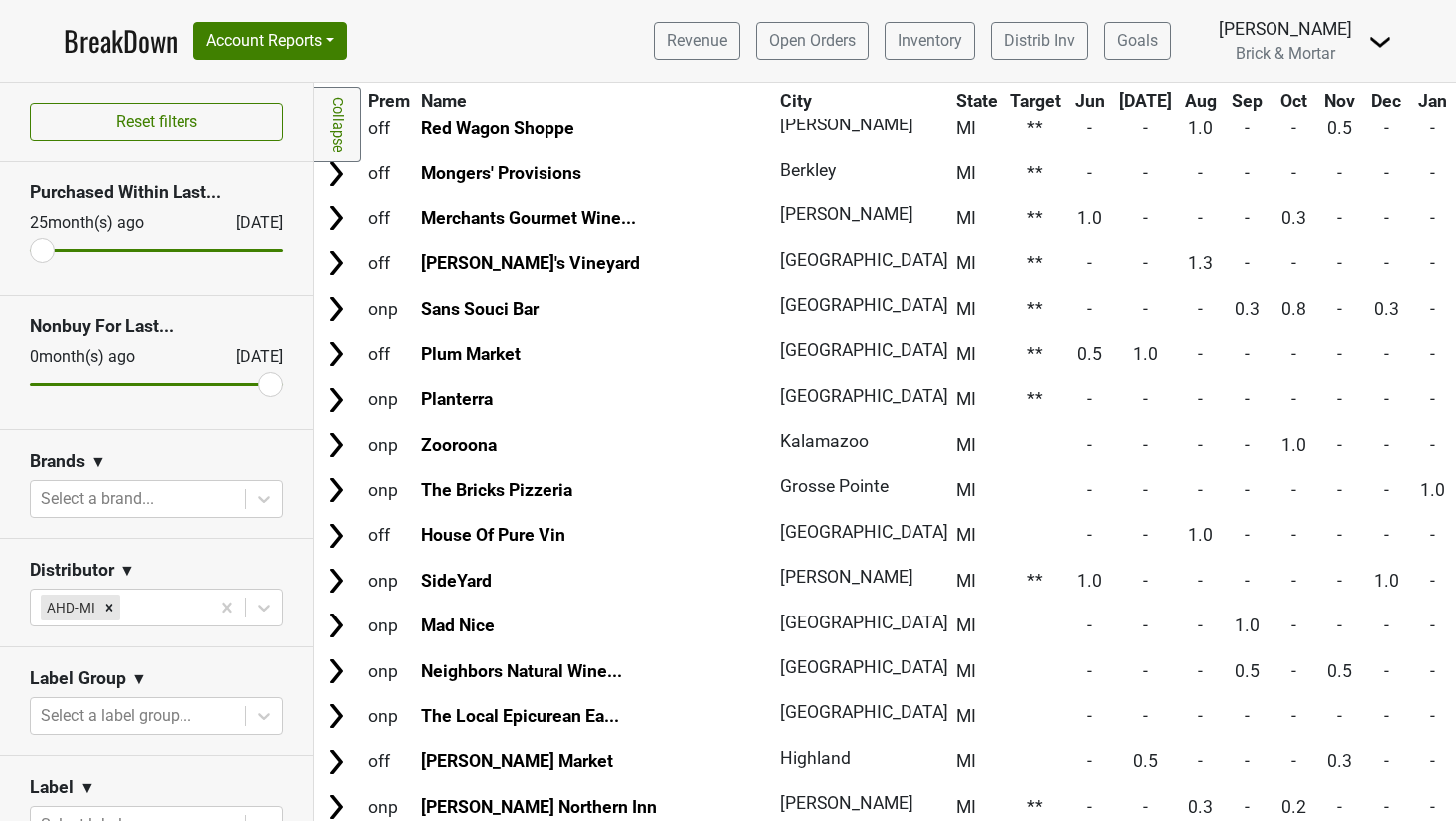 scroll, scrollTop: 1556, scrollLeft: 0, axis: vertical 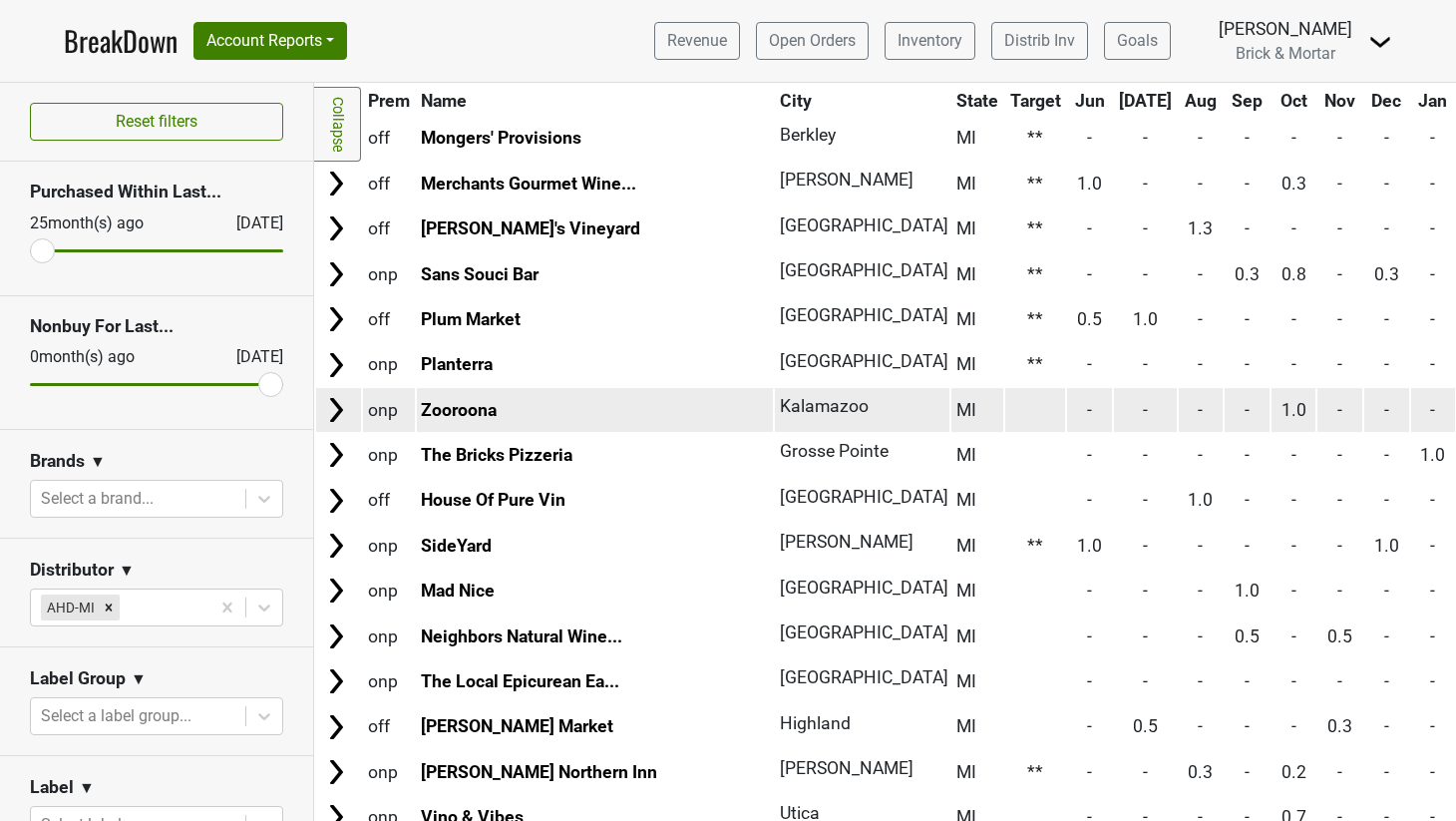 click at bounding box center [1035, 409] 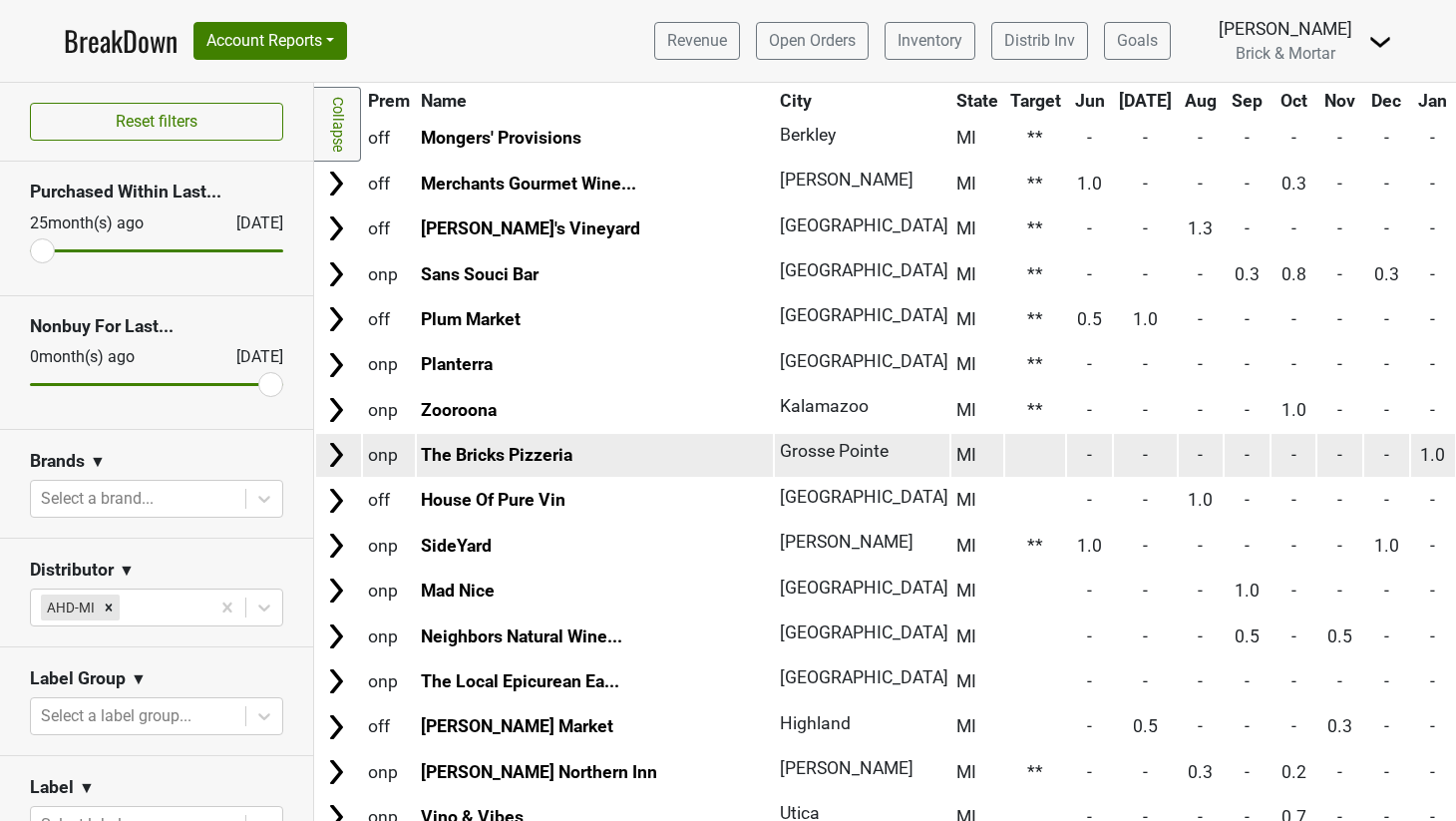 click at bounding box center (1035, 455) 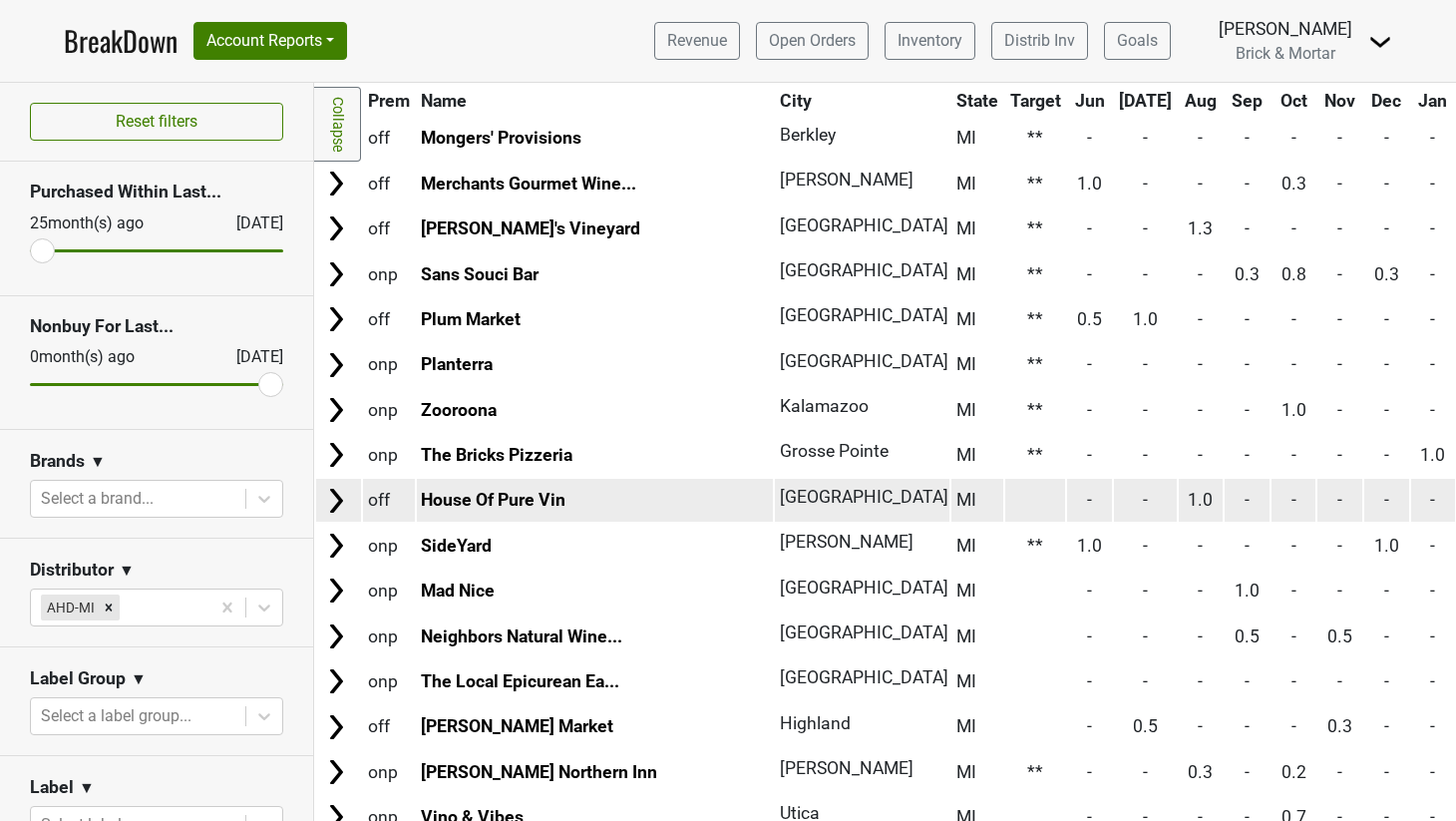click at bounding box center (1035, 500) 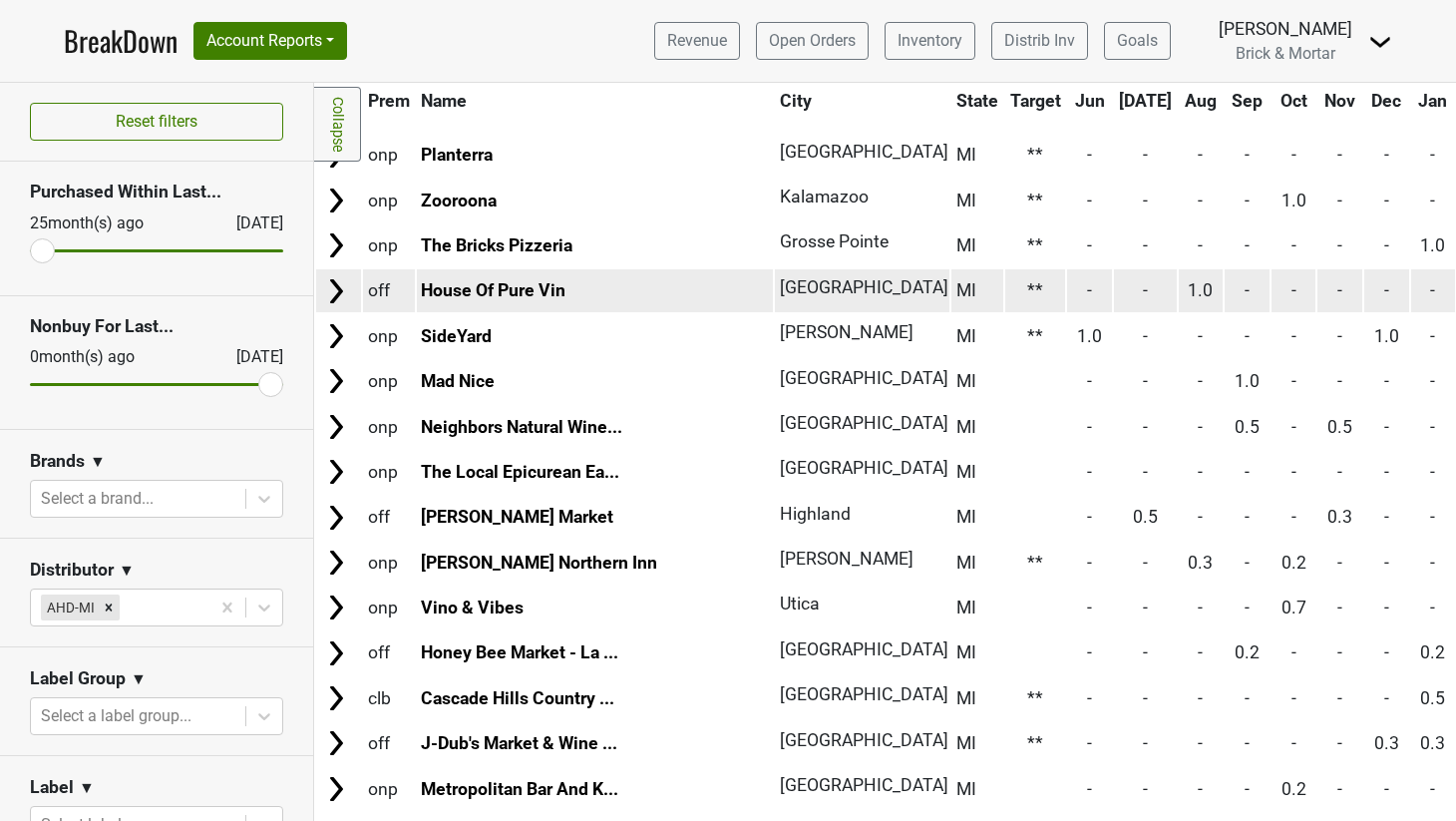 scroll, scrollTop: 1785, scrollLeft: 0, axis: vertical 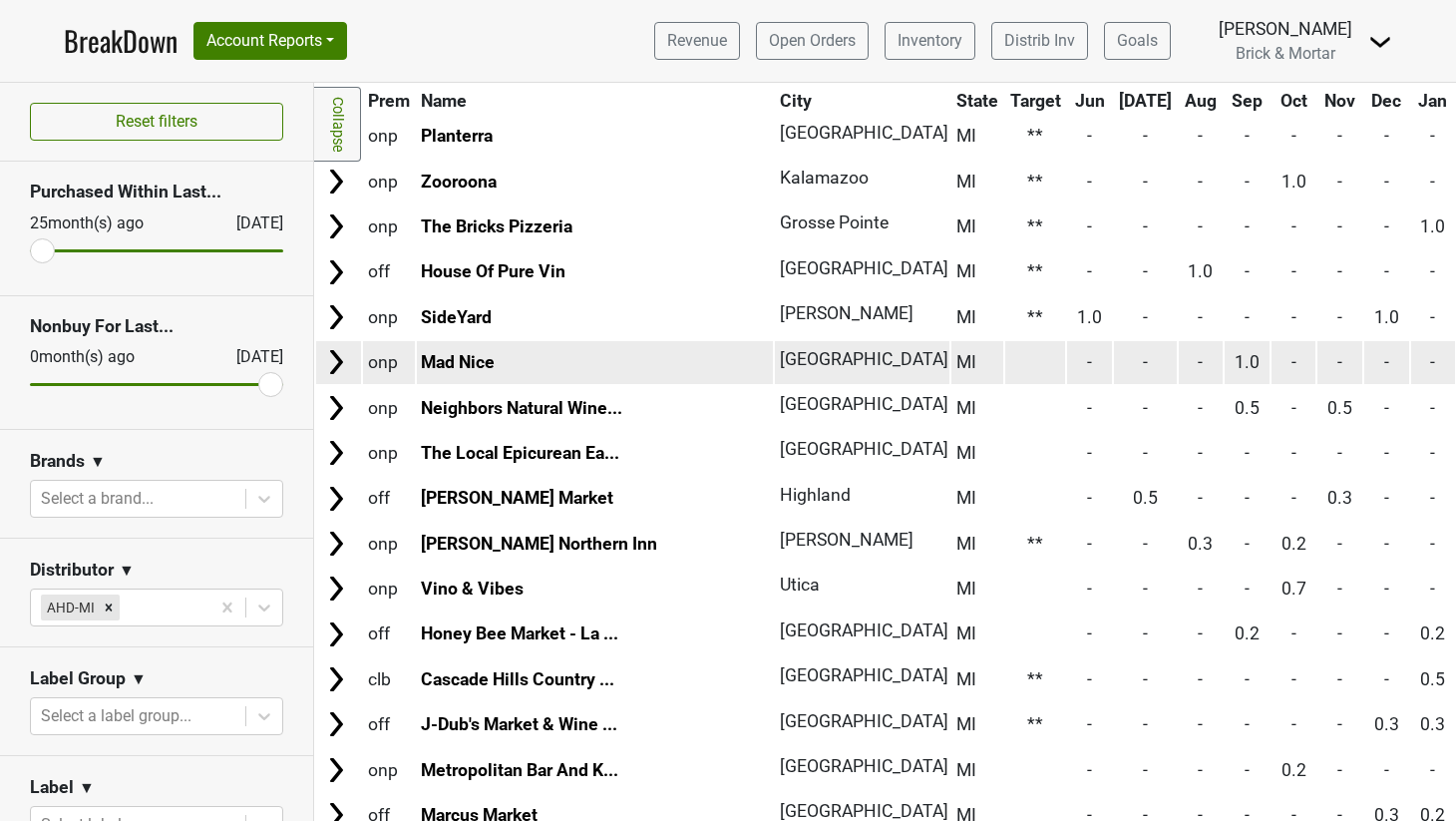 click at bounding box center (1035, 362) 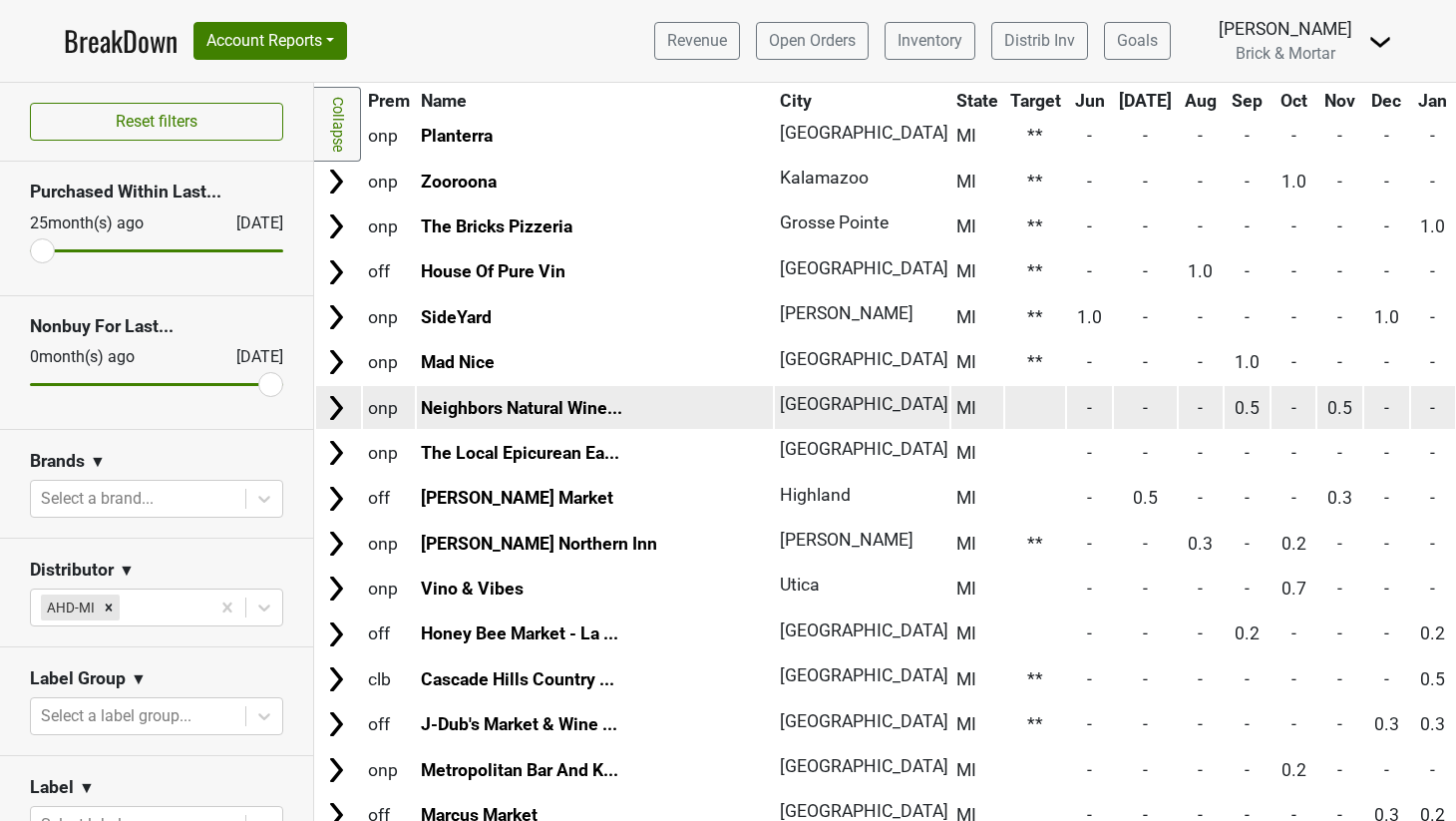 click at bounding box center (1035, 407) 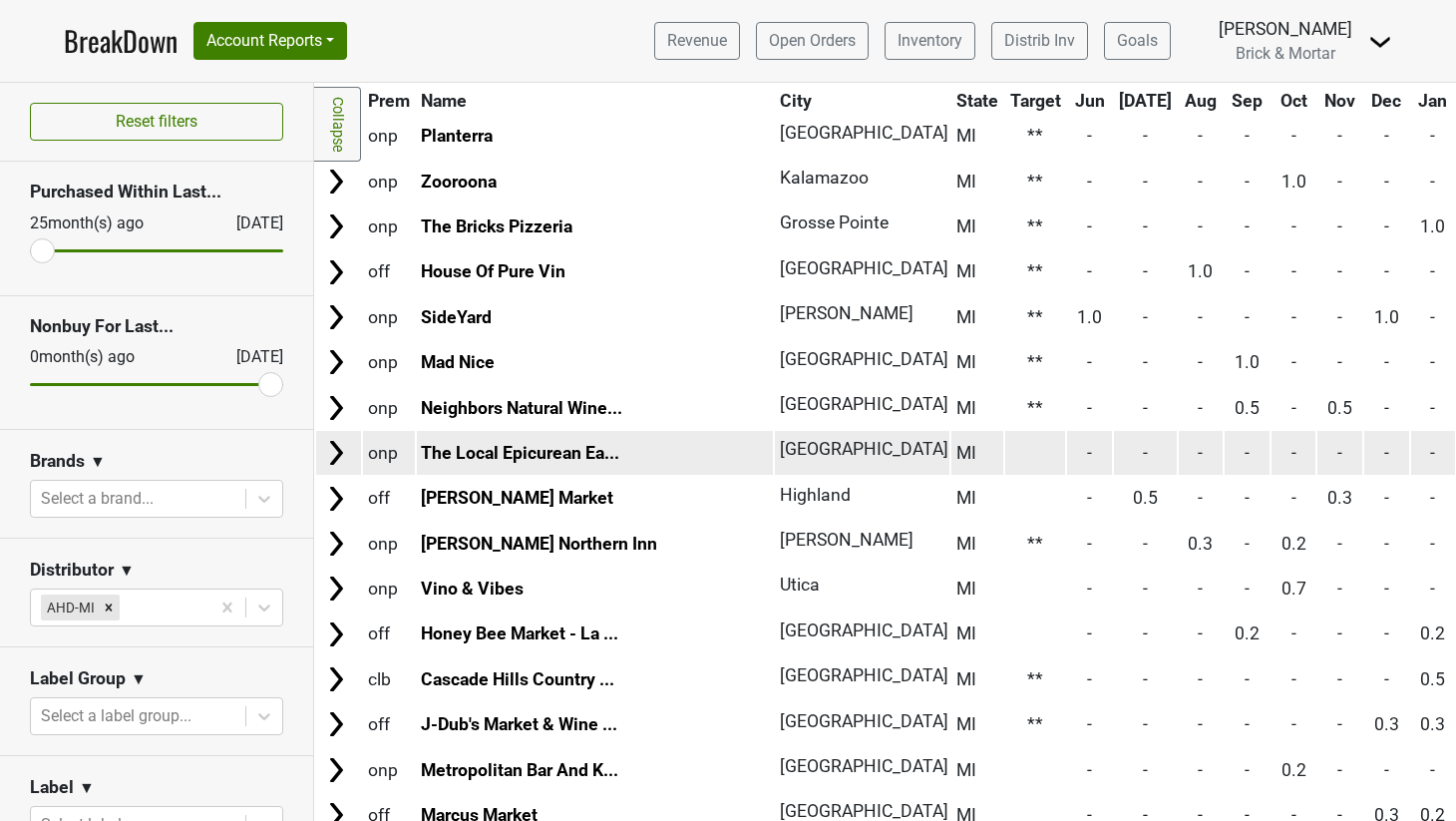 click at bounding box center [1035, 452] 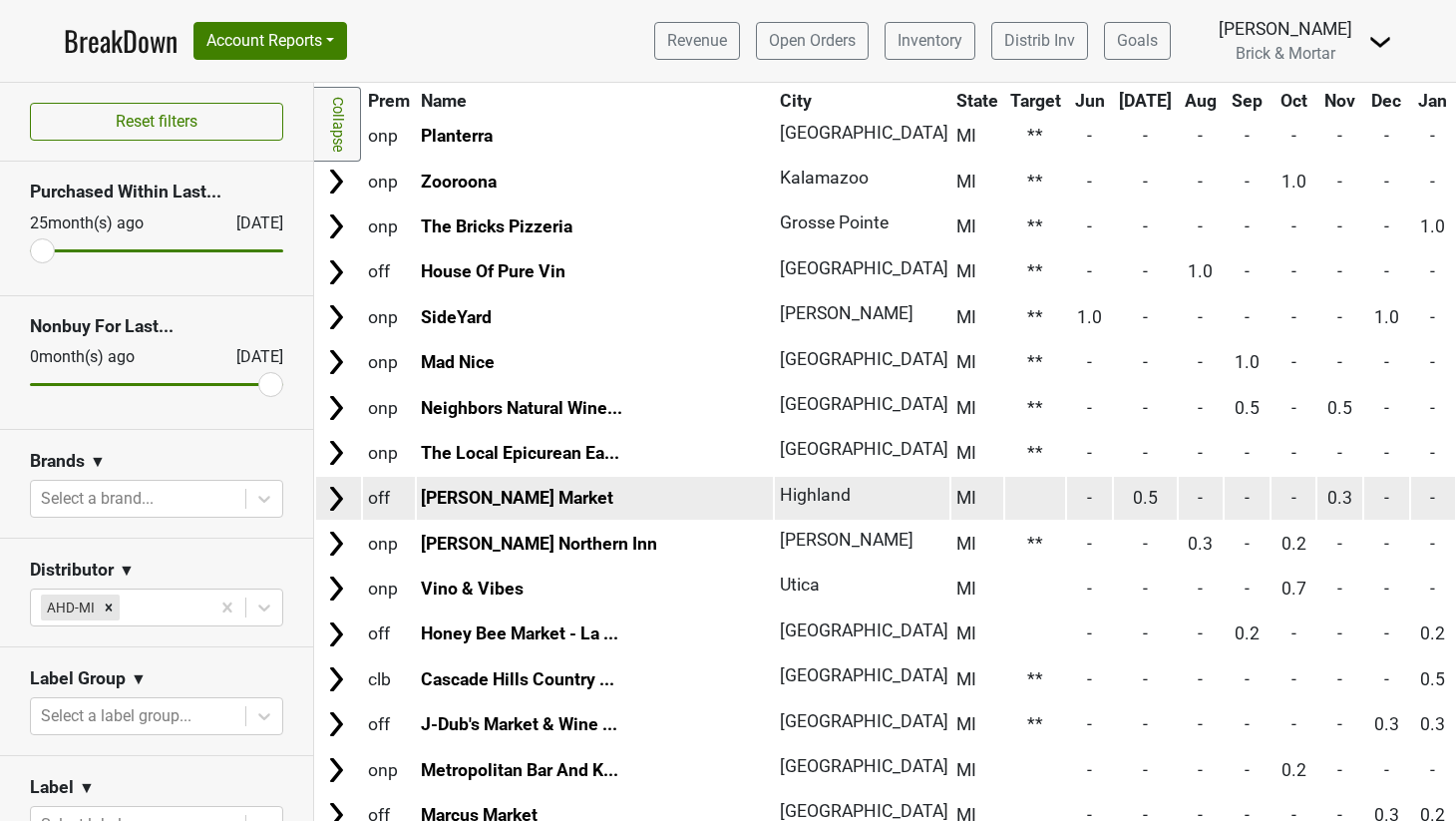 click at bounding box center (1035, 498) 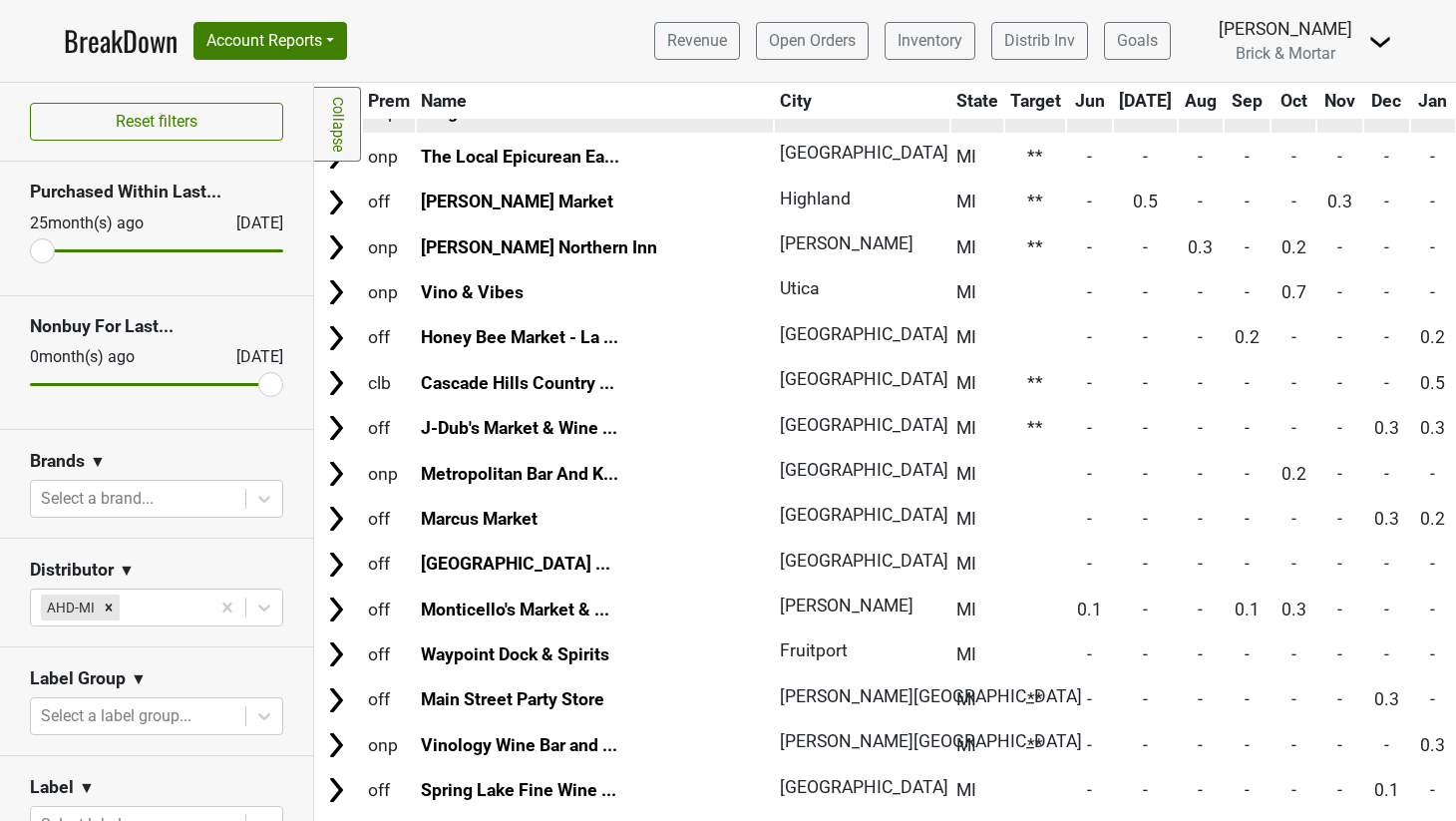 scroll, scrollTop: 2133, scrollLeft: 0, axis: vertical 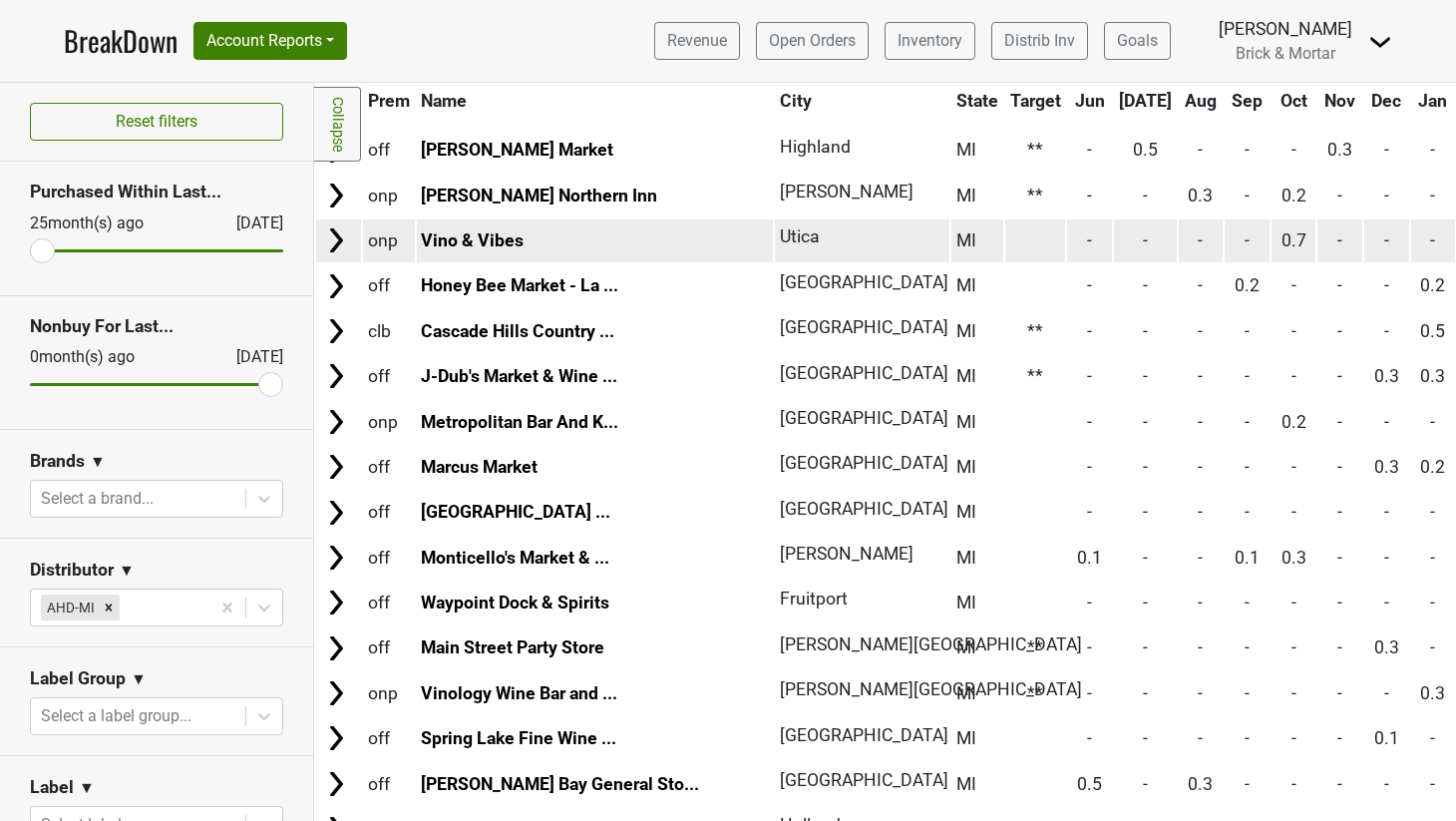 click at bounding box center [1035, 240] 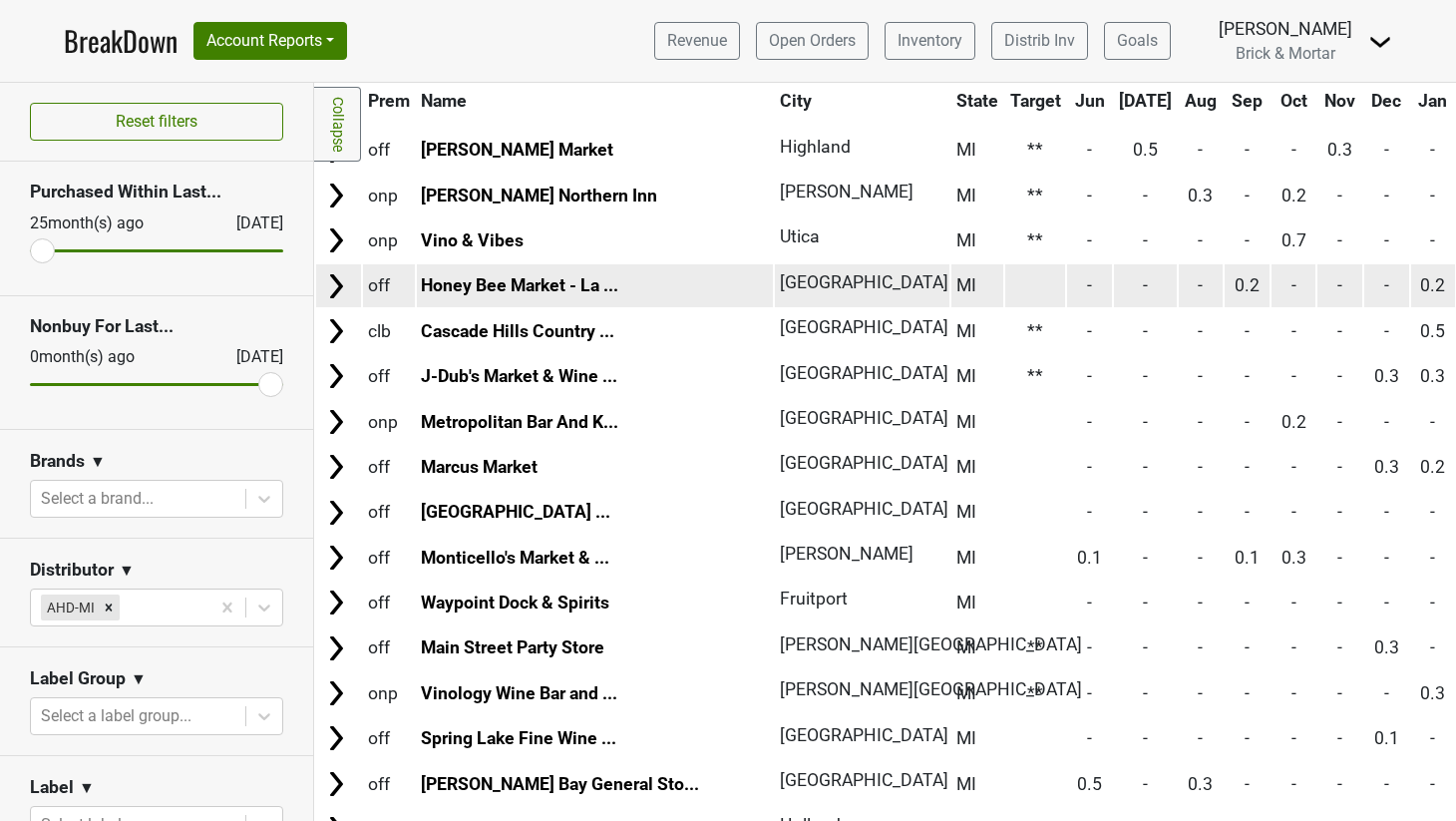 click at bounding box center [1035, 285] 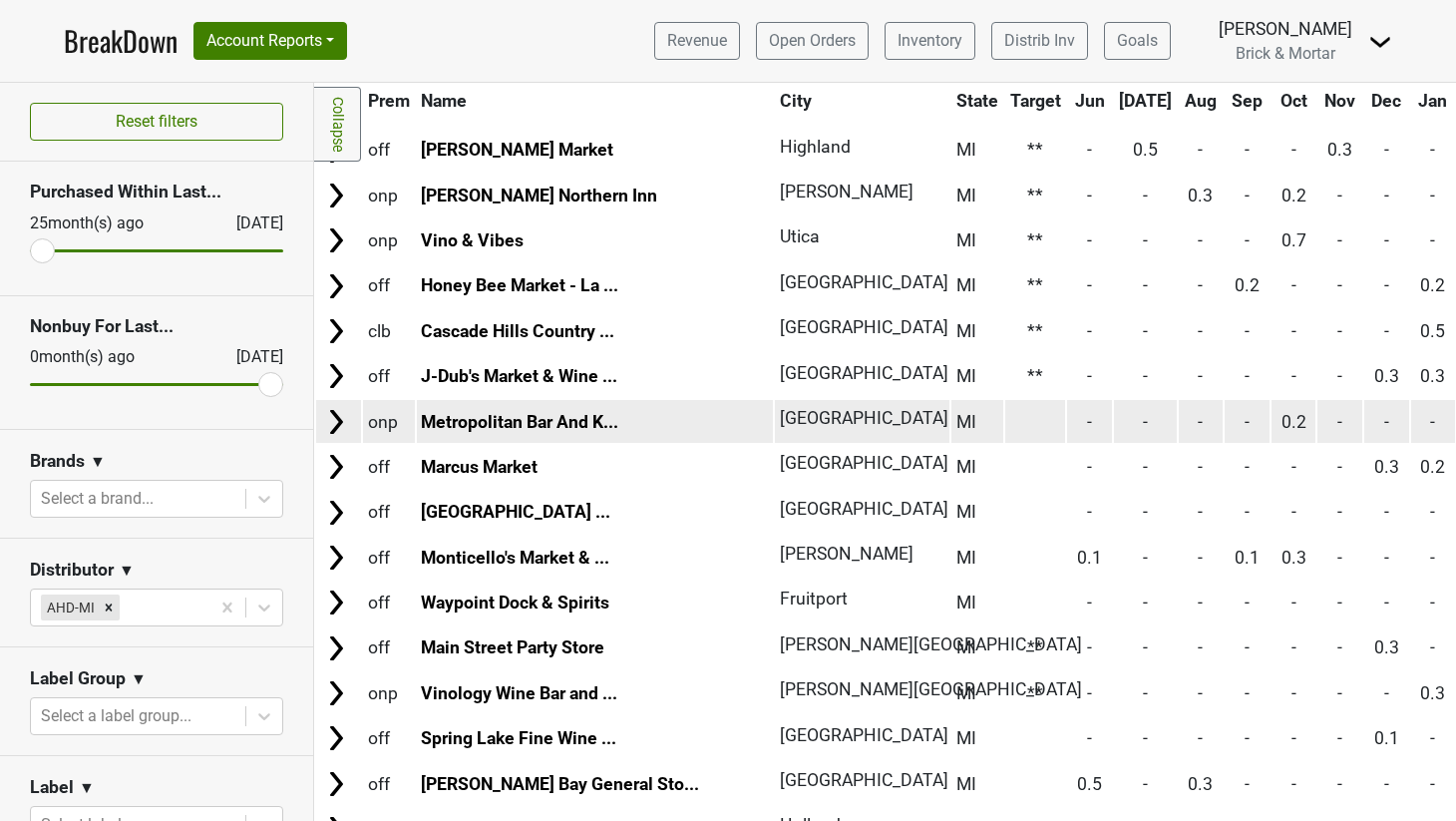 click at bounding box center [1035, 421] 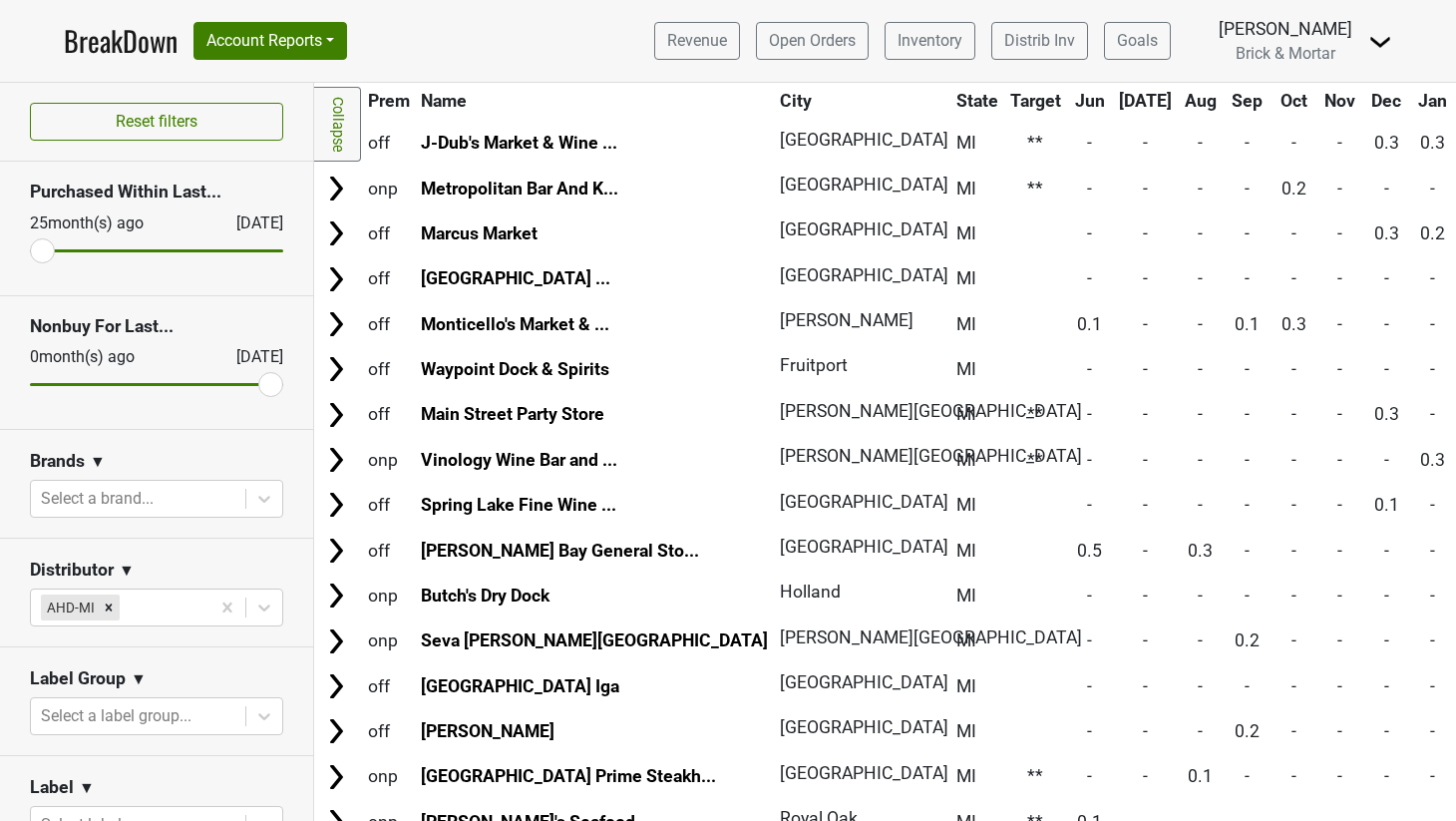 scroll, scrollTop: 2372, scrollLeft: 0, axis: vertical 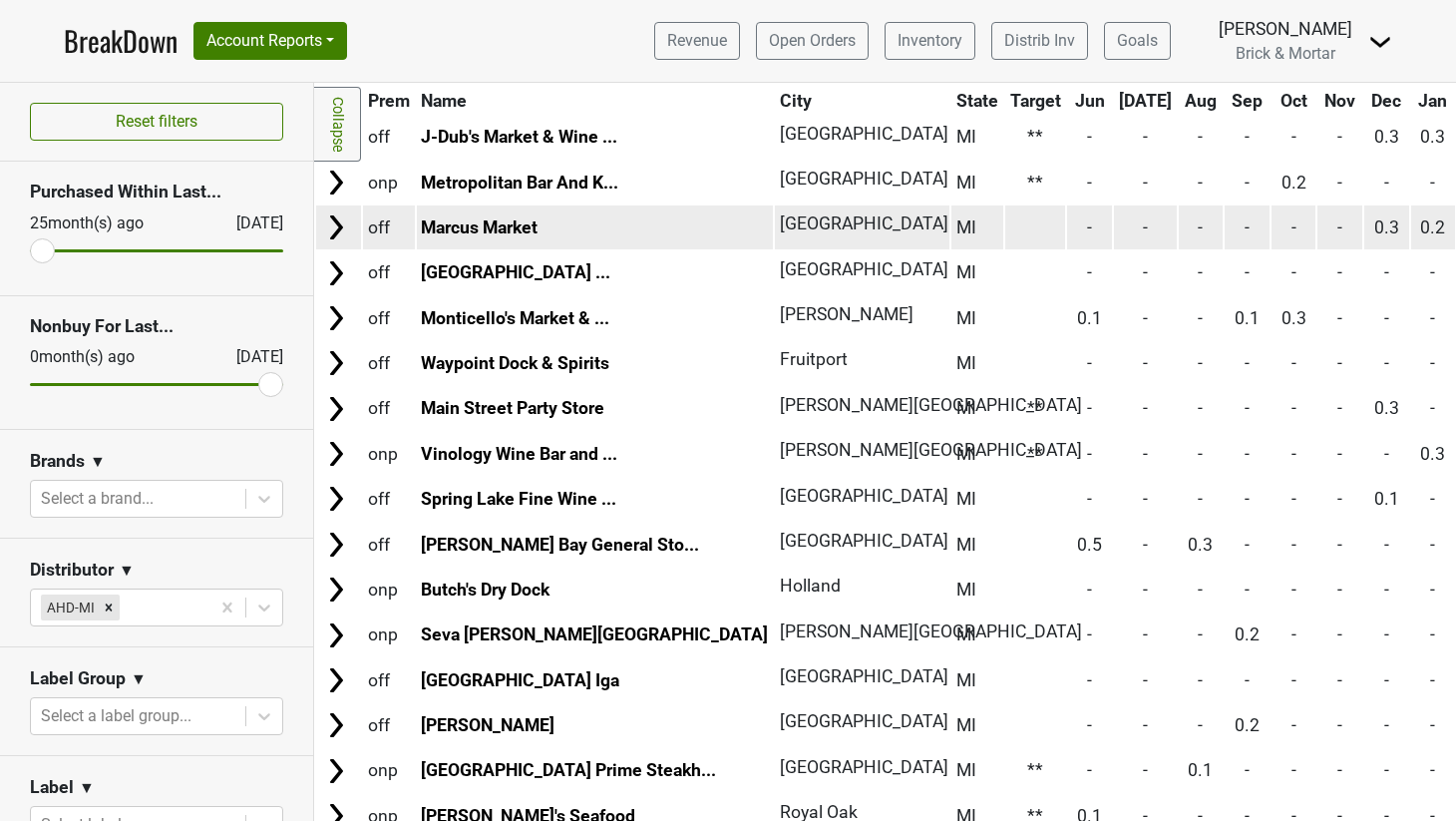 click at bounding box center (1035, 226) 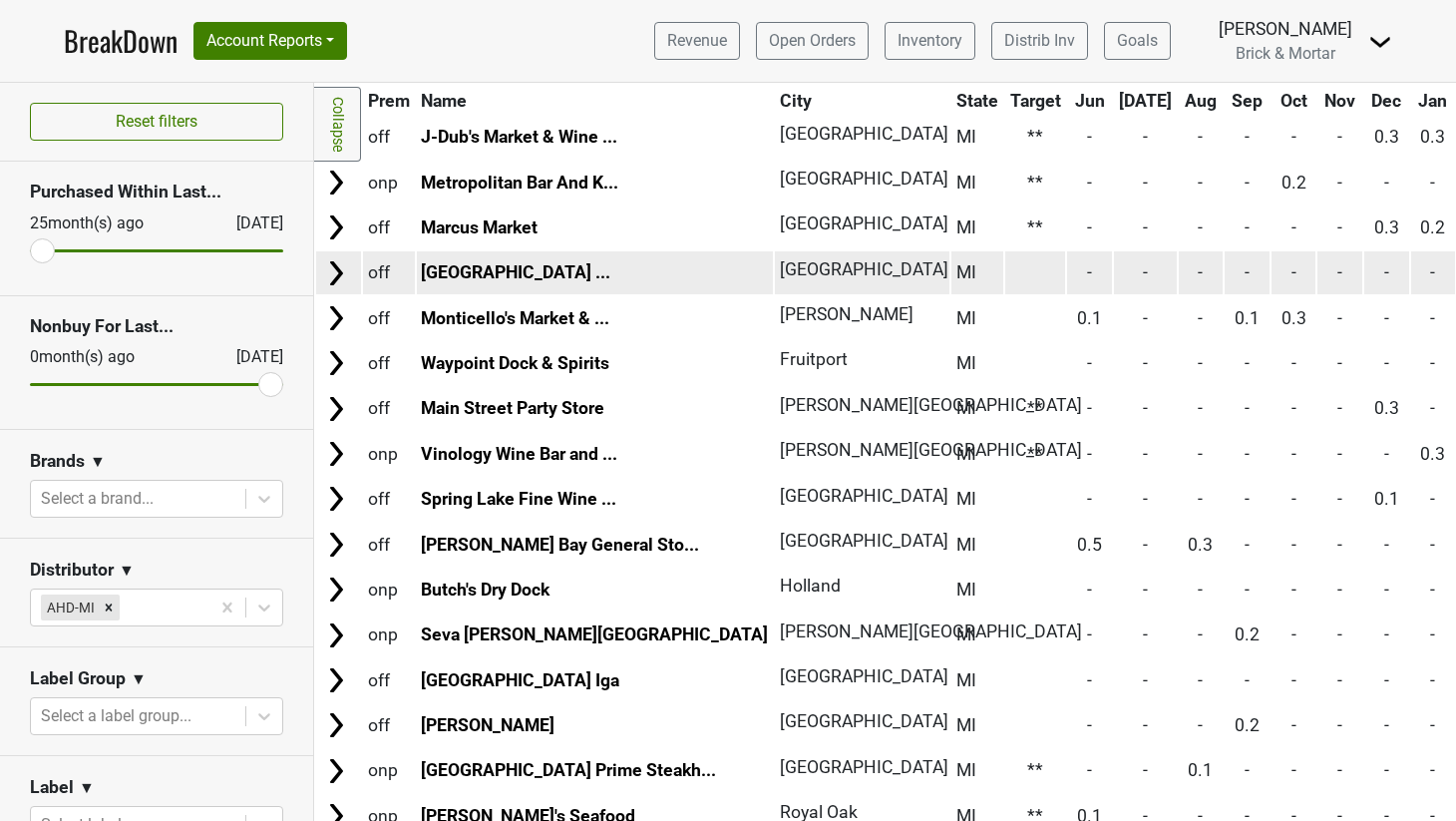 click at bounding box center (1035, 272) 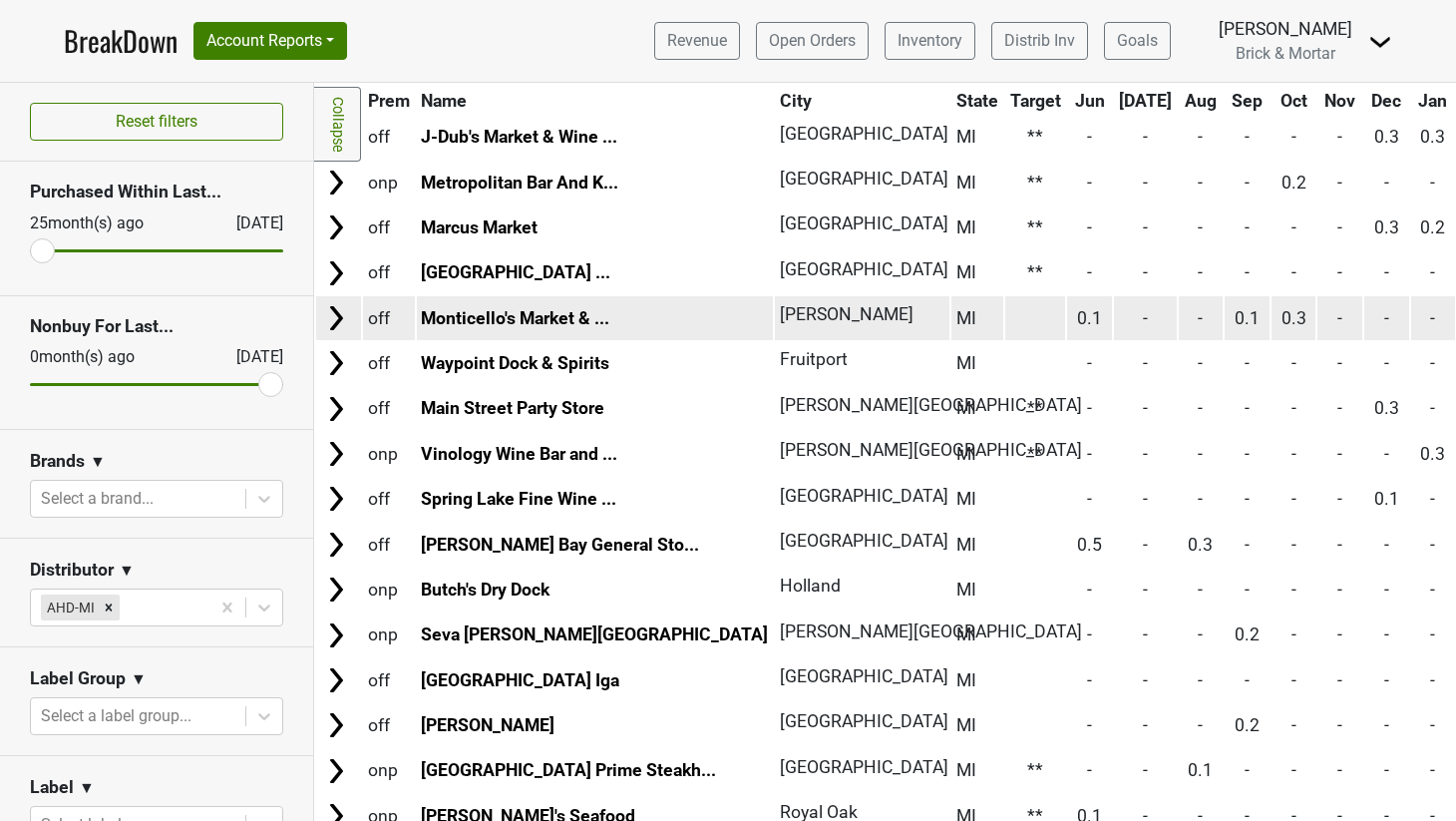 click at bounding box center [1035, 317] 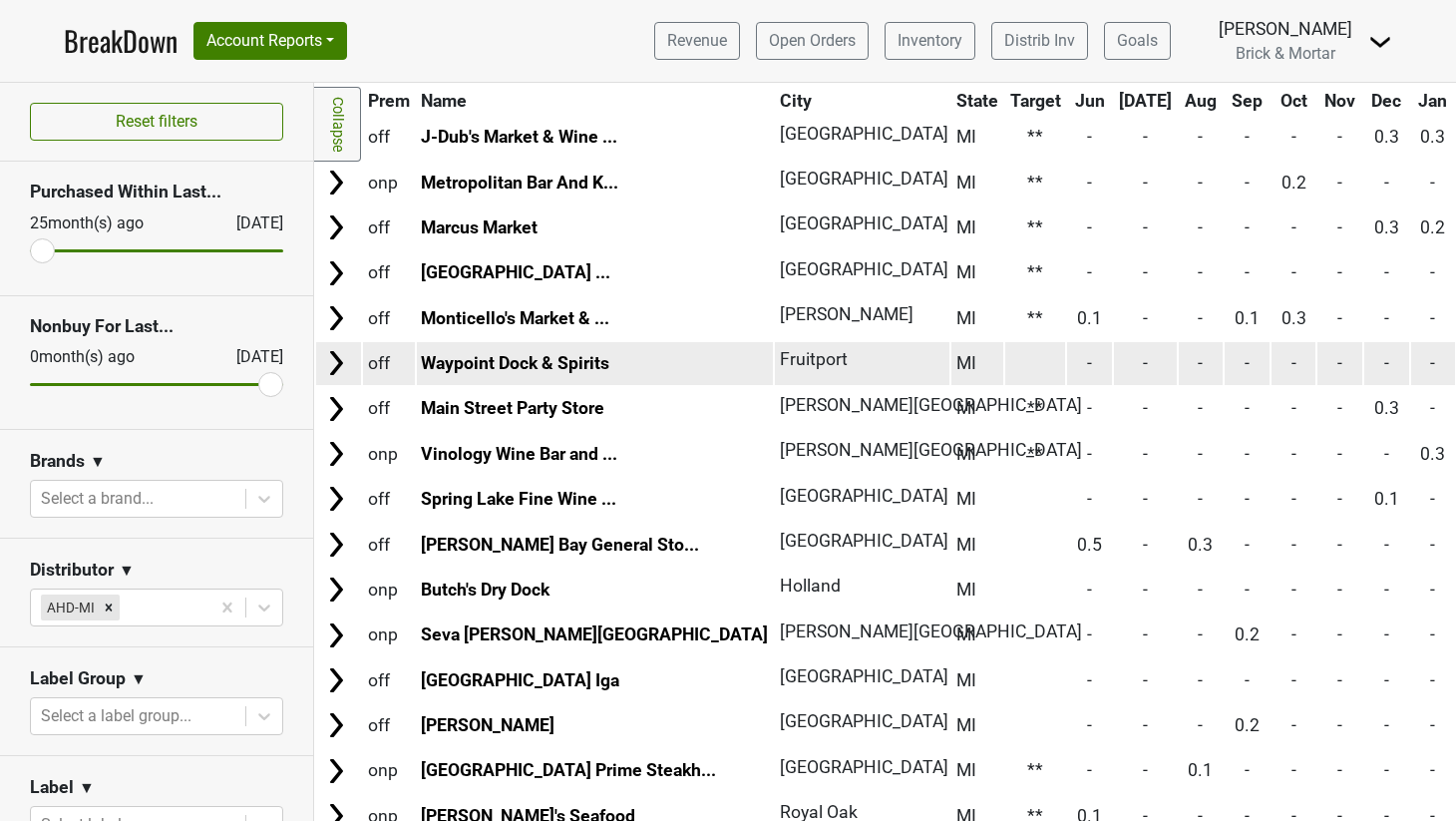 click at bounding box center [1035, 363] 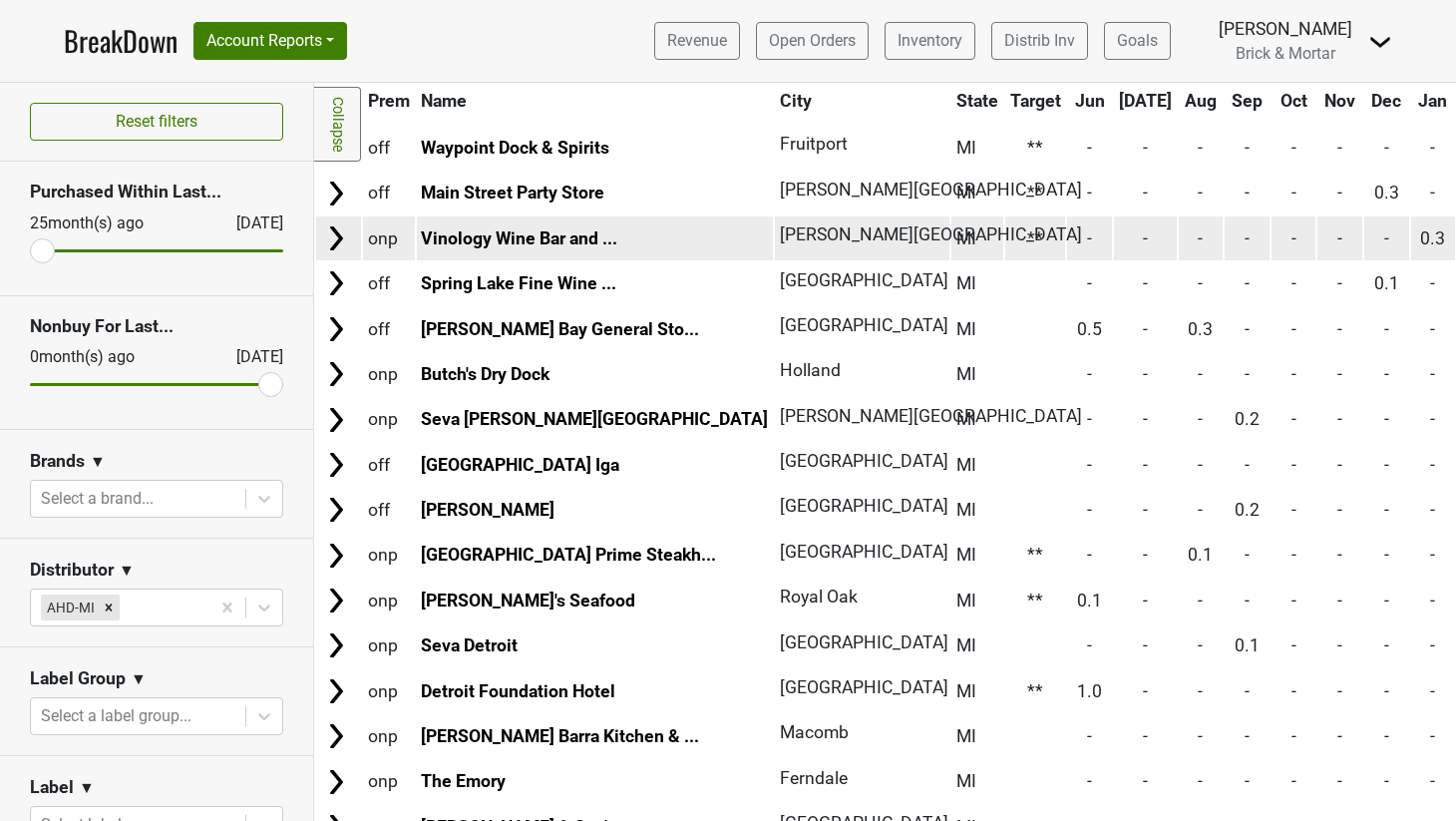 scroll, scrollTop: 2587, scrollLeft: 0, axis: vertical 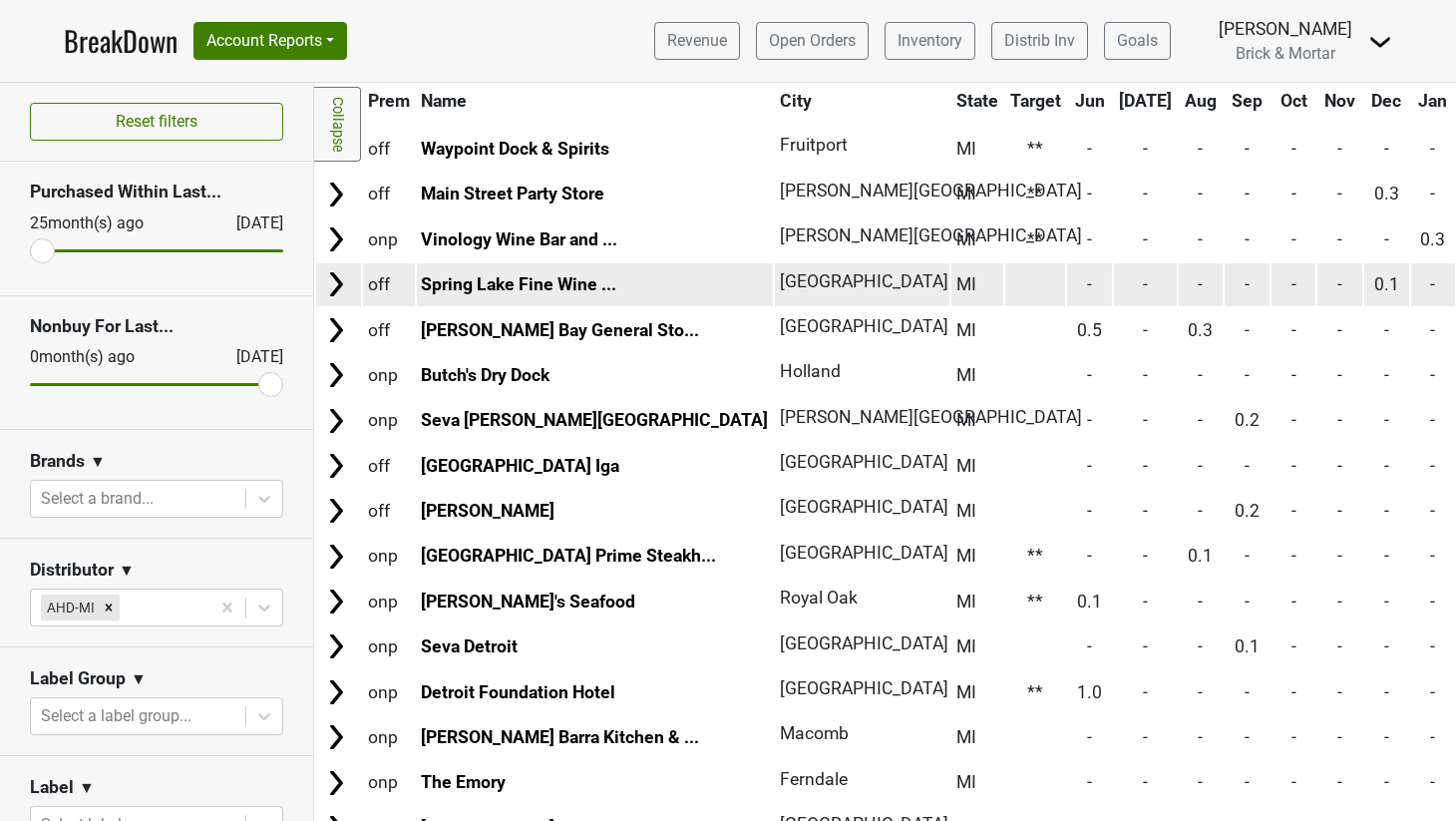 click at bounding box center (1035, 284) 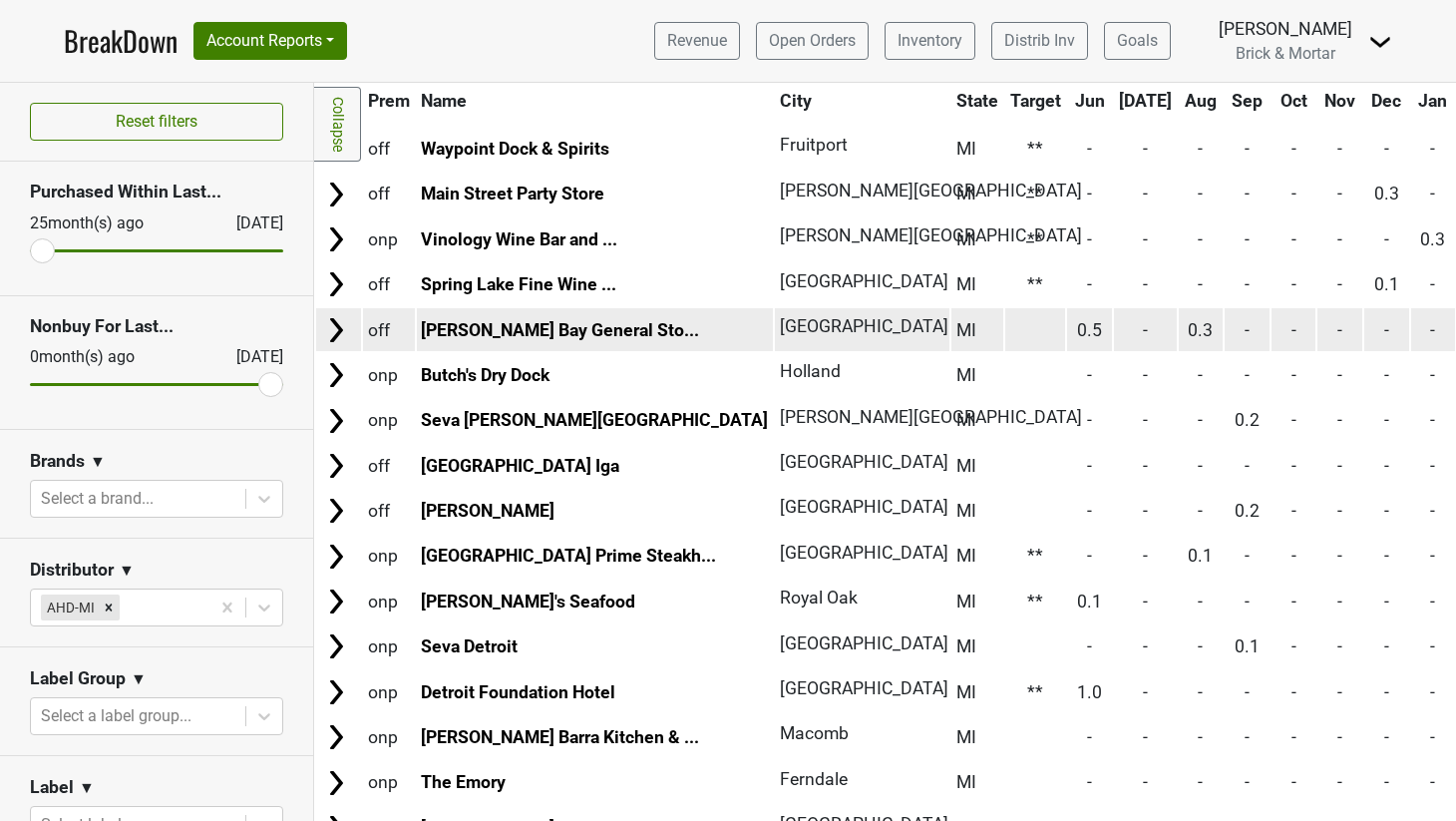 click at bounding box center [1035, 329] 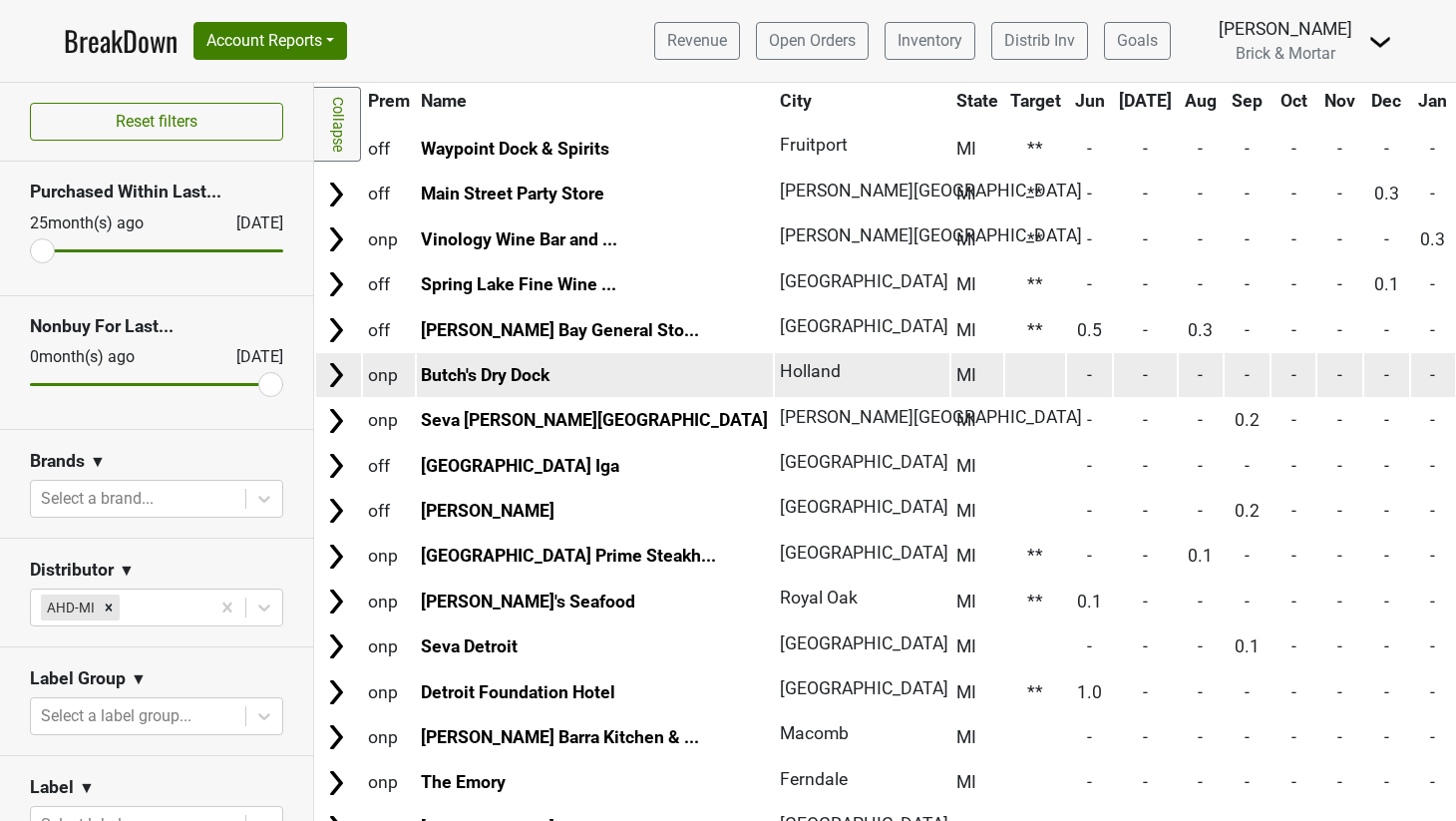 click at bounding box center [1035, 374] 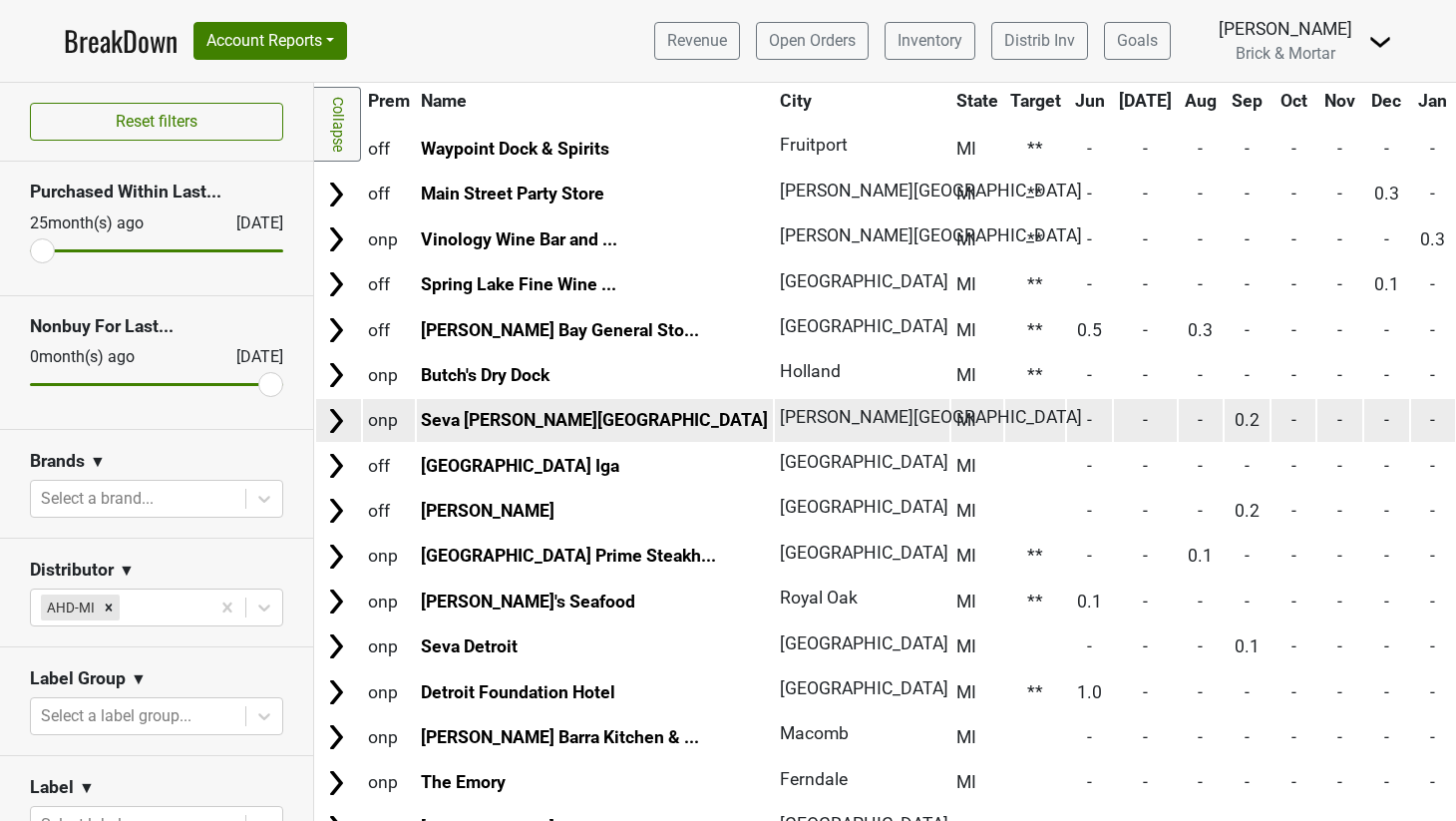 click at bounding box center (1035, 420) 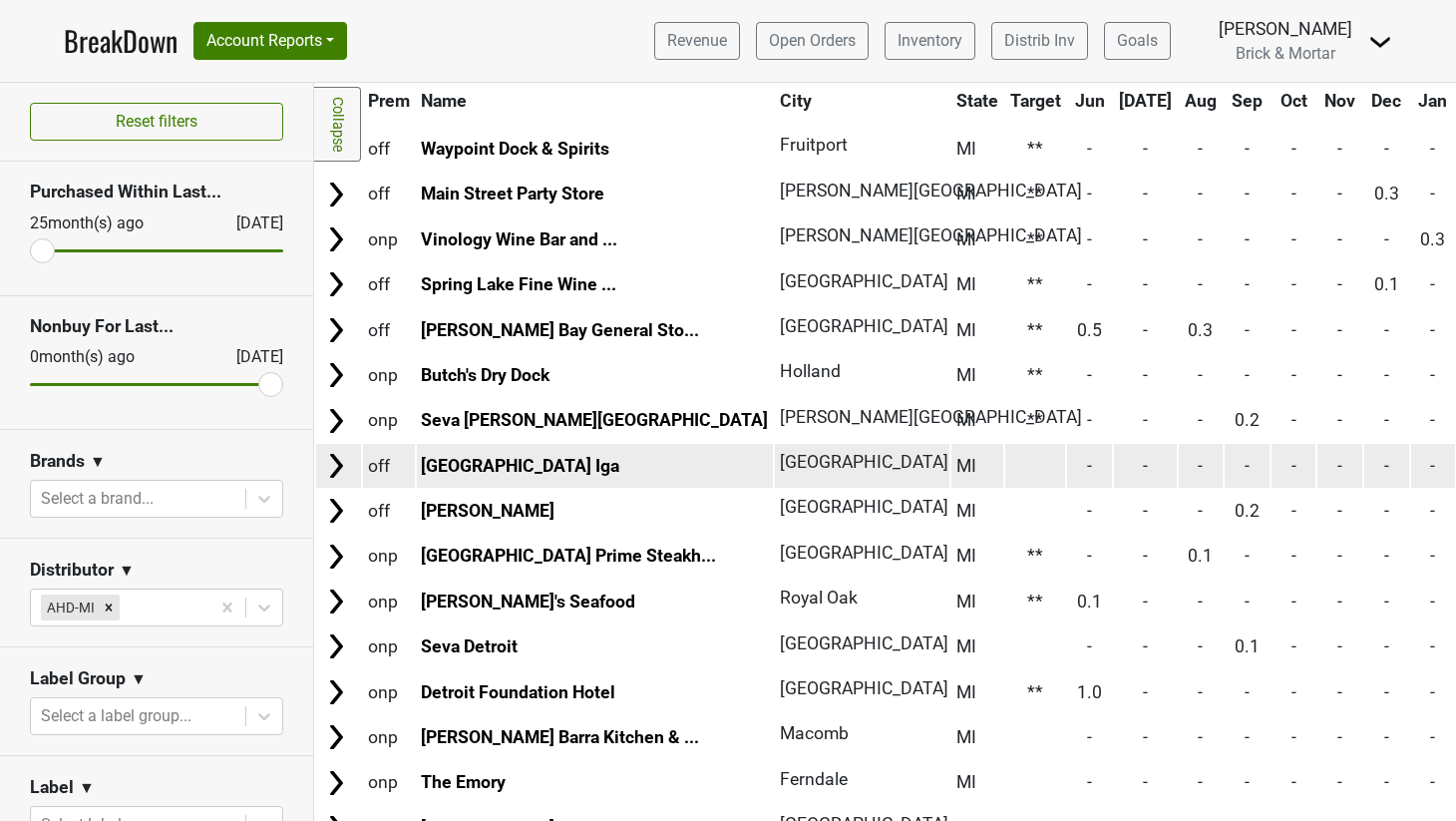 click at bounding box center [1035, 465] 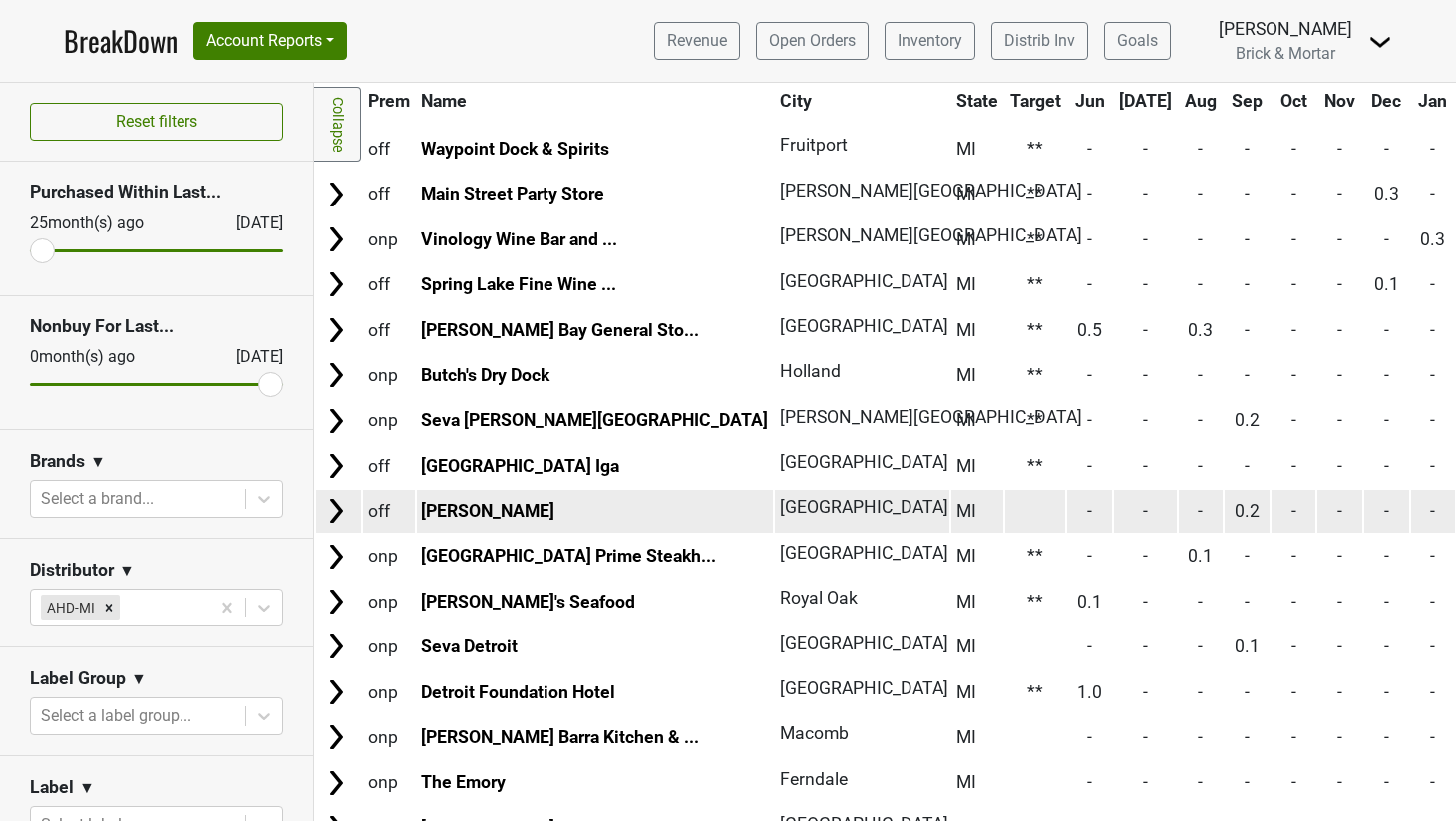 click at bounding box center [1035, 511] 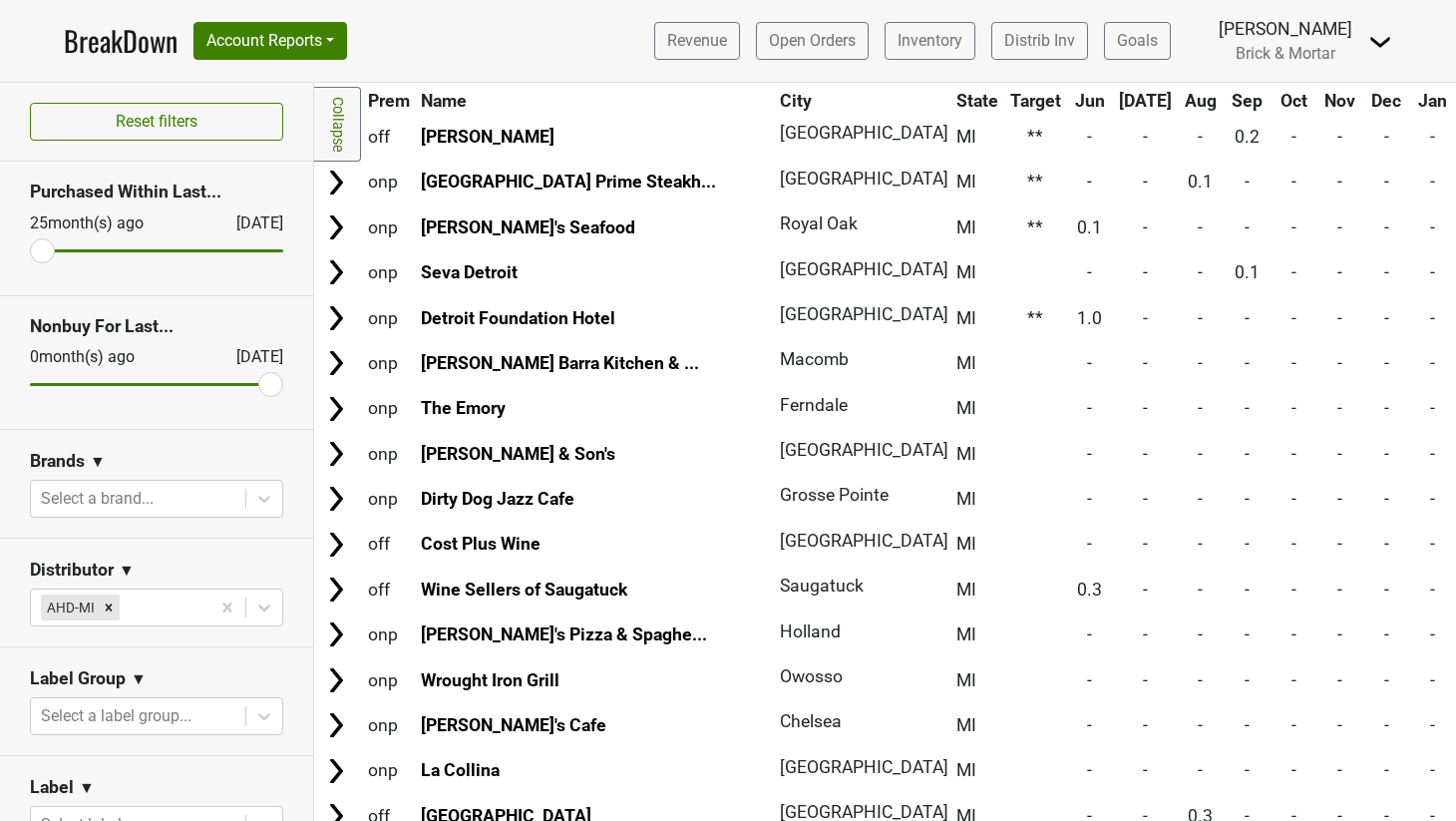 scroll, scrollTop: 2973, scrollLeft: 0, axis: vertical 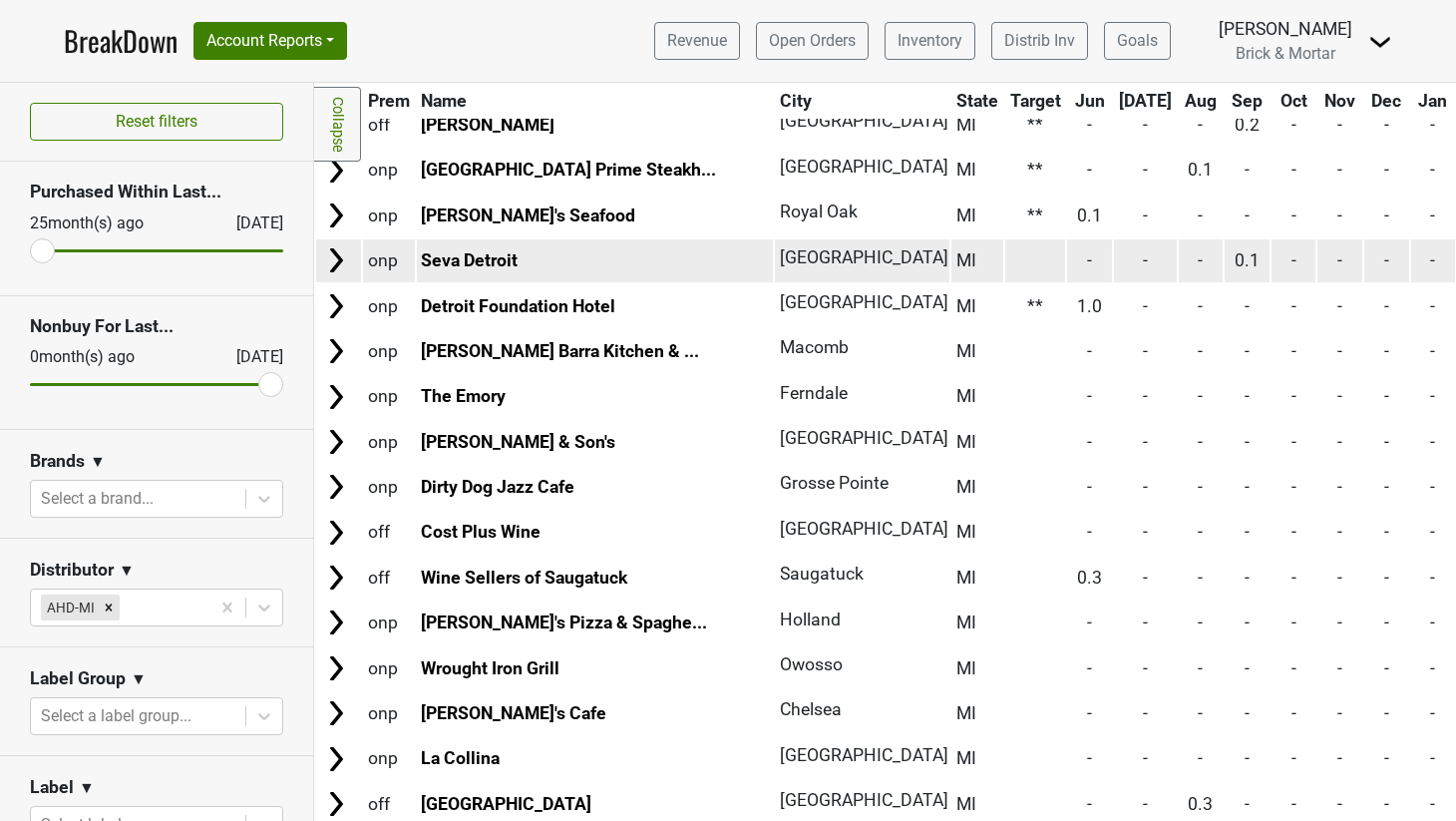 click at bounding box center [1035, 260] 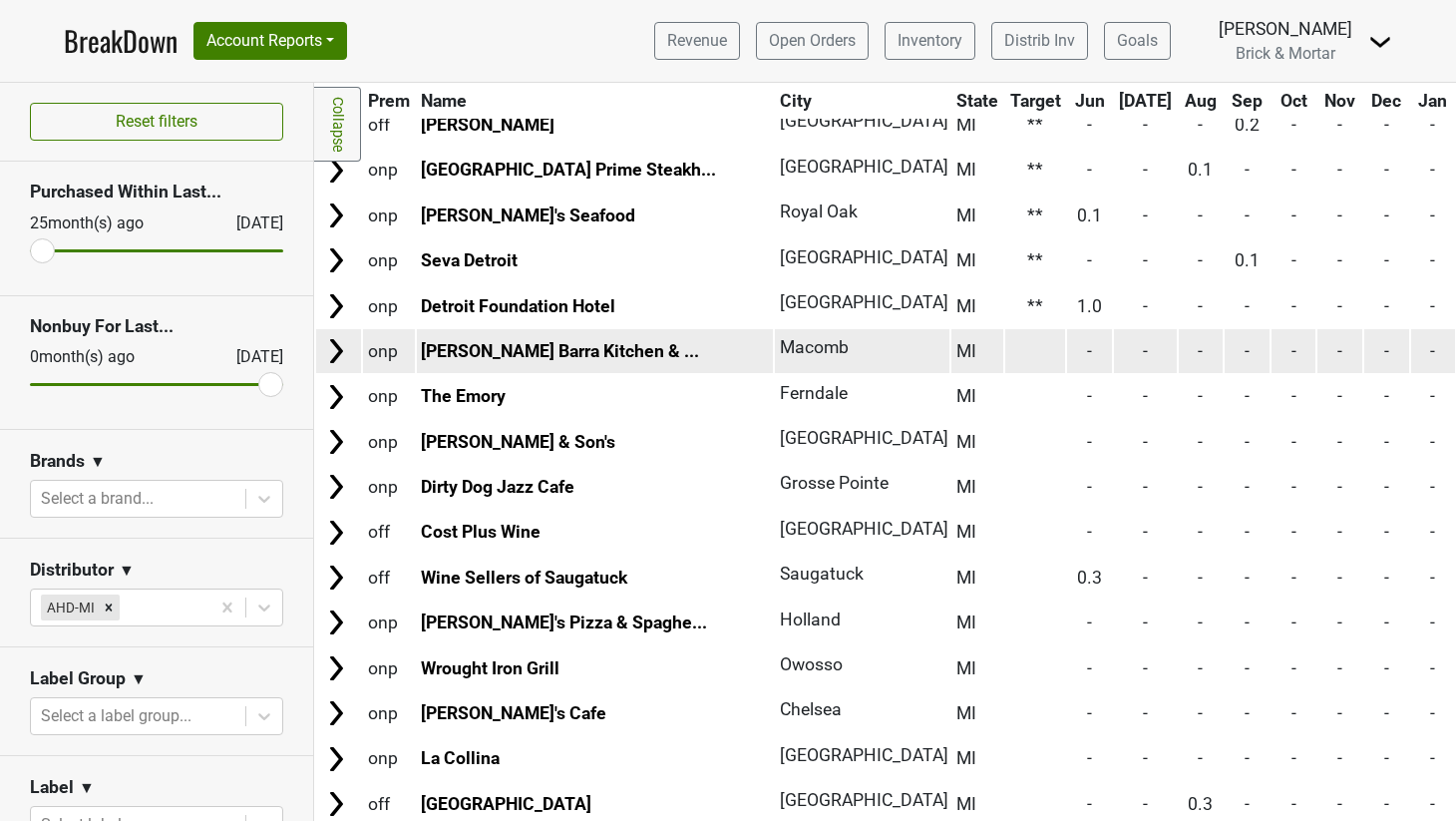 click at bounding box center [1035, 350] 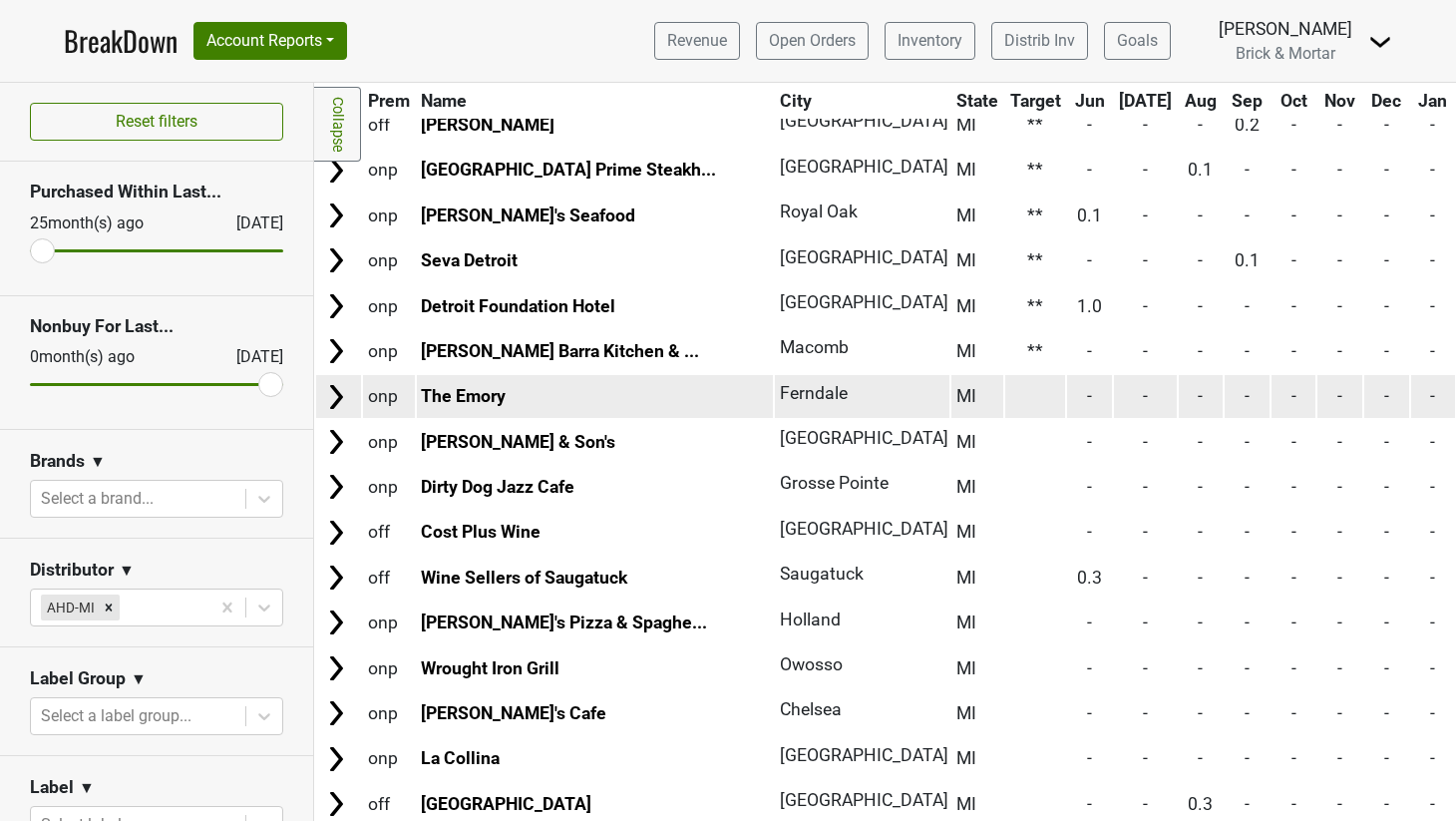 click at bounding box center (1035, 396) 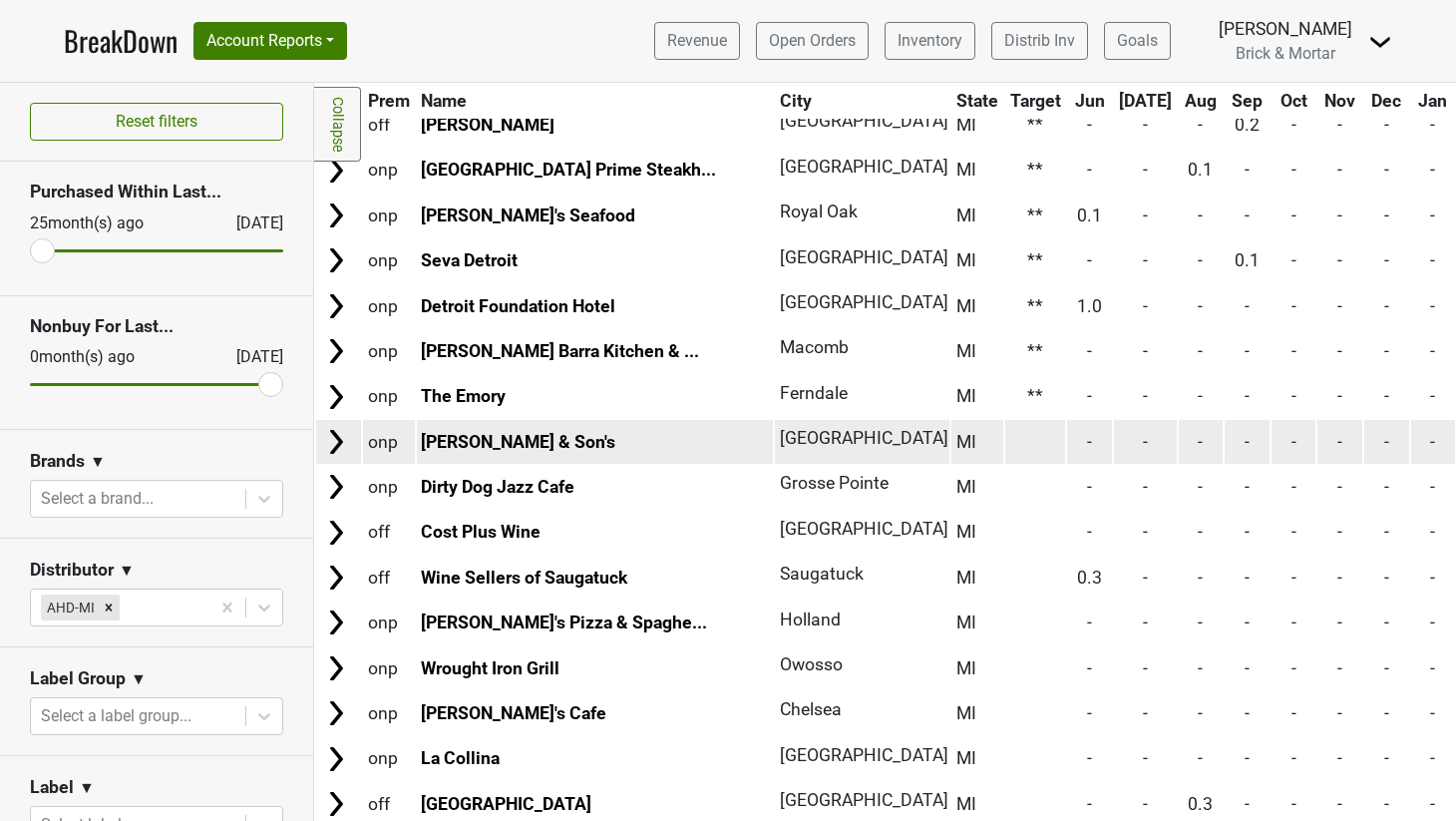 click at bounding box center [1035, 441] 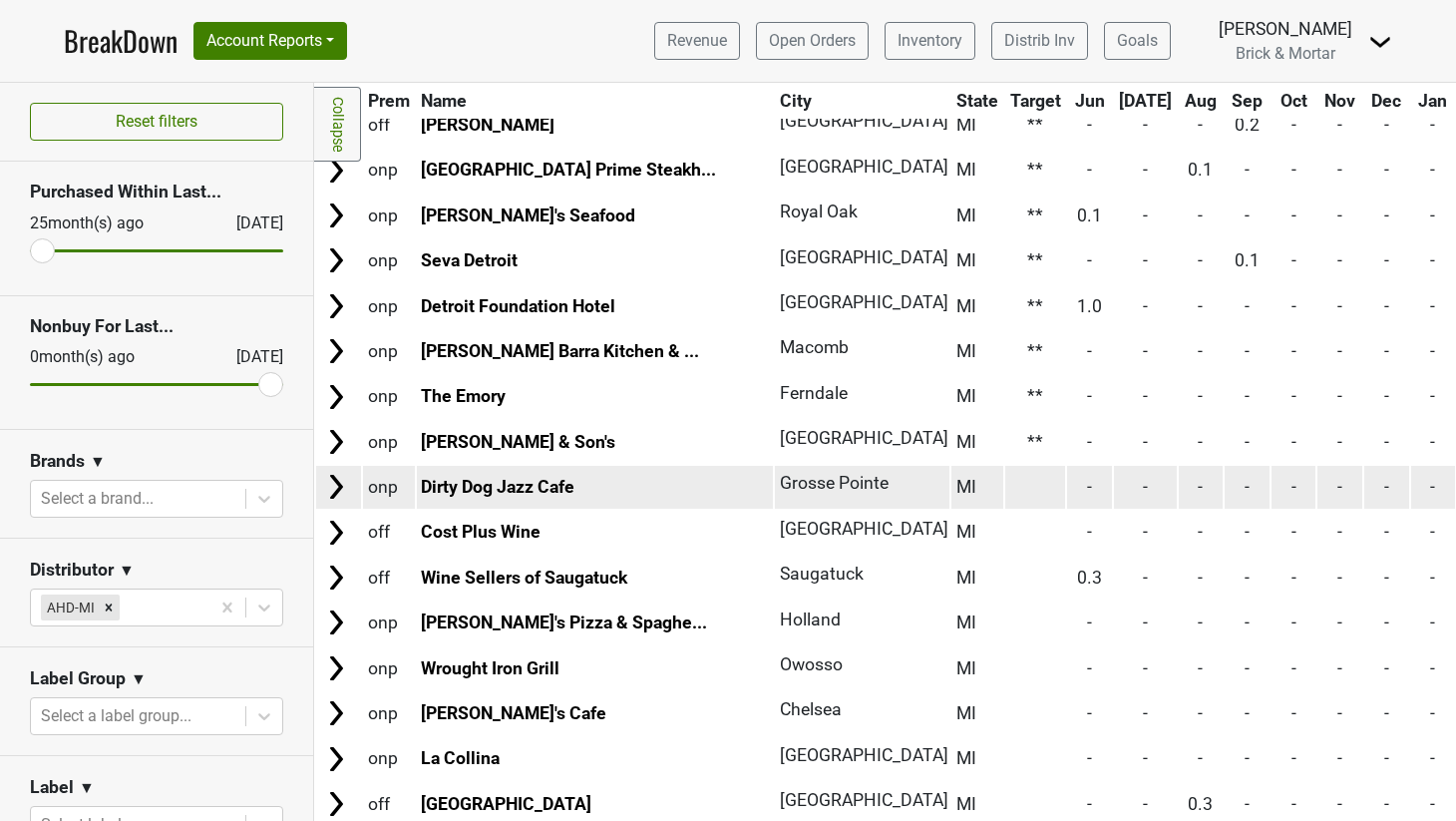 click at bounding box center [1035, 487] 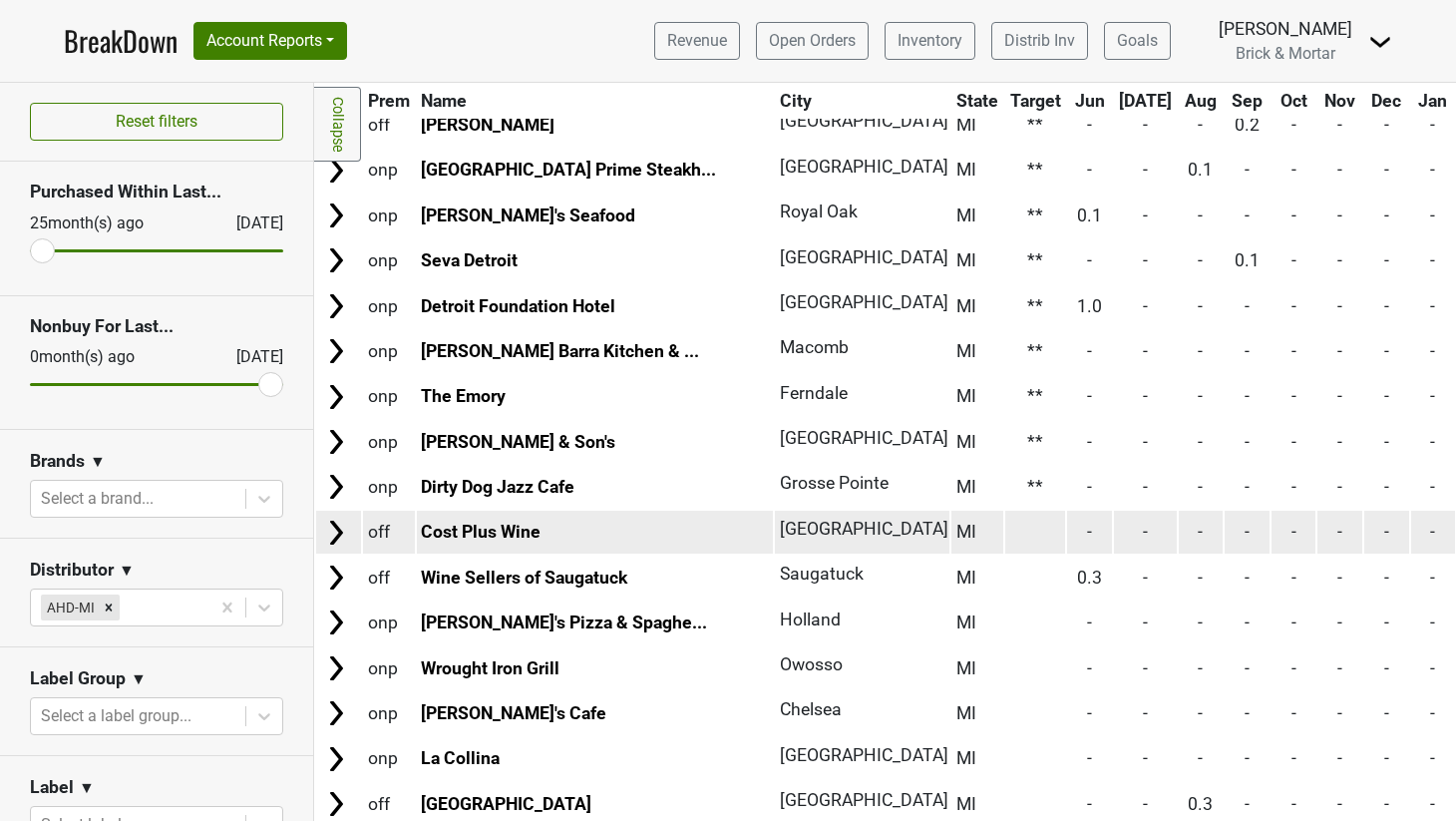 click at bounding box center (1035, 532) 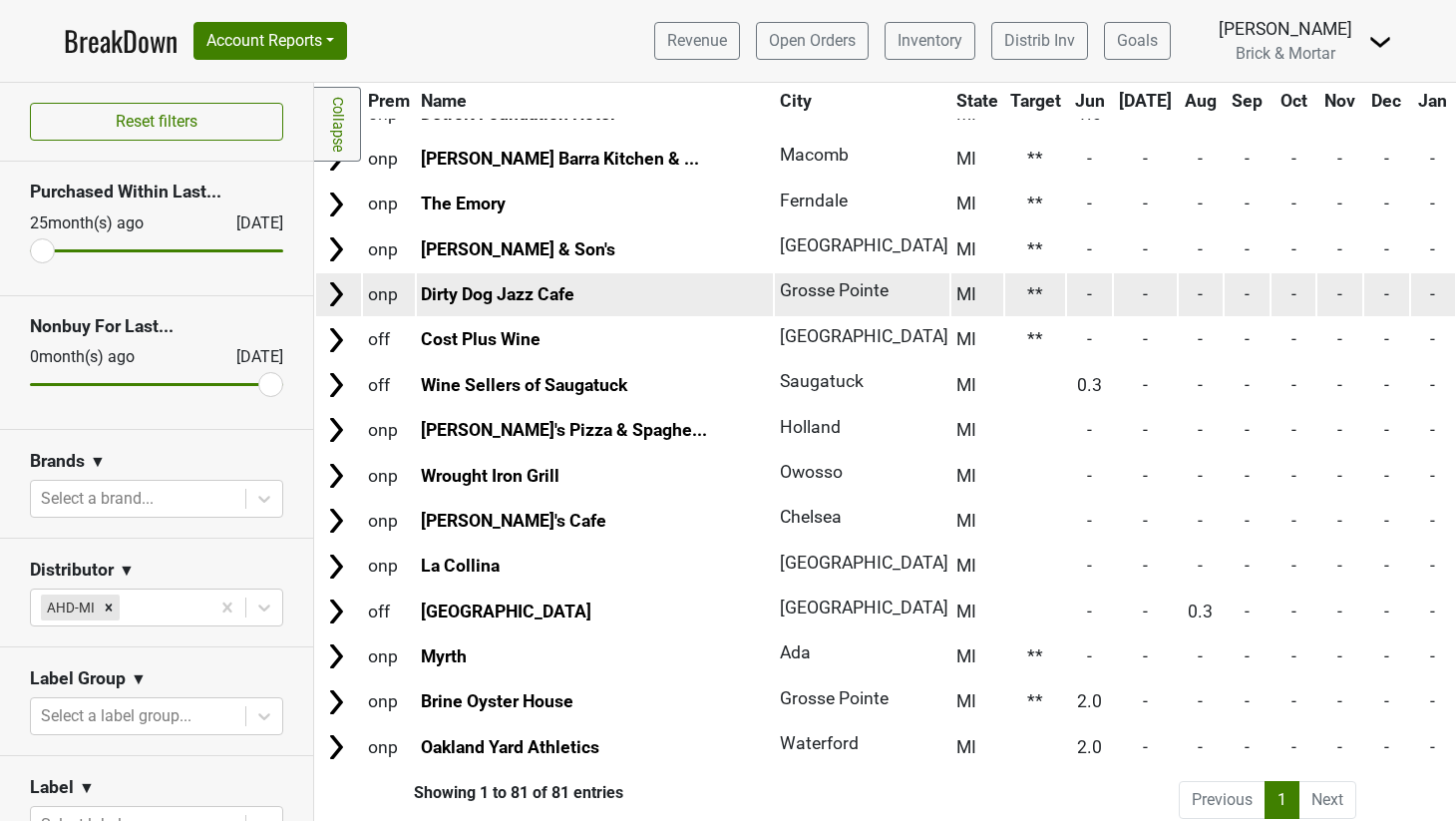 scroll, scrollTop: 3180, scrollLeft: 0, axis: vertical 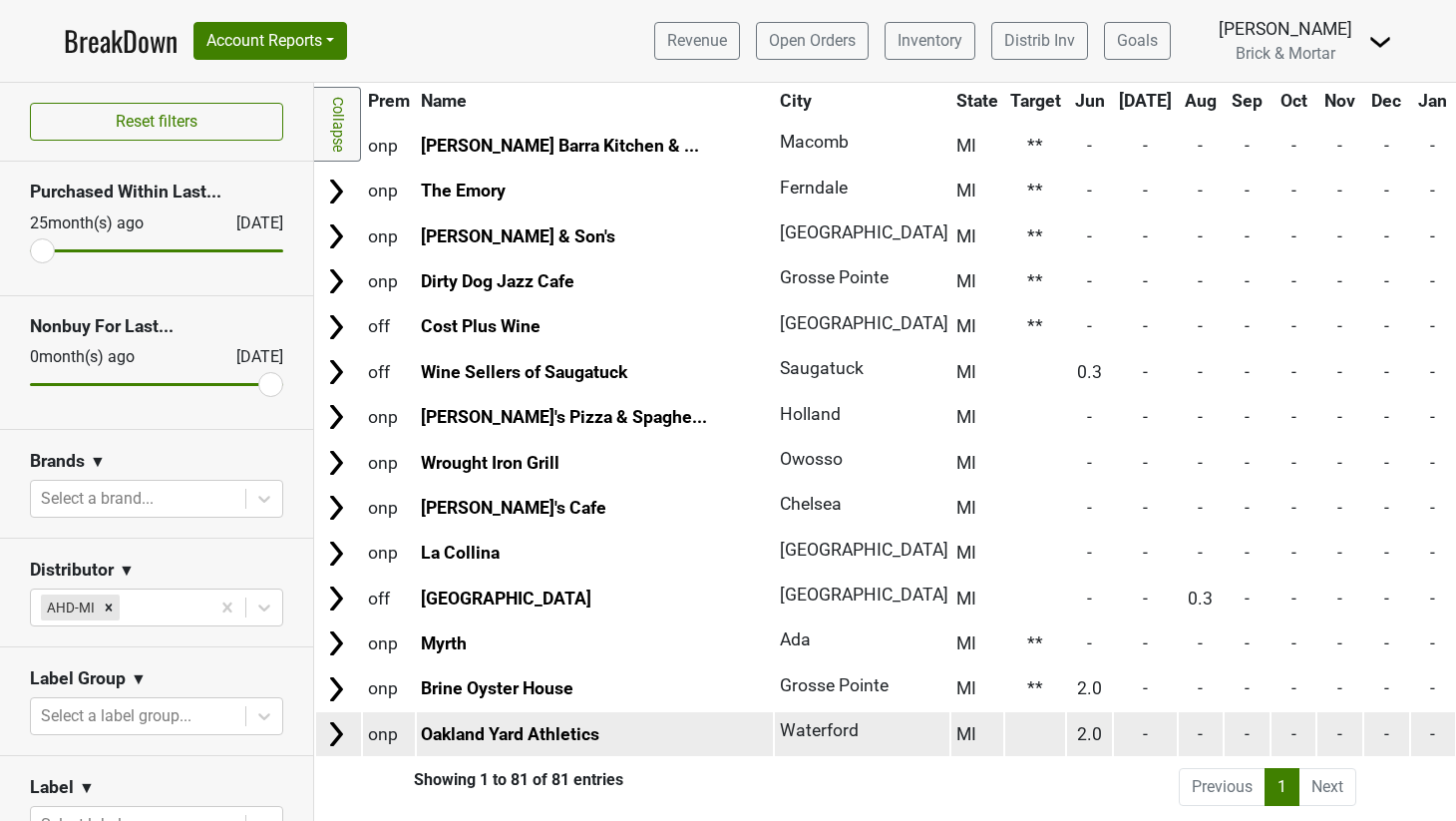 click at bounding box center (1035, 733) 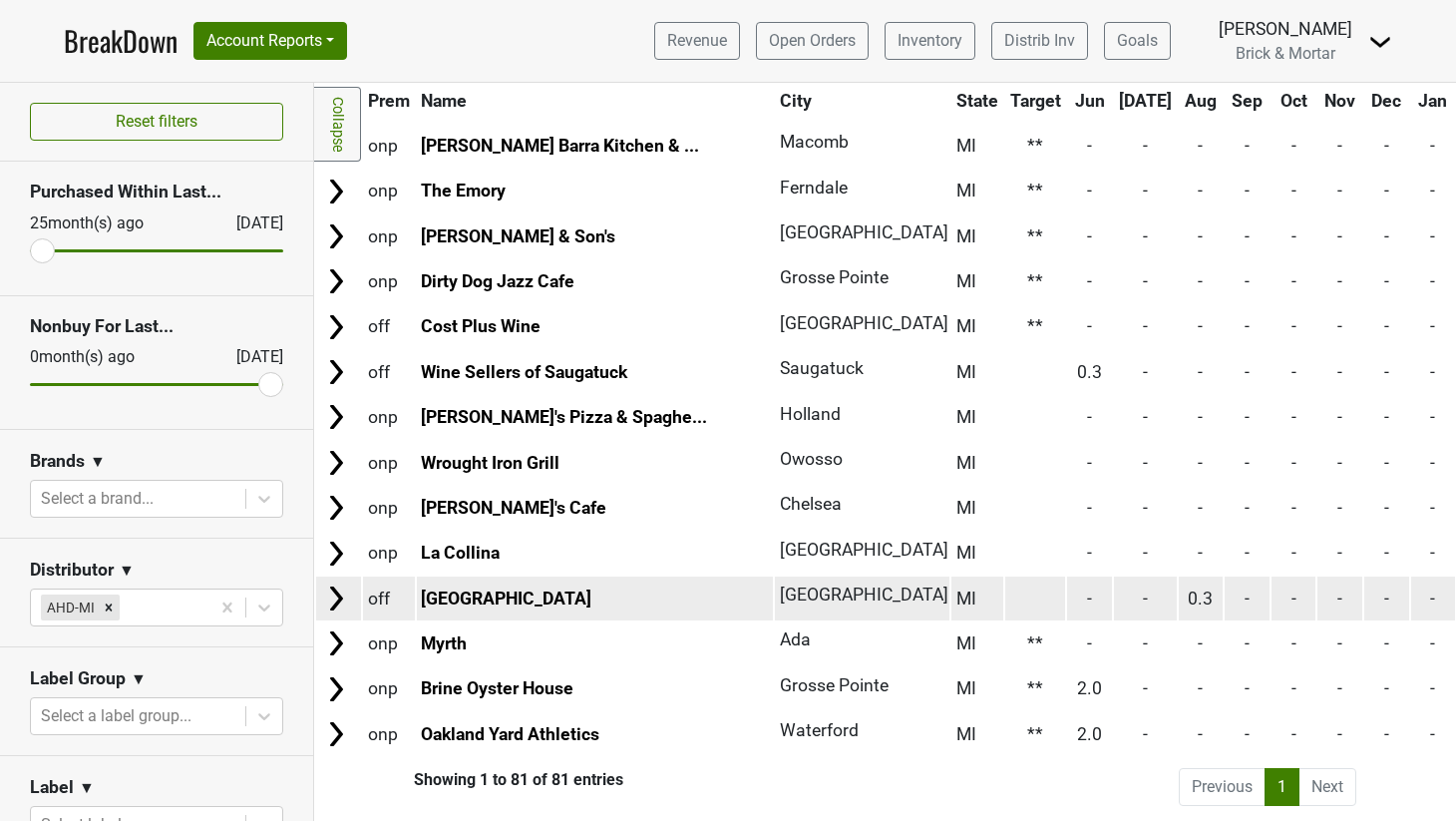 click at bounding box center [1035, 598] 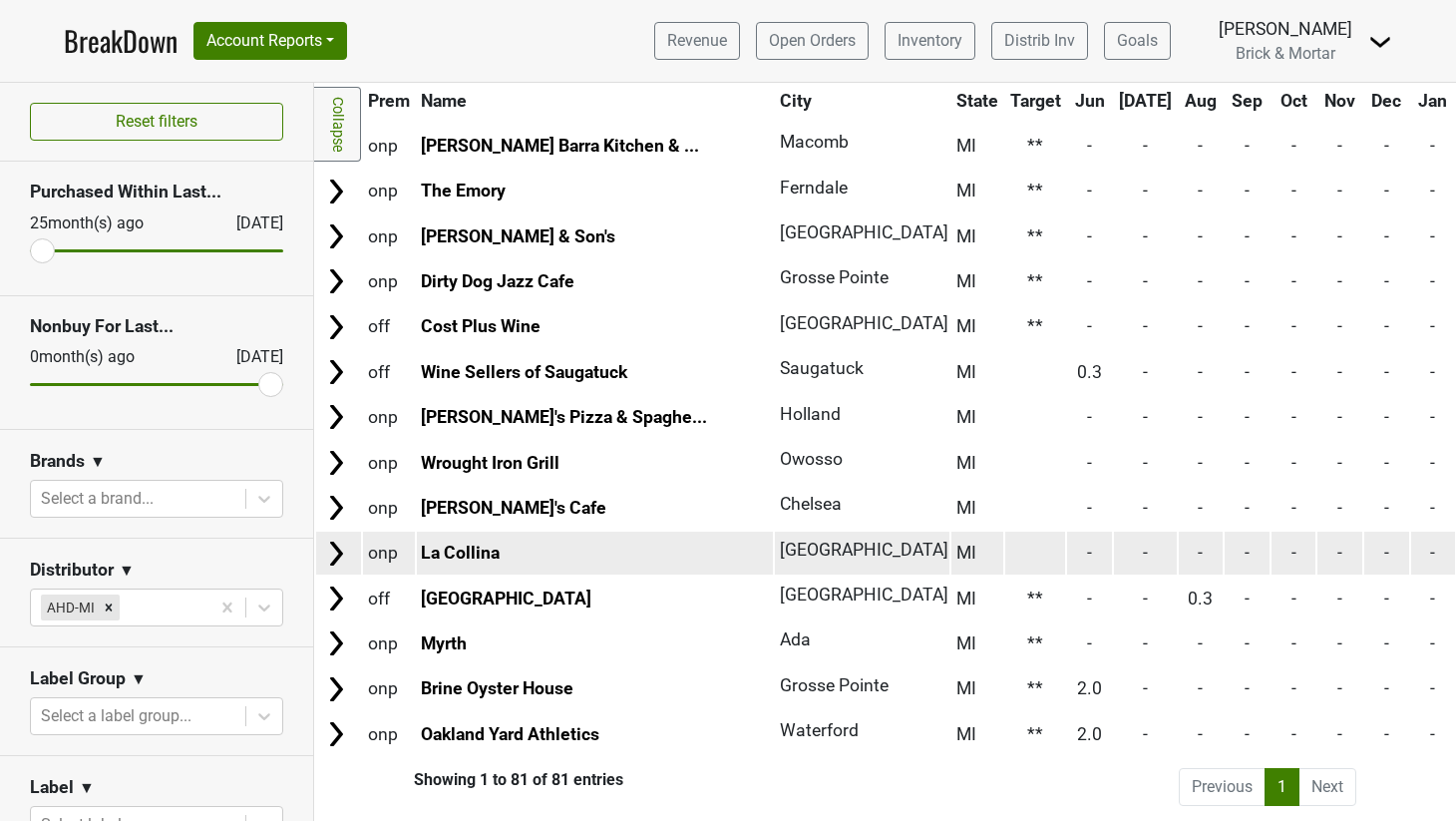 click at bounding box center (1035, 553) 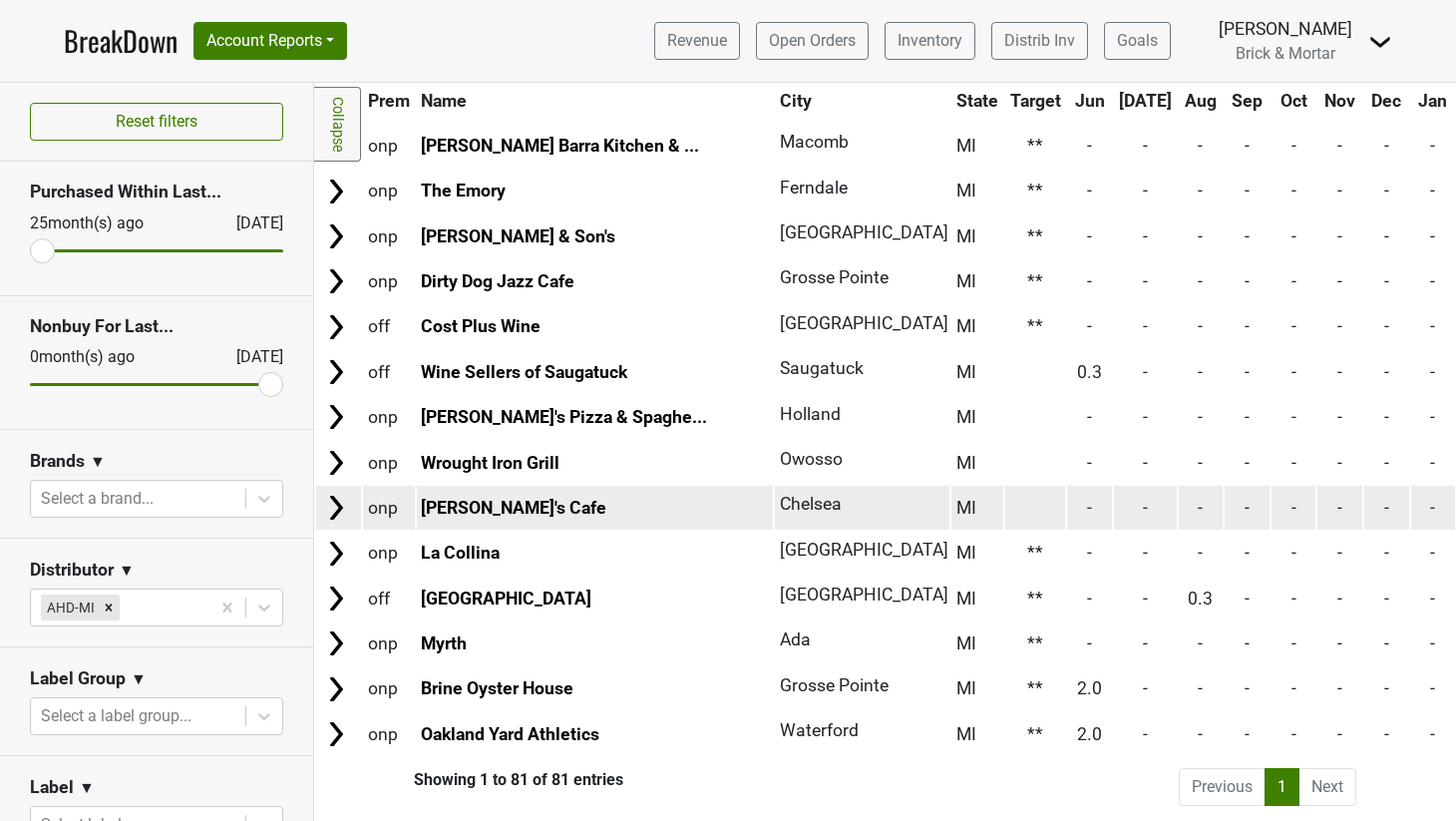 click at bounding box center [1035, 507] 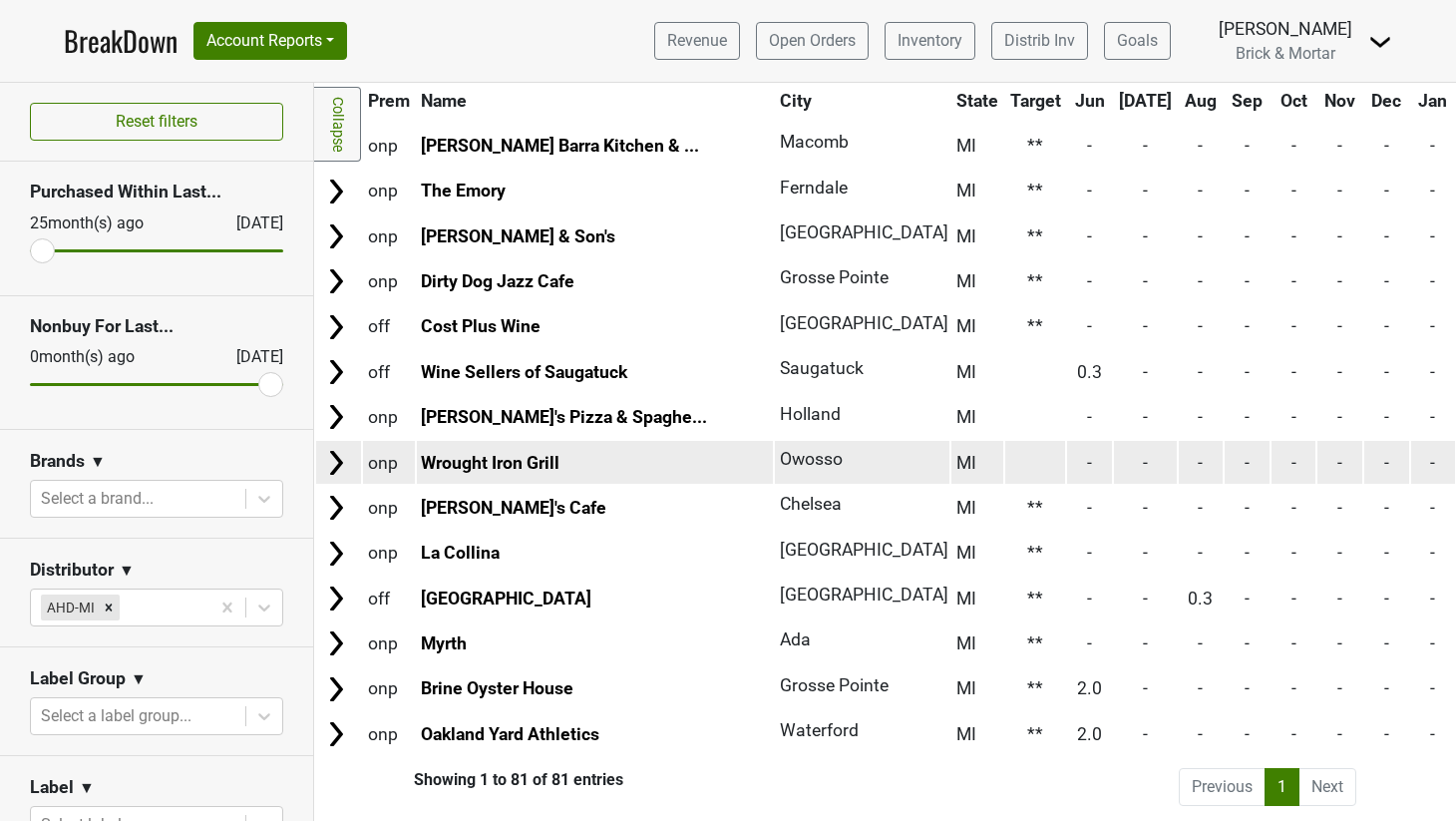 click at bounding box center (1035, 462) 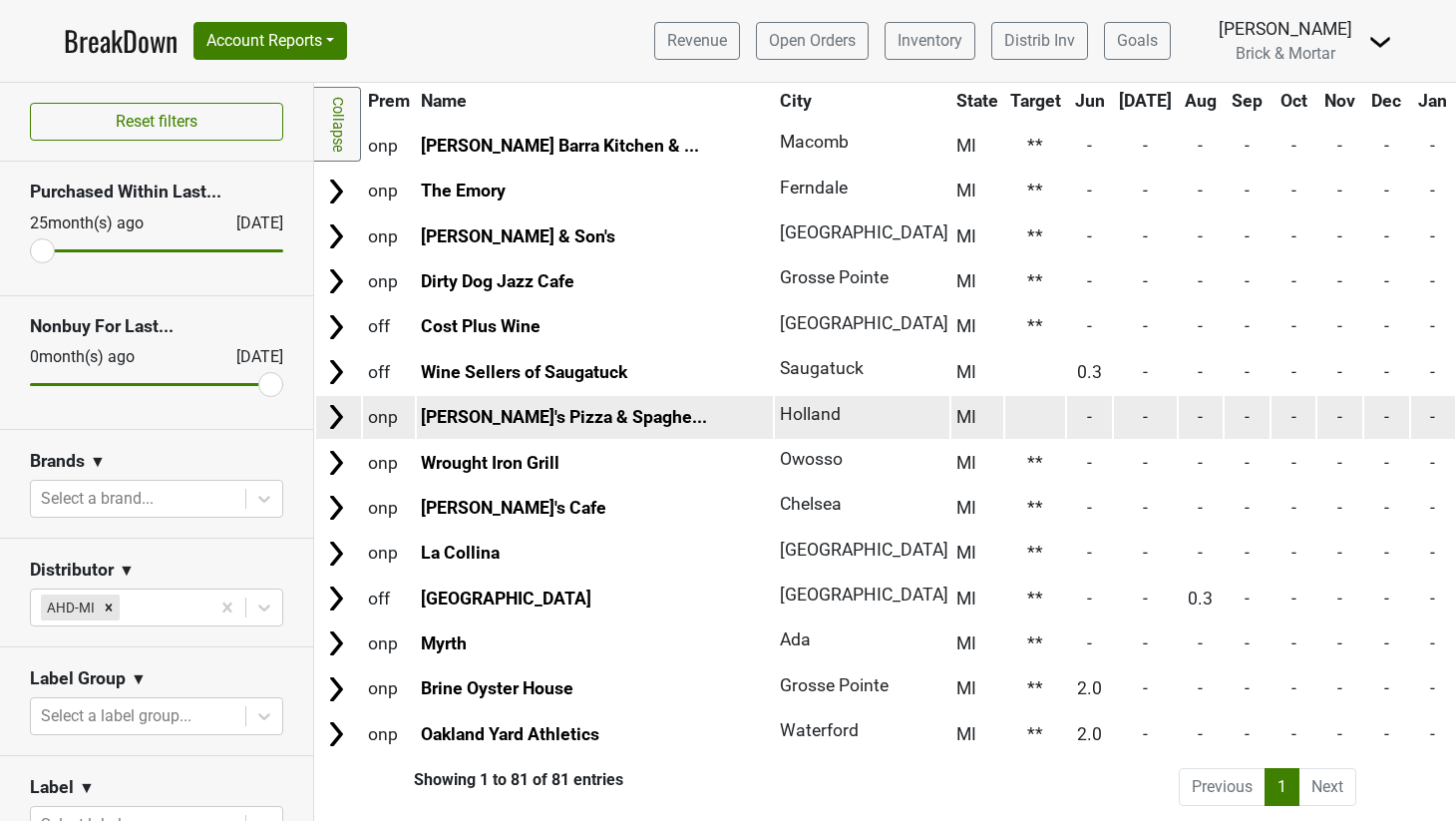 click at bounding box center [1035, 417] 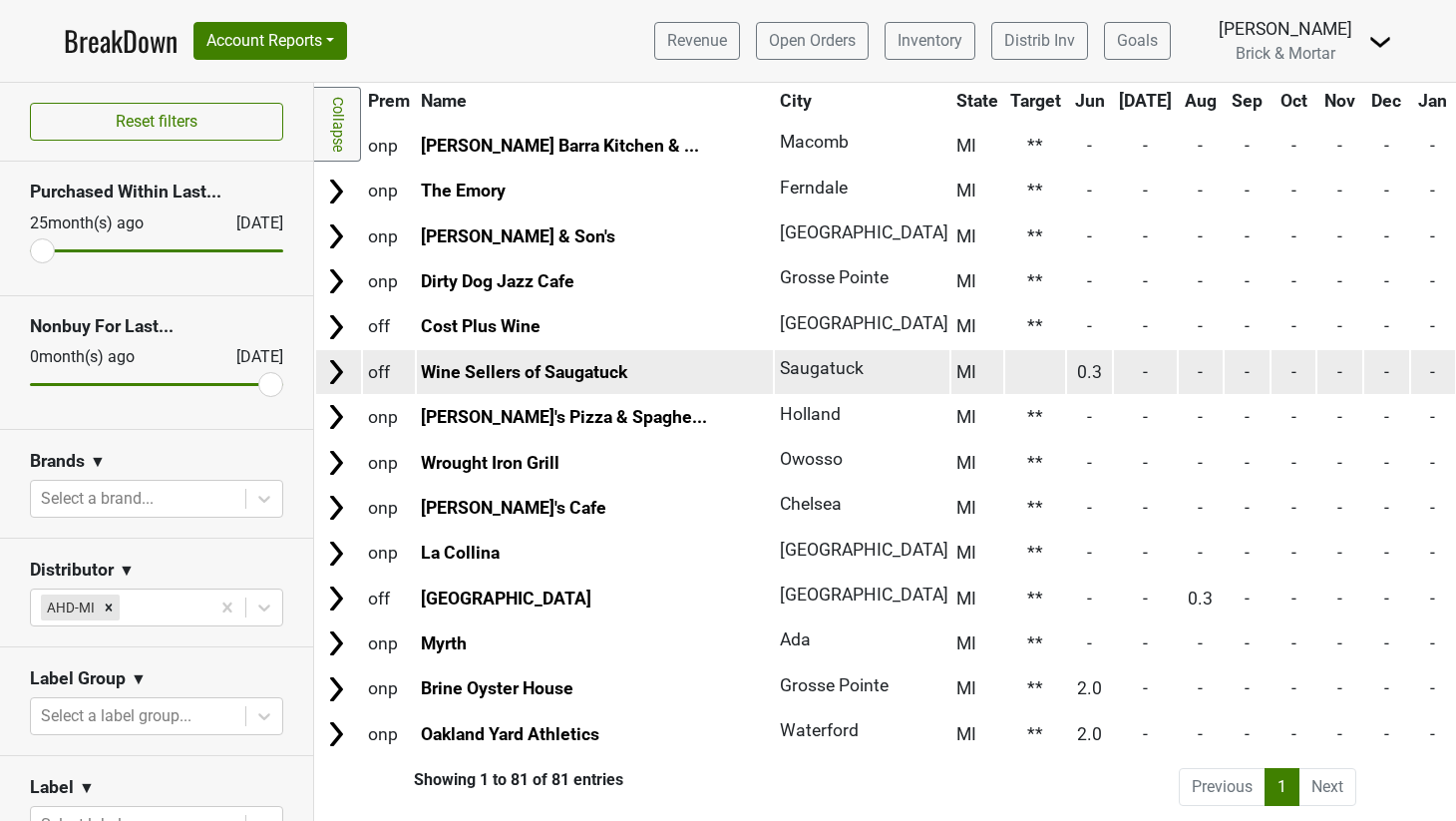 click at bounding box center (1035, 371) 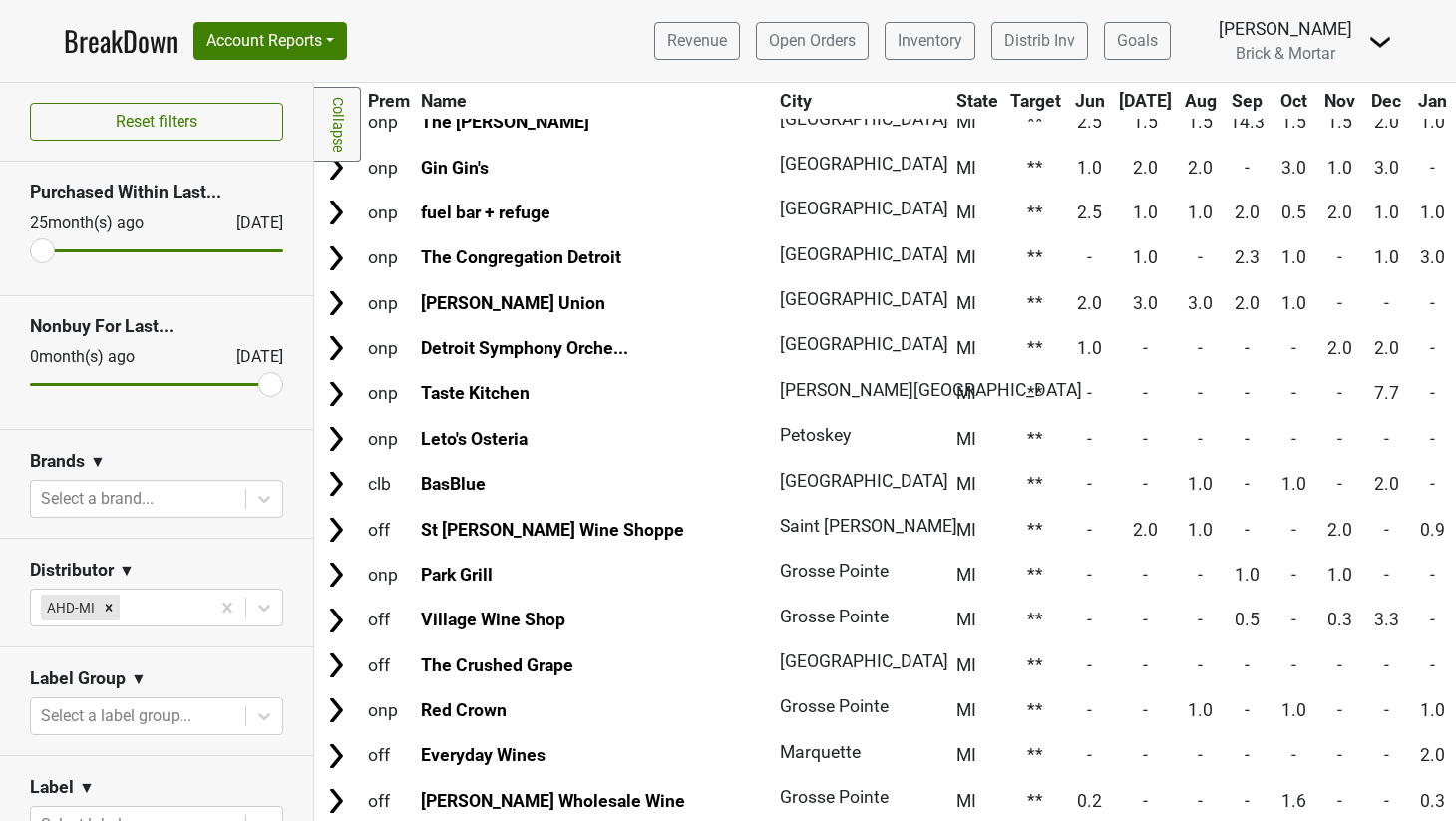 scroll, scrollTop: 0, scrollLeft: 0, axis: both 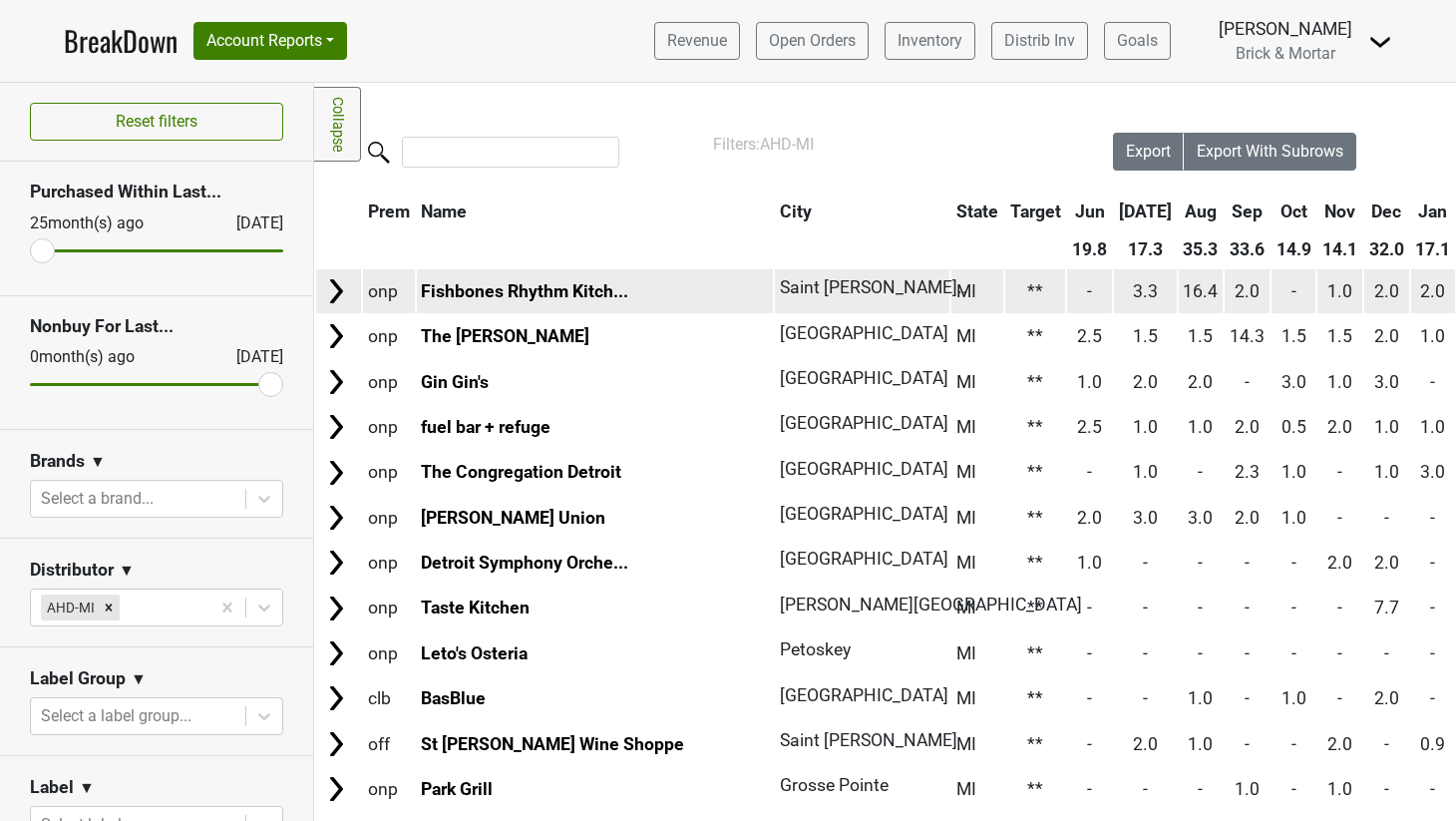 click at bounding box center [336, 291] 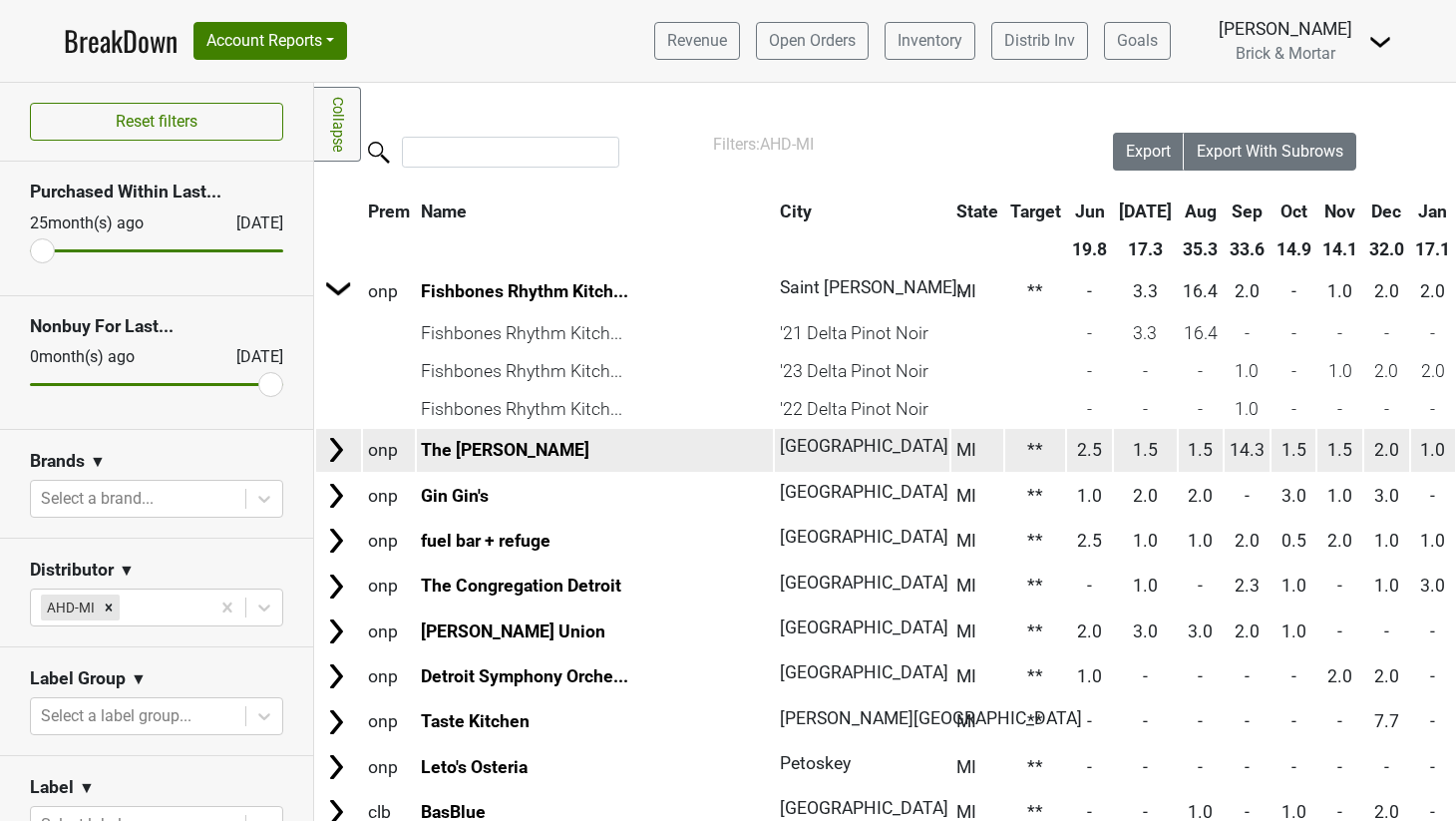 click at bounding box center (336, 450) 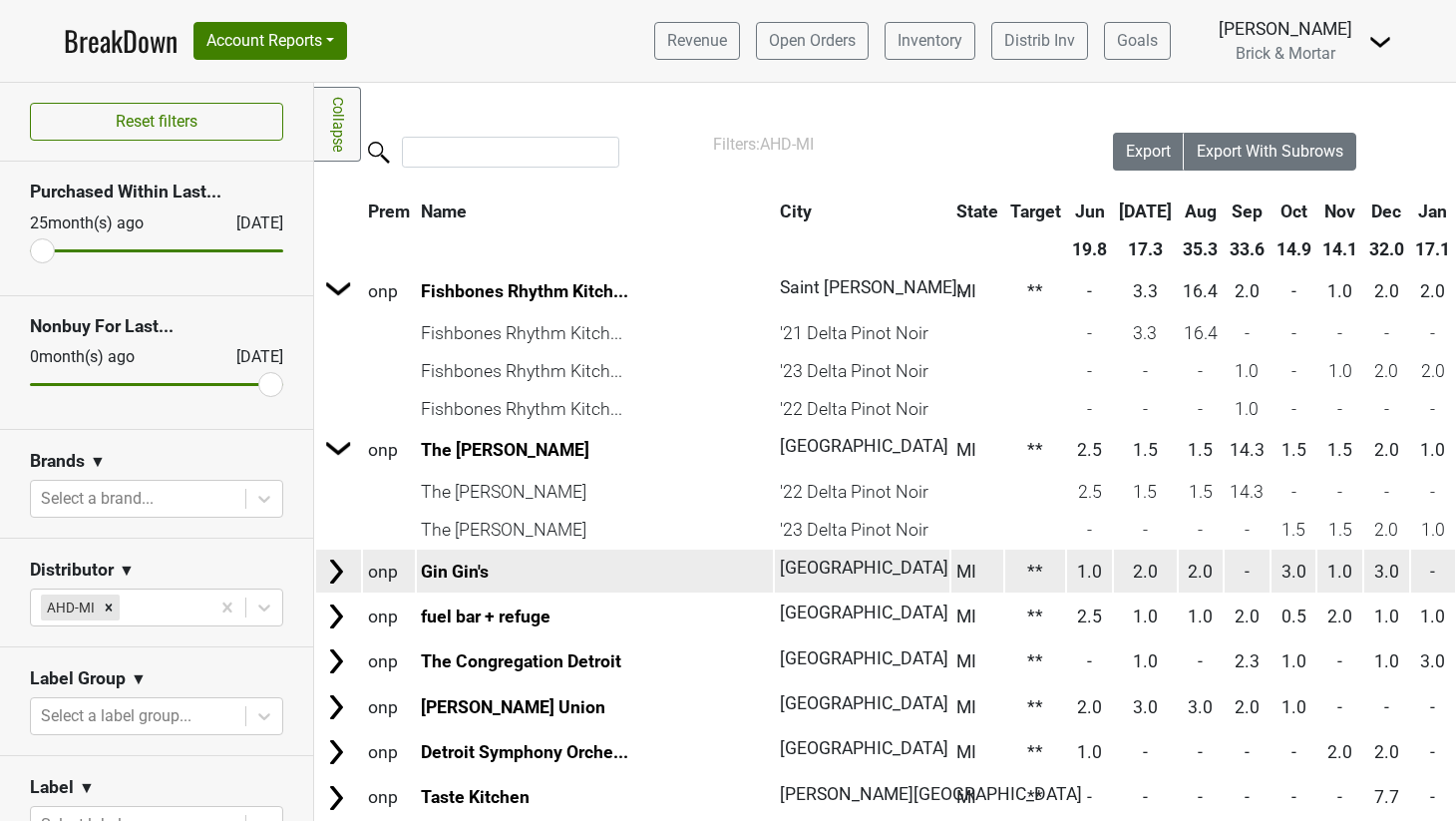 click at bounding box center [336, 572] 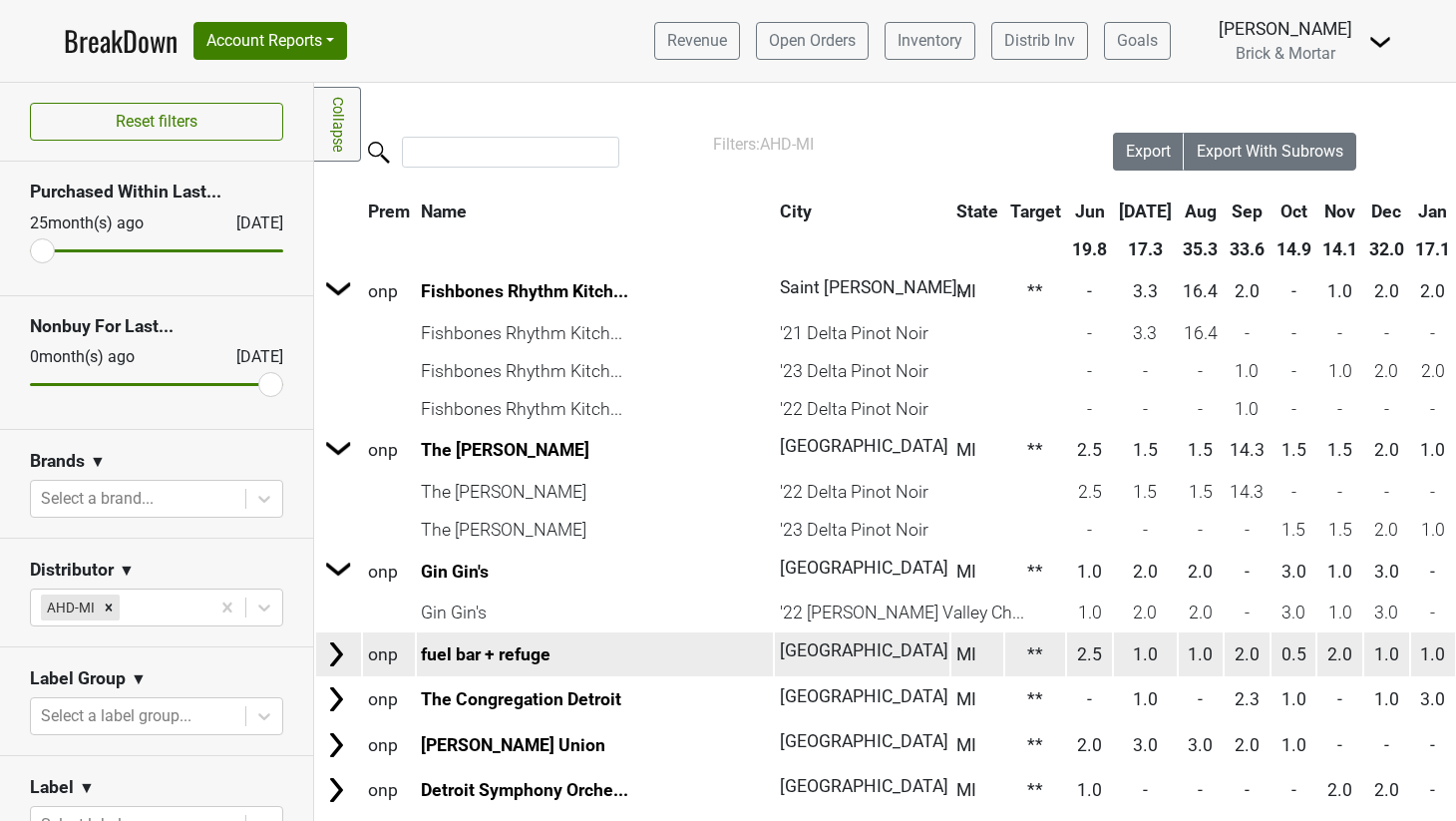 click at bounding box center [336, 654] 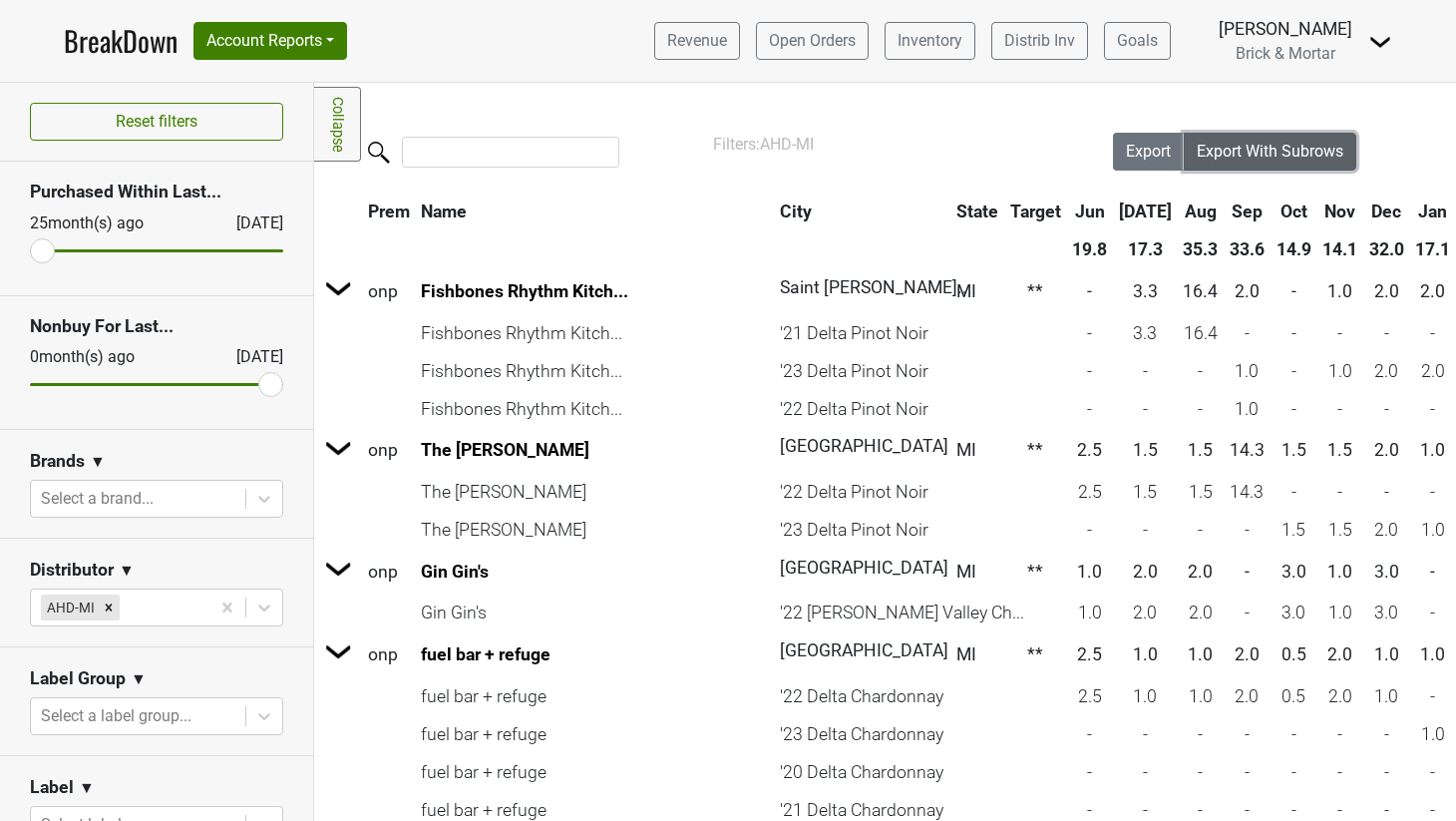 click on "Export With Subrows" at bounding box center [1270, 151] 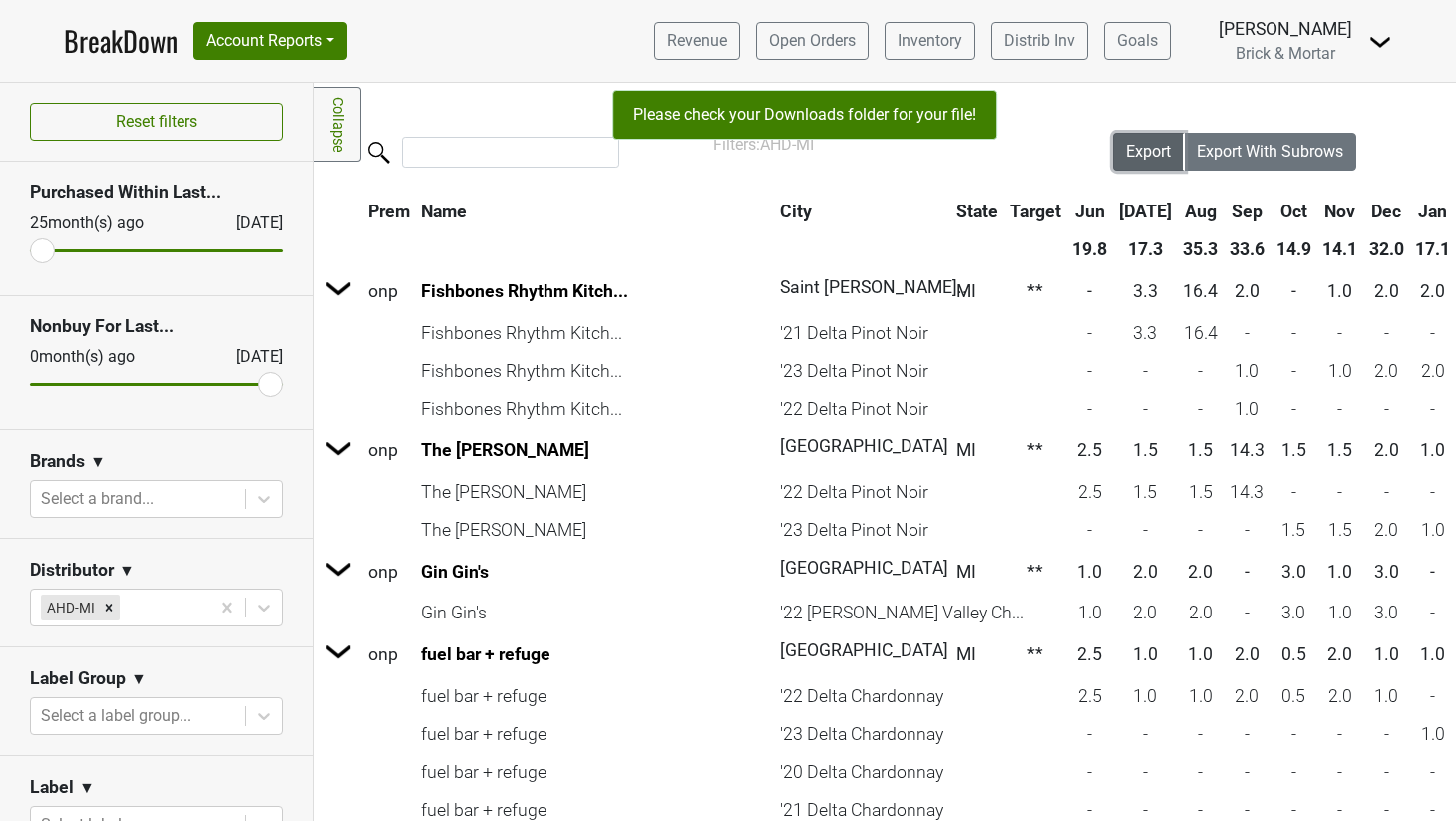 click on "Export" at bounding box center (1148, 151) 